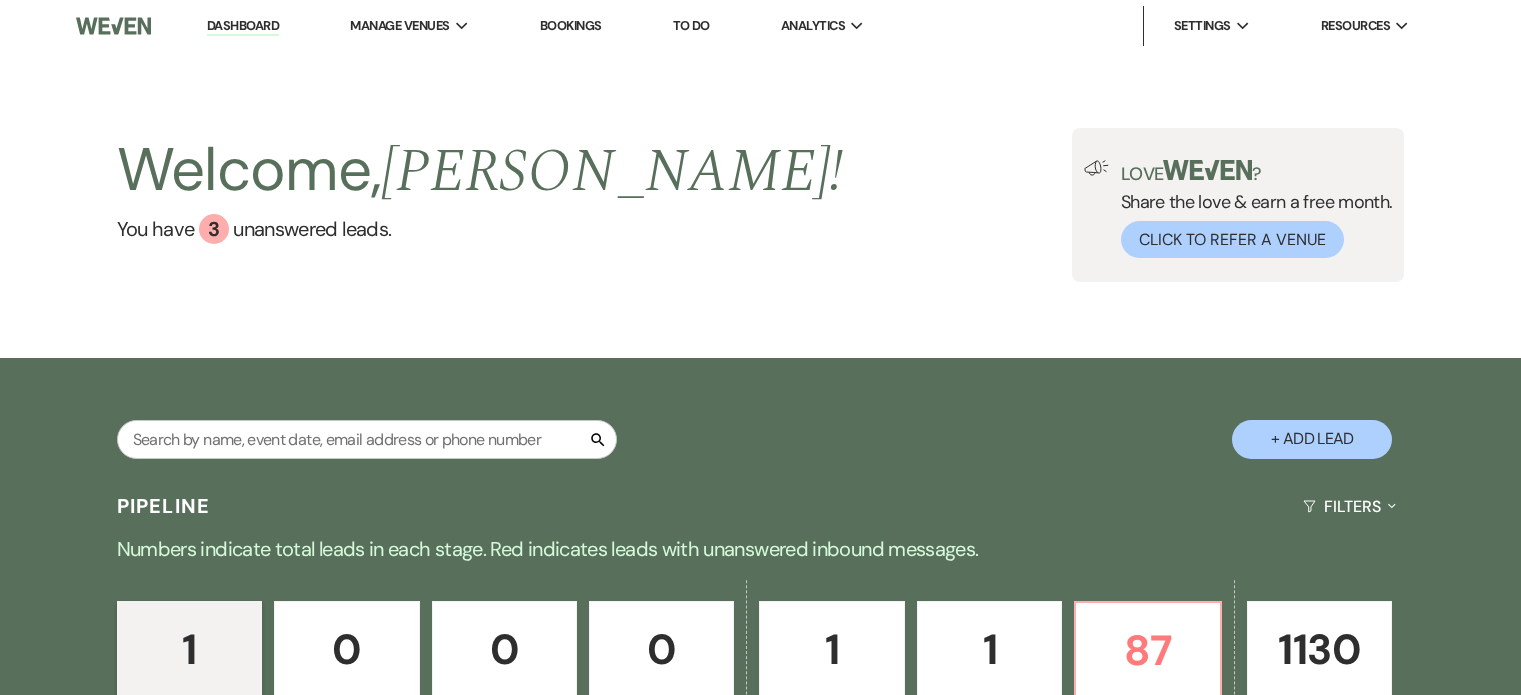 scroll, scrollTop: 0, scrollLeft: 0, axis: both 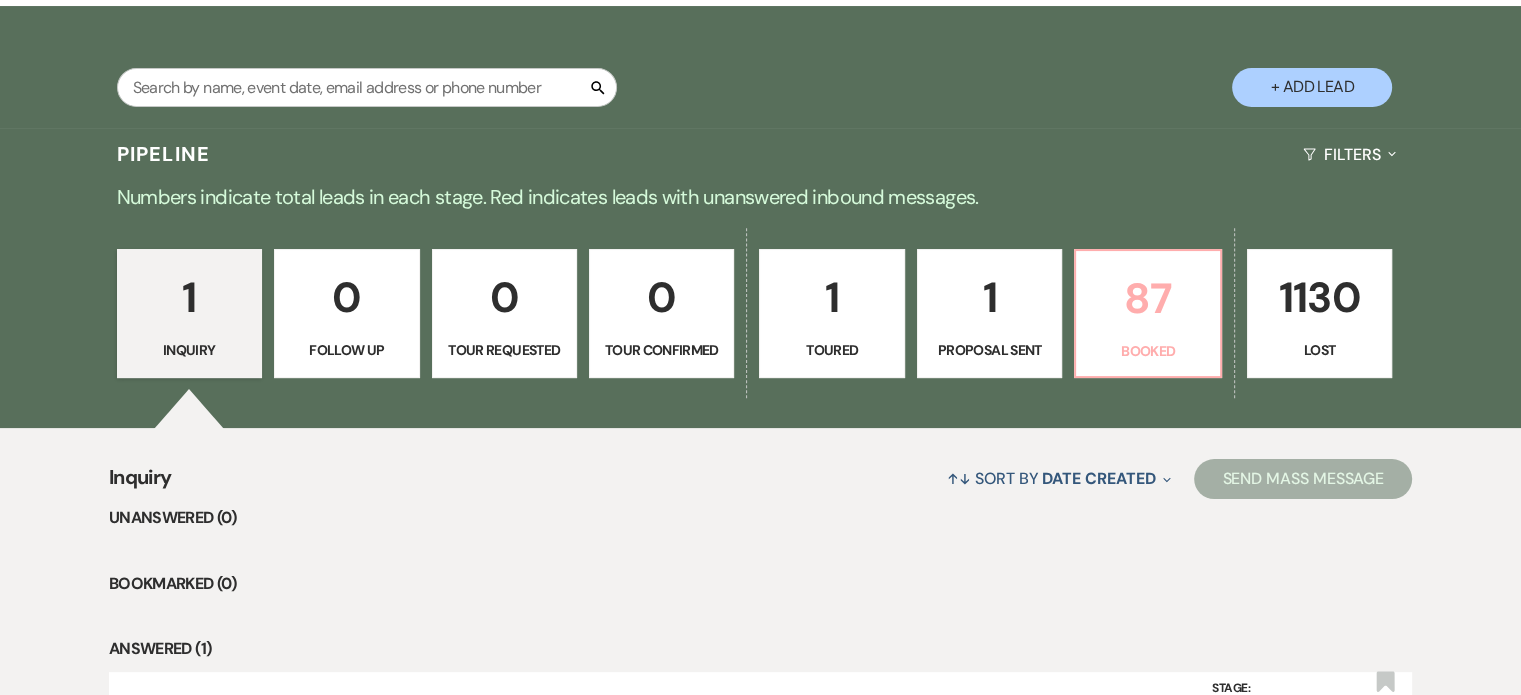 click on "87" at bounding box center (1147, 298) 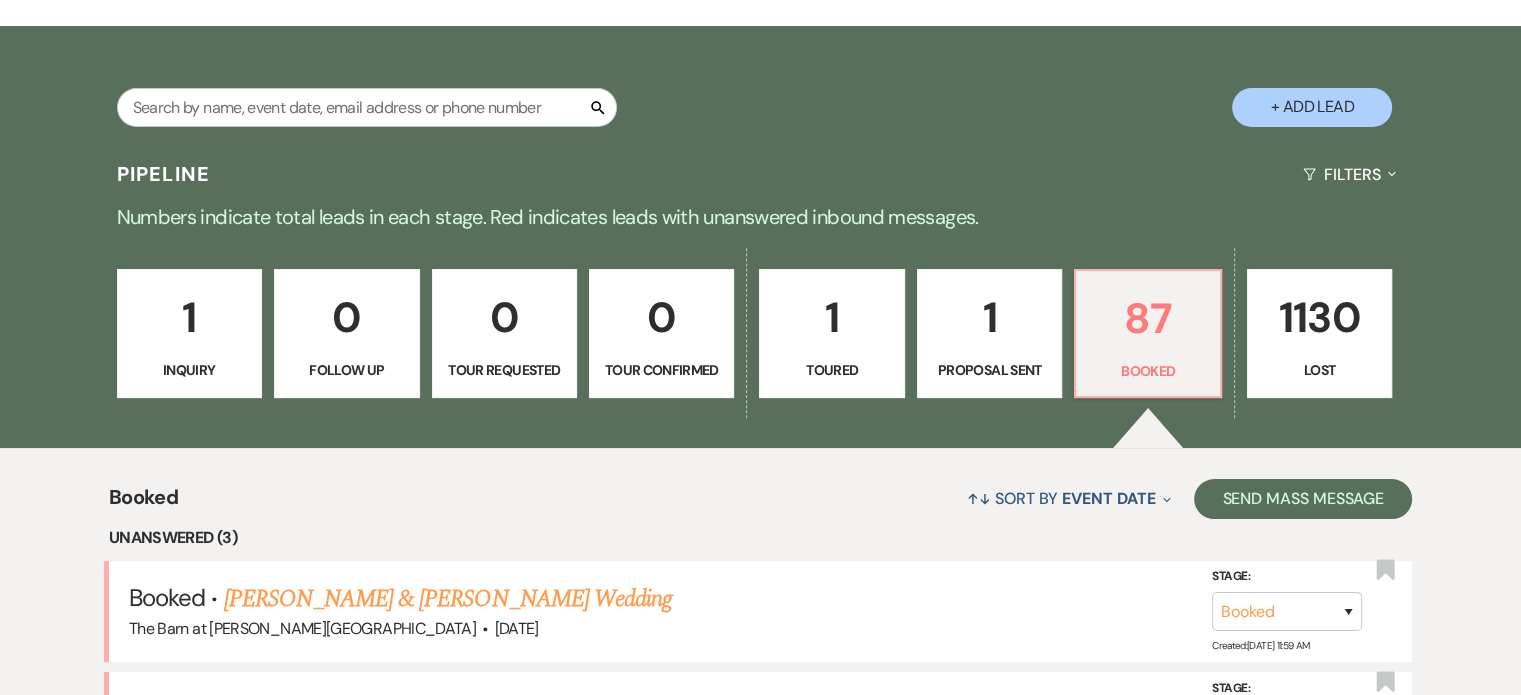 scroll, scrollTop: 352, scrollLeft: 0, axis: vertical 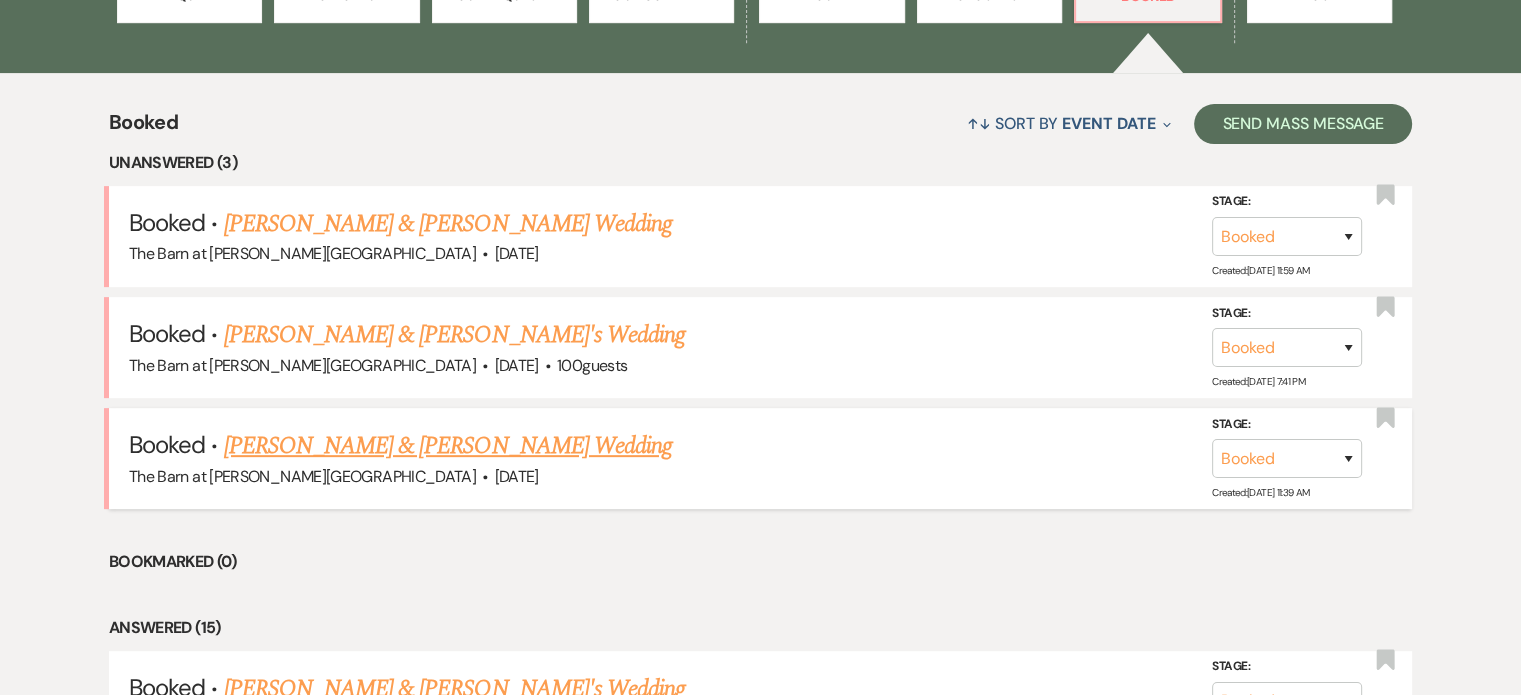 click on "[PERSON_NAME] & [PERSON_NAME] Wedding" at bounding box center (448, 446) 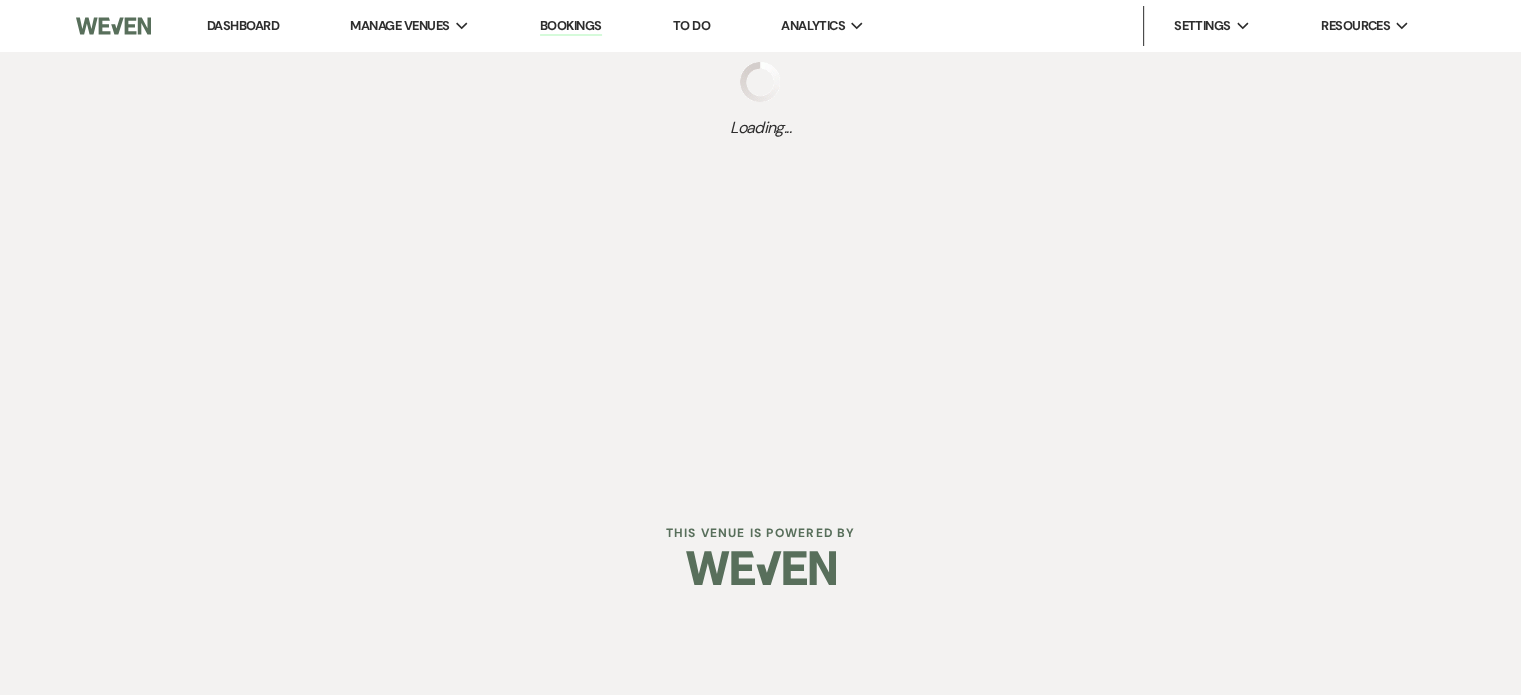scroll, scrollTop: 0, scrollLeft: 0, axis: both 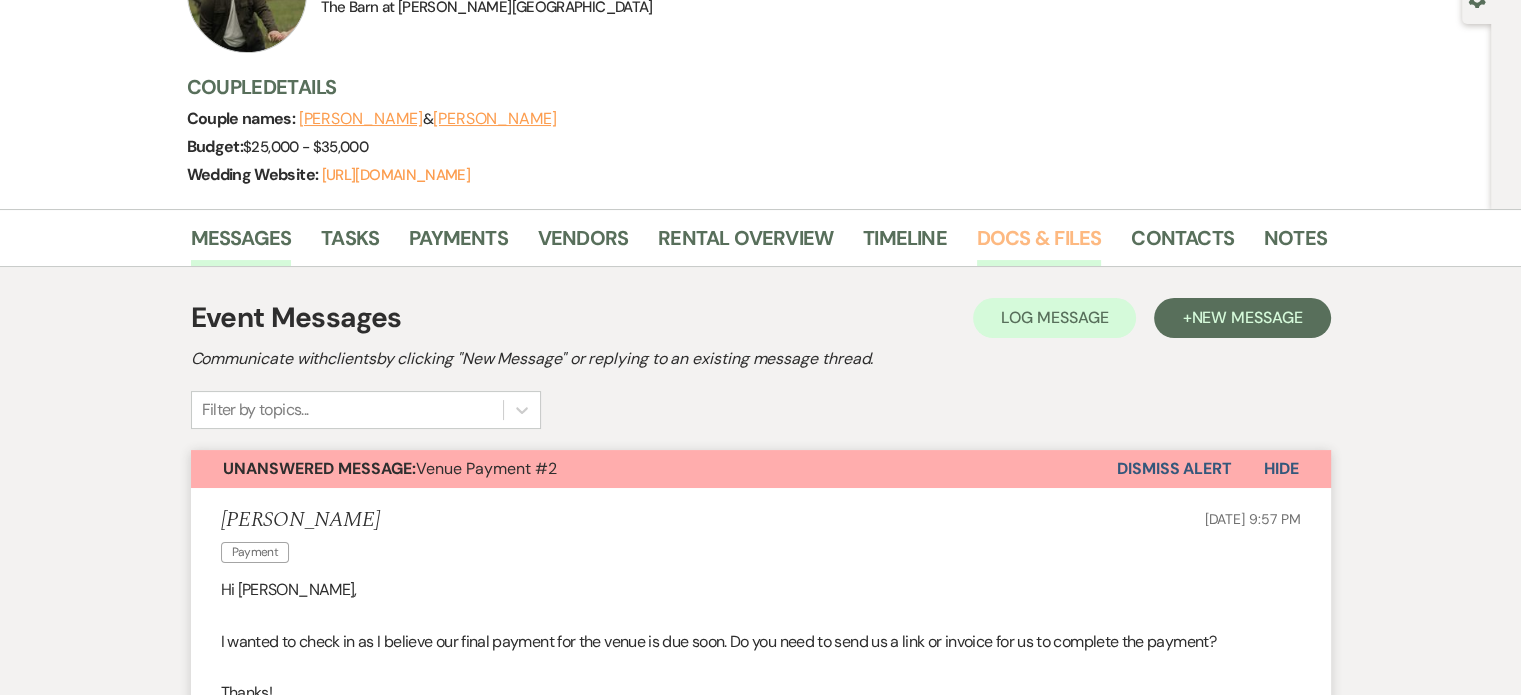 click on "Docs & Files" at bounding box center [1039, 244] 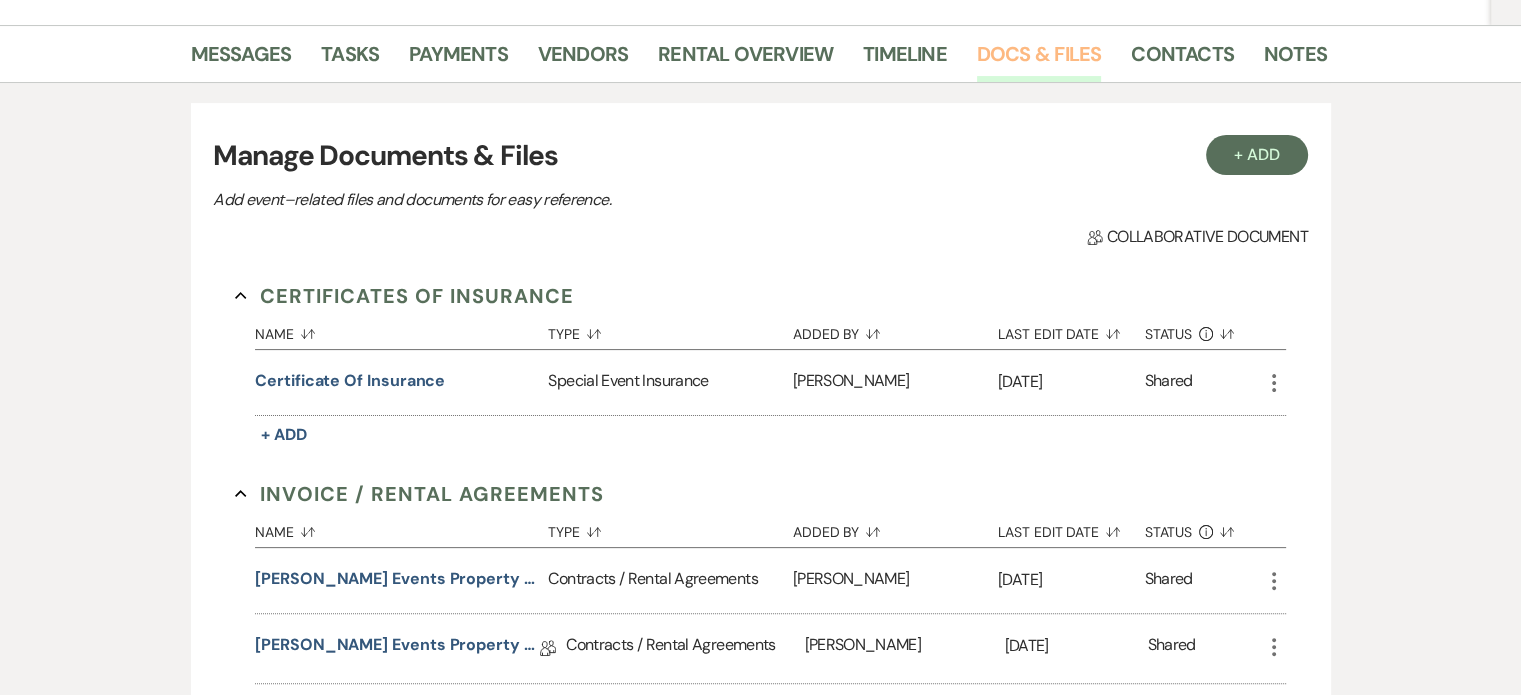 scroll, scrollTop: 395, scrollLeft: 0, axis: vertical 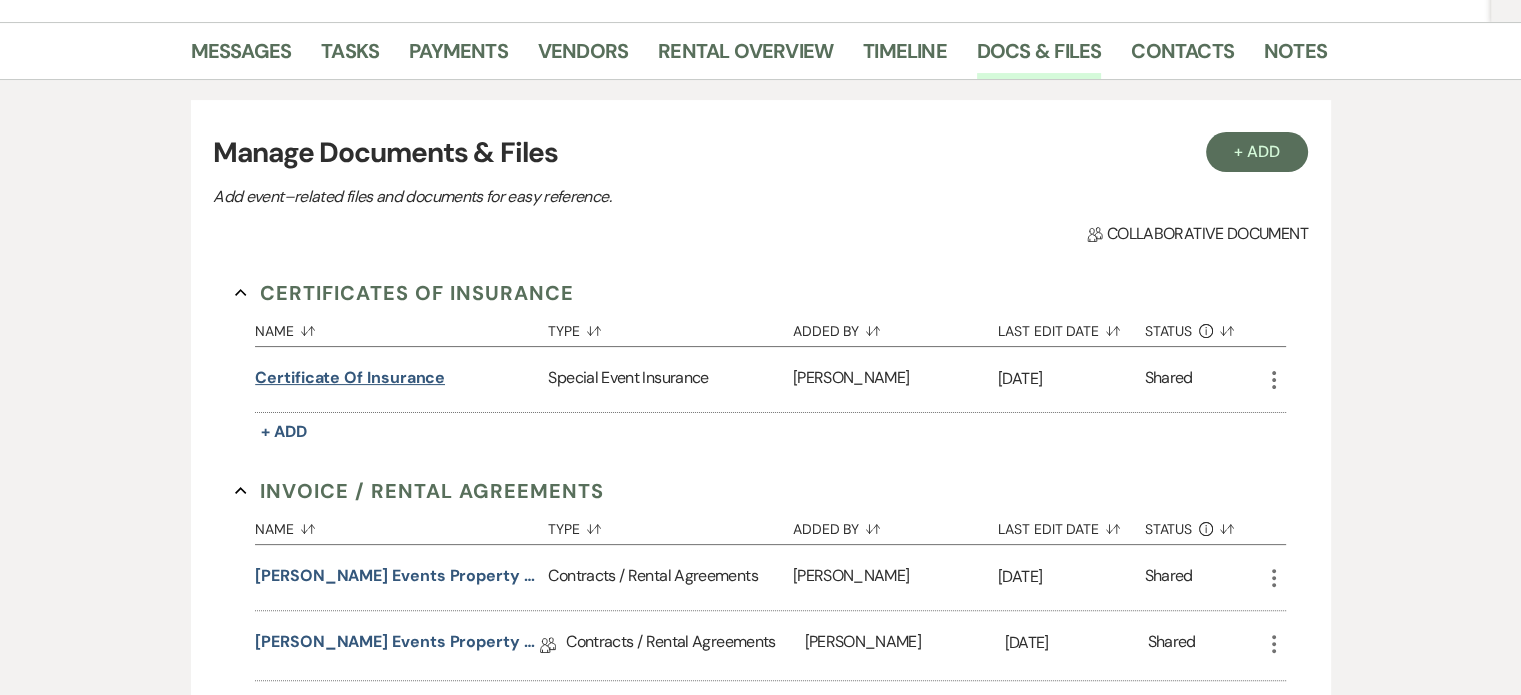 click on "Certificate of Insurance" at bounding box center (350, 378) 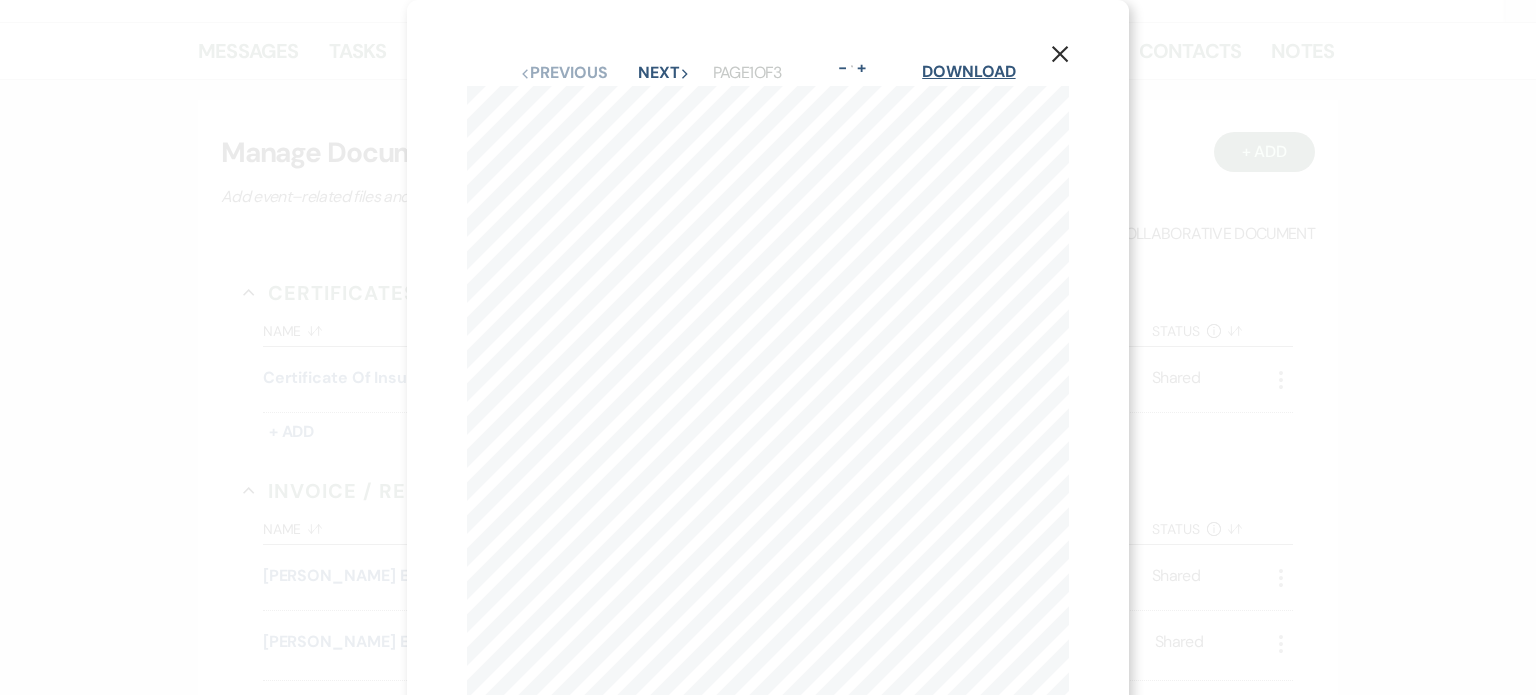 click on "Download" at bounding box center [968, 71] 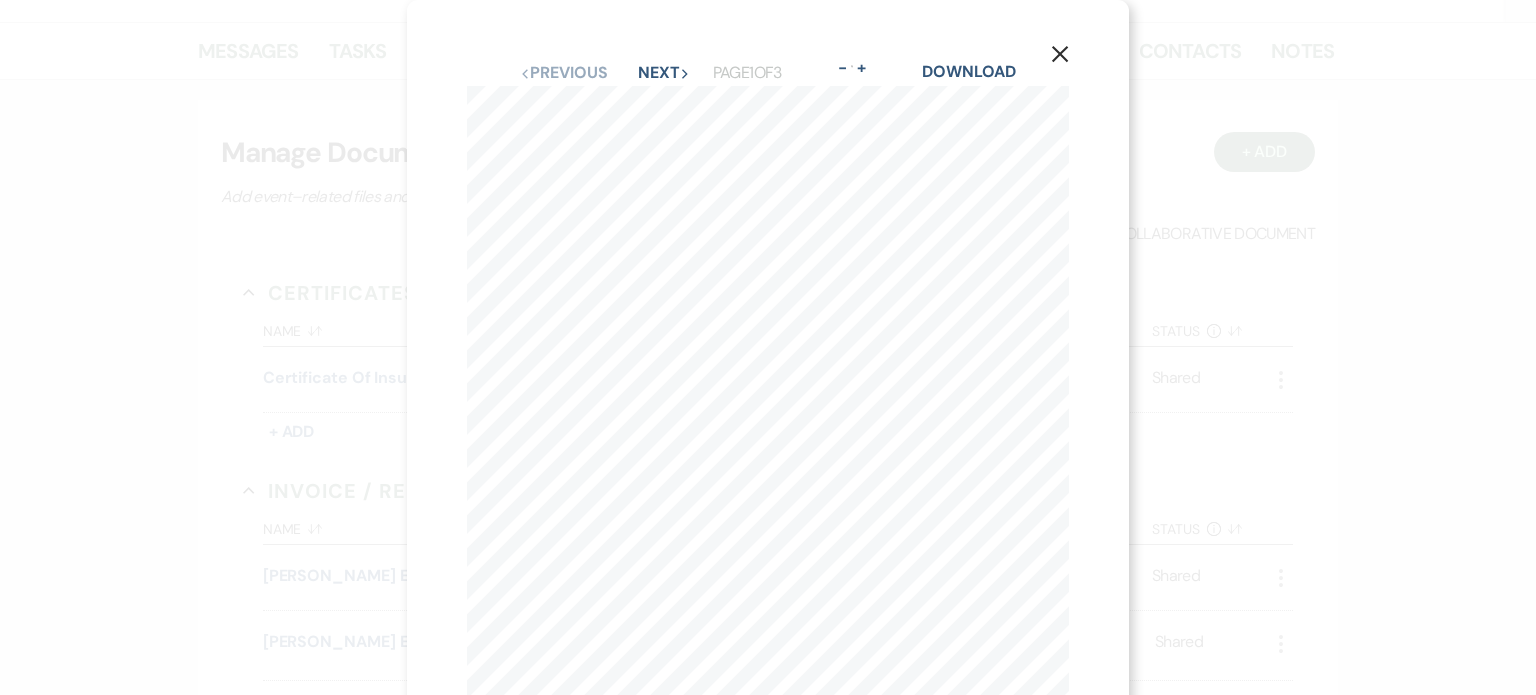 click on "X" 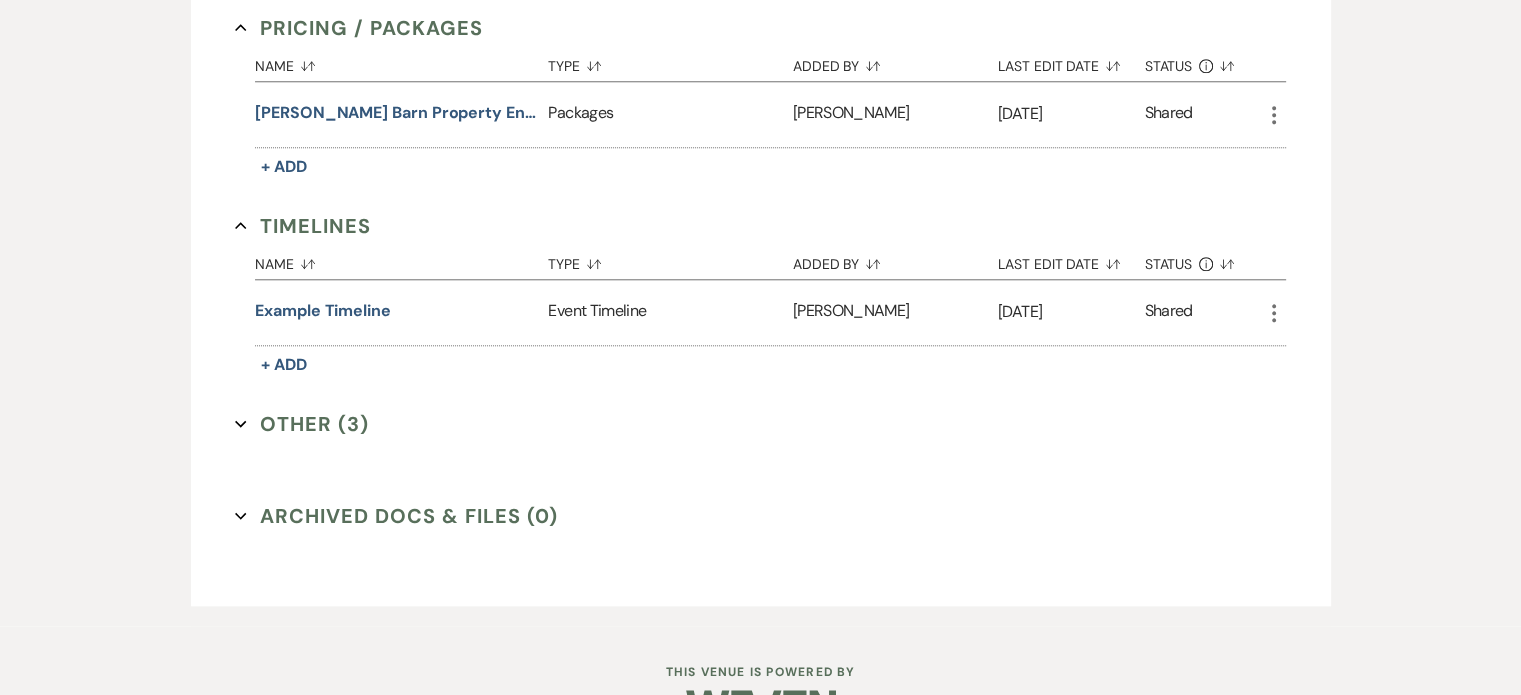scroll, scrollTop: 1999, scrollLeft: 0, axis: vertical 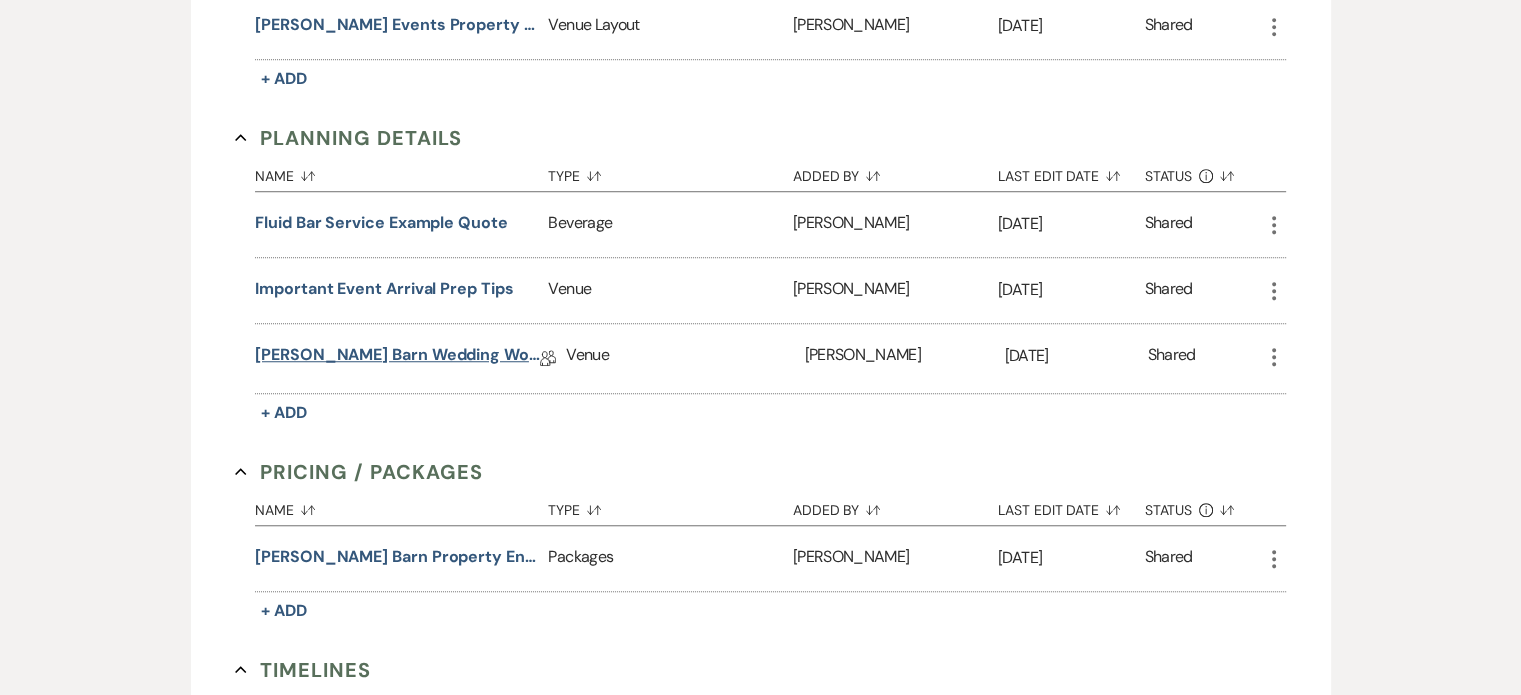 click on "[PERSON_NAME] Barn Wedding Worksheet" at bounding box center (397, 358) 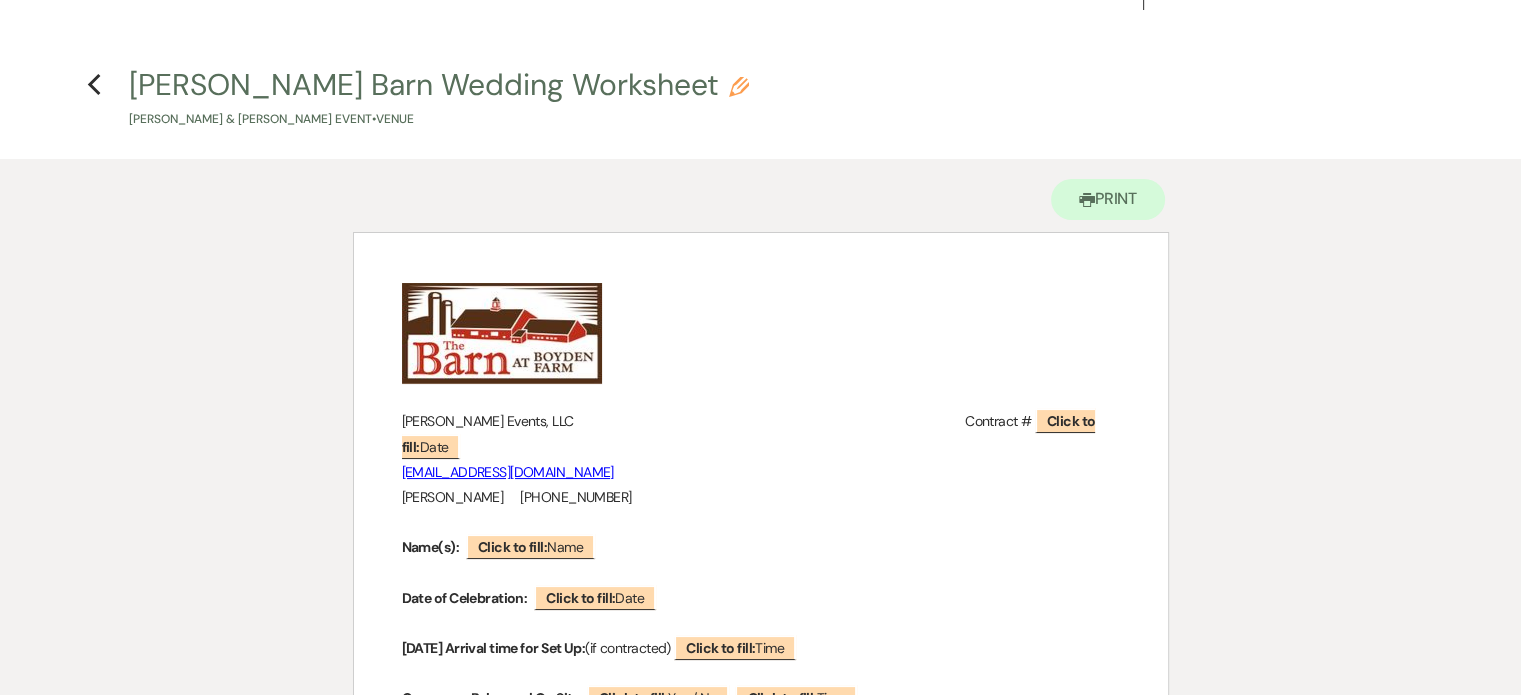 scroll, scrollTop: 0, scrollLeft: 0, axis: both 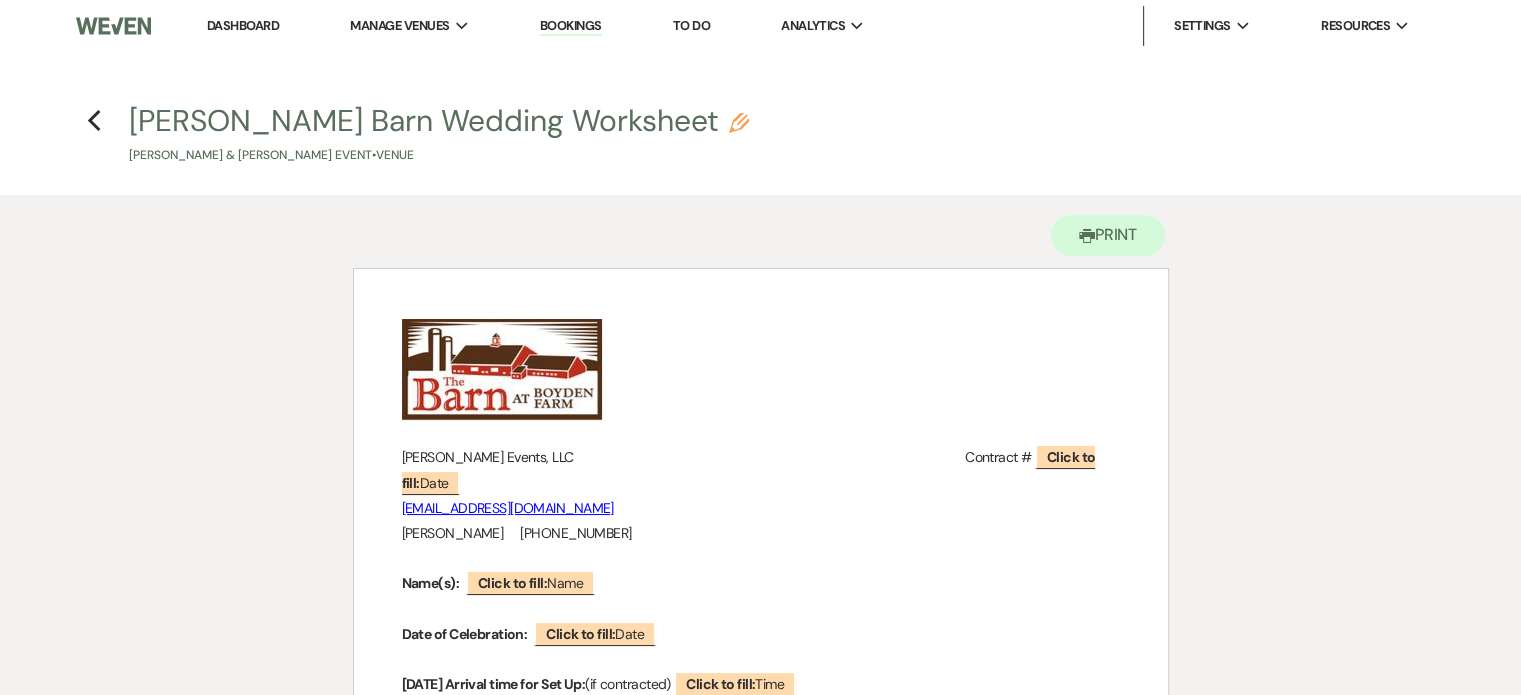 click on "Dashboard" at bounding box center [243, 25] 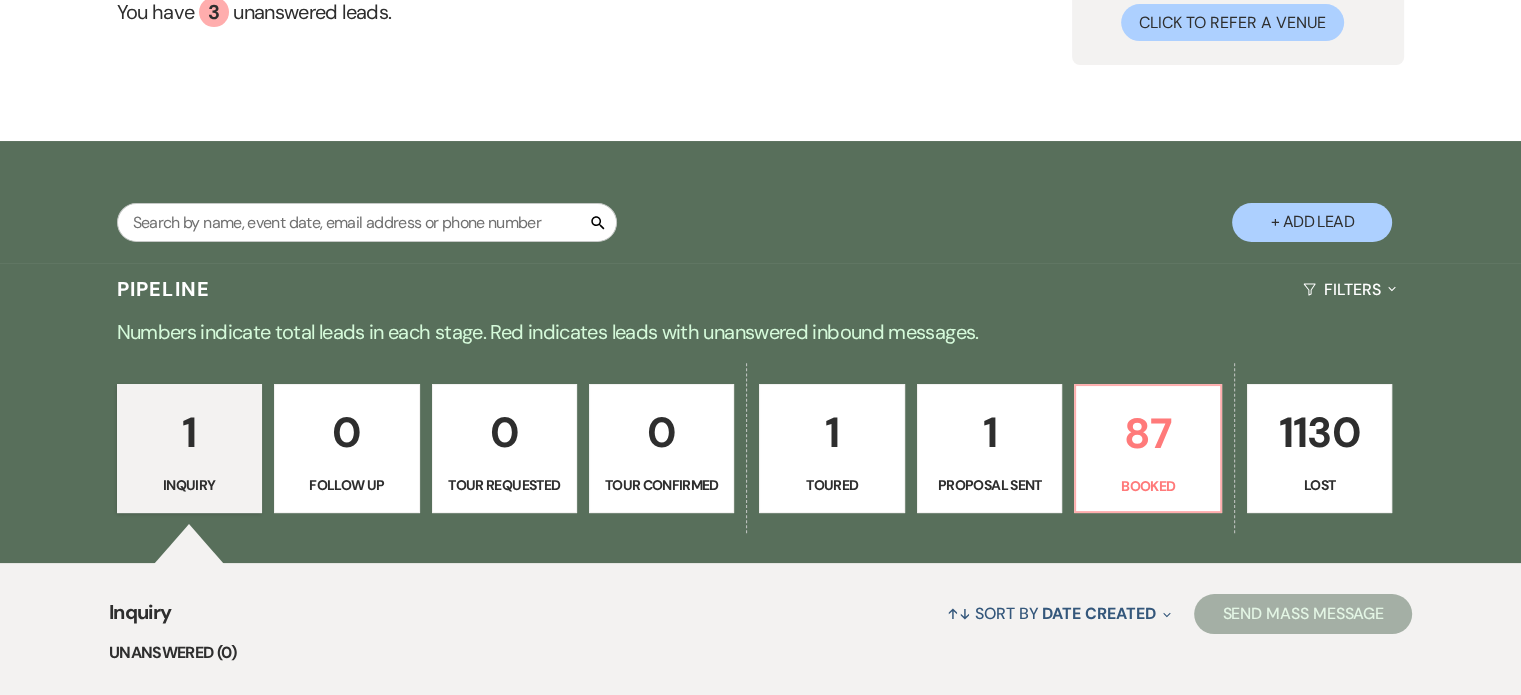 scroll, scrollTop: 256, scrollLeft: 0, axis: vertical 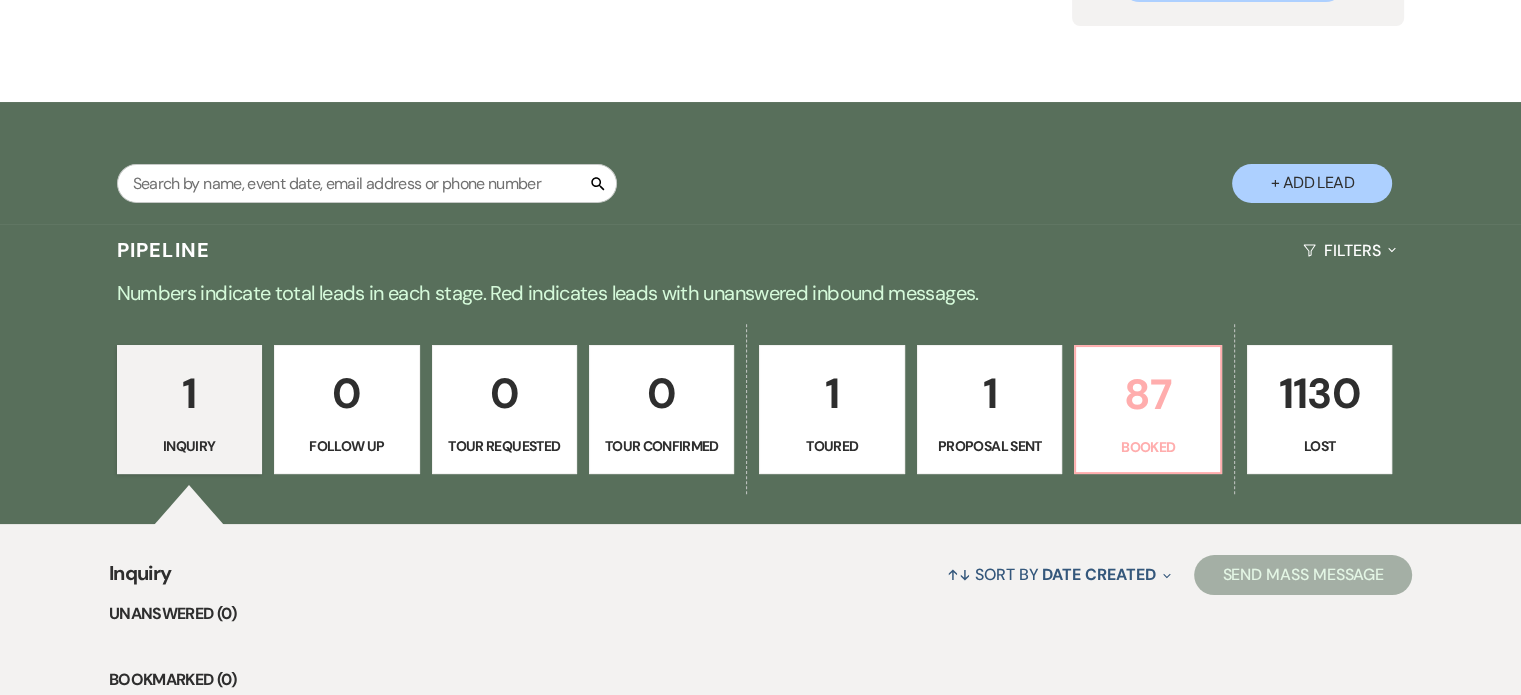 click on "87" at bounding box center [1147, 394] 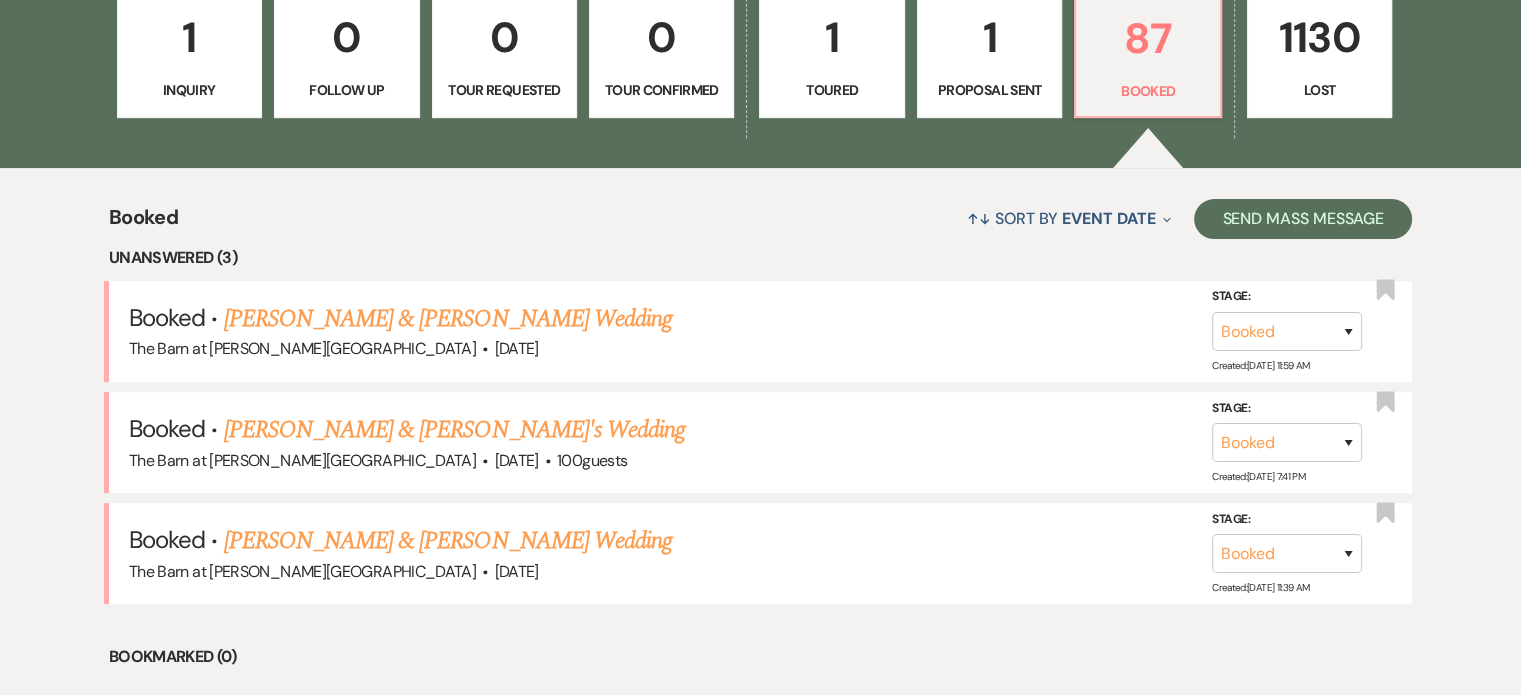 scroll, scrollTop: 639, scrollLeft: 0, axis: vertical 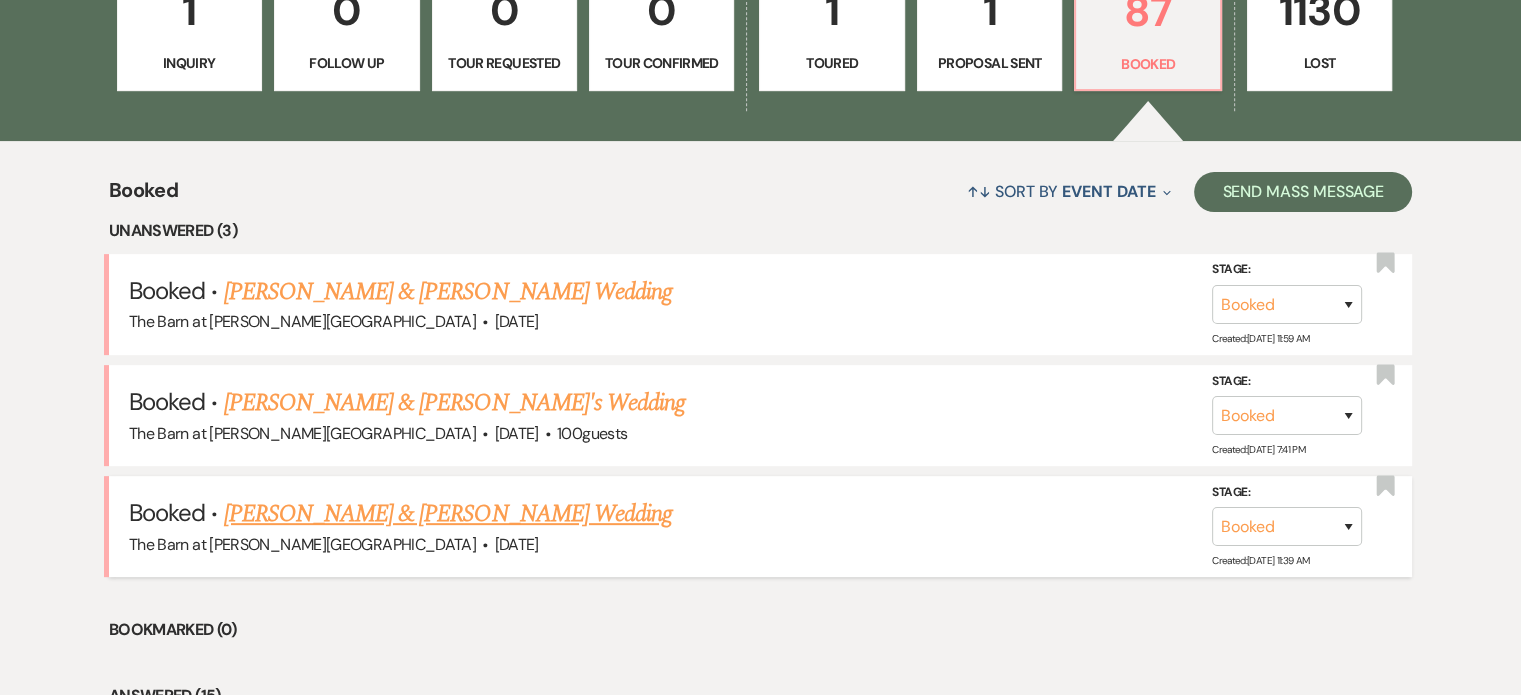 click on "[PERSON_NAME] & [PERSON_NAME] Wedding" at bounding box center (448, 514) 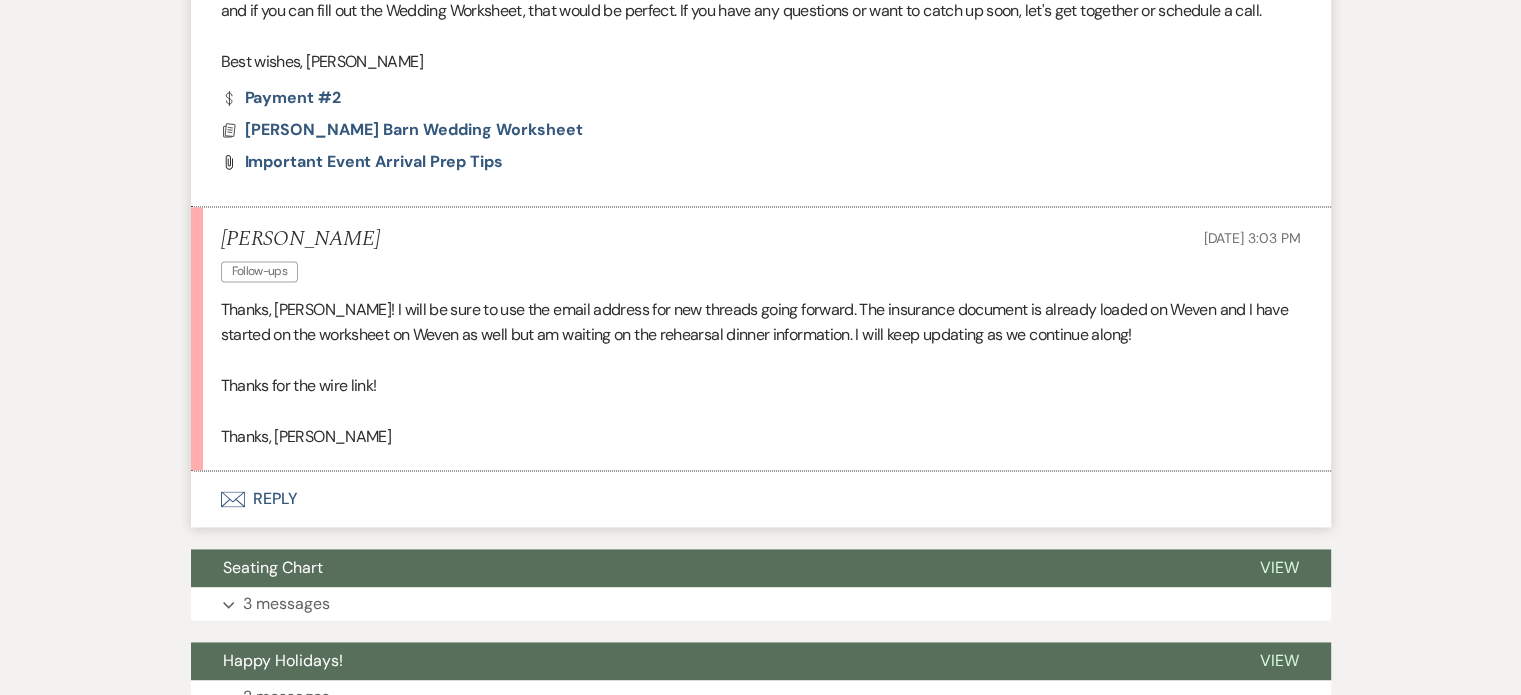 scroll, scrollTop: 2824, scrollLeft: 0, axis: vertical 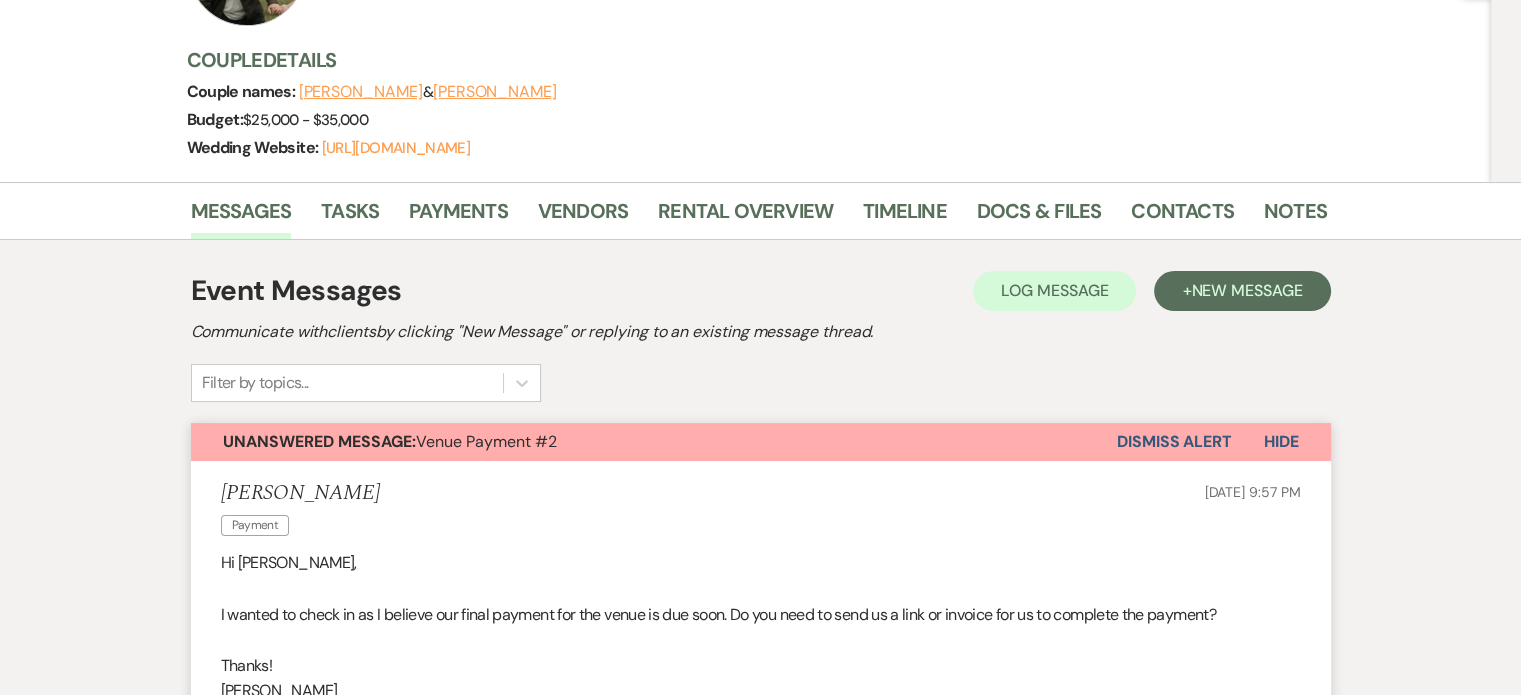 click on "Dismiss Alert" at bounding box center (1174, 442) 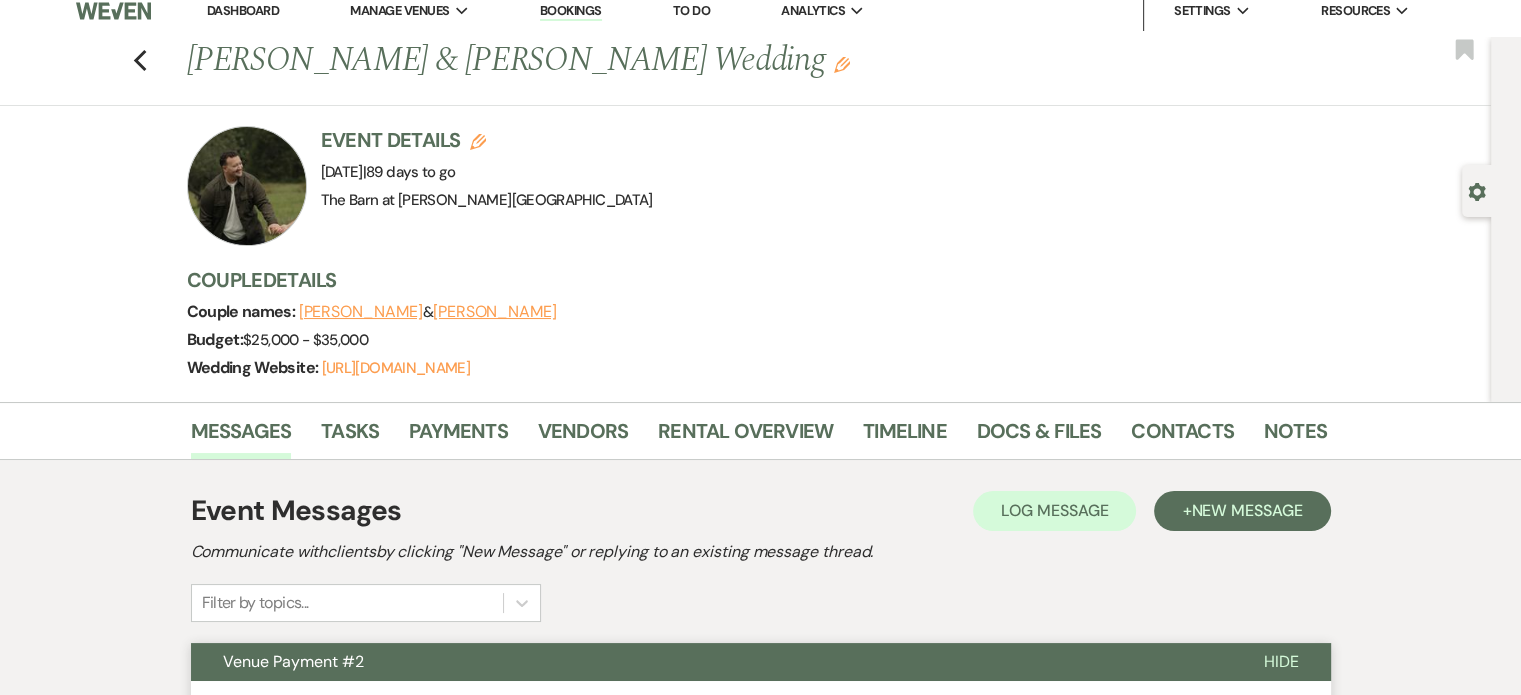 scroll, scrollTop: 0, scrollLeft: 0, axis: both 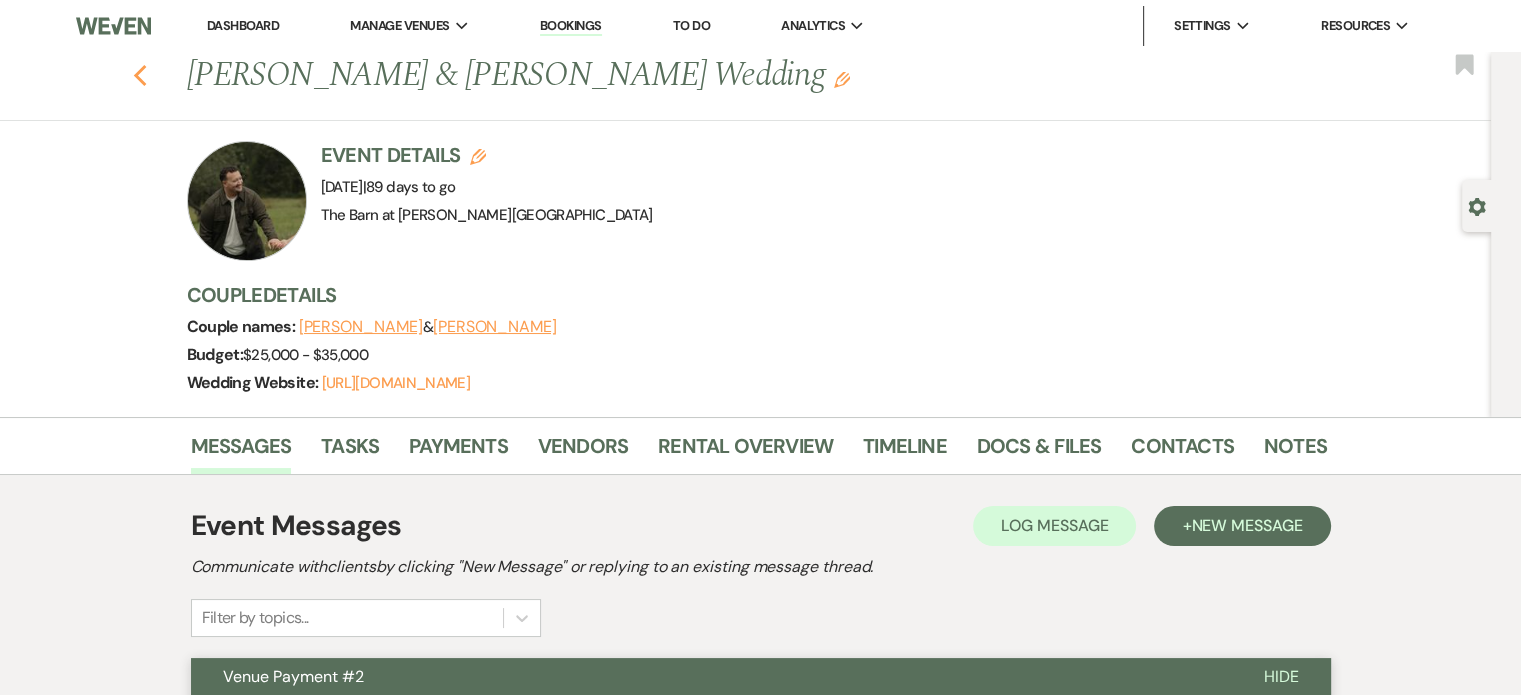 click on "Previous" 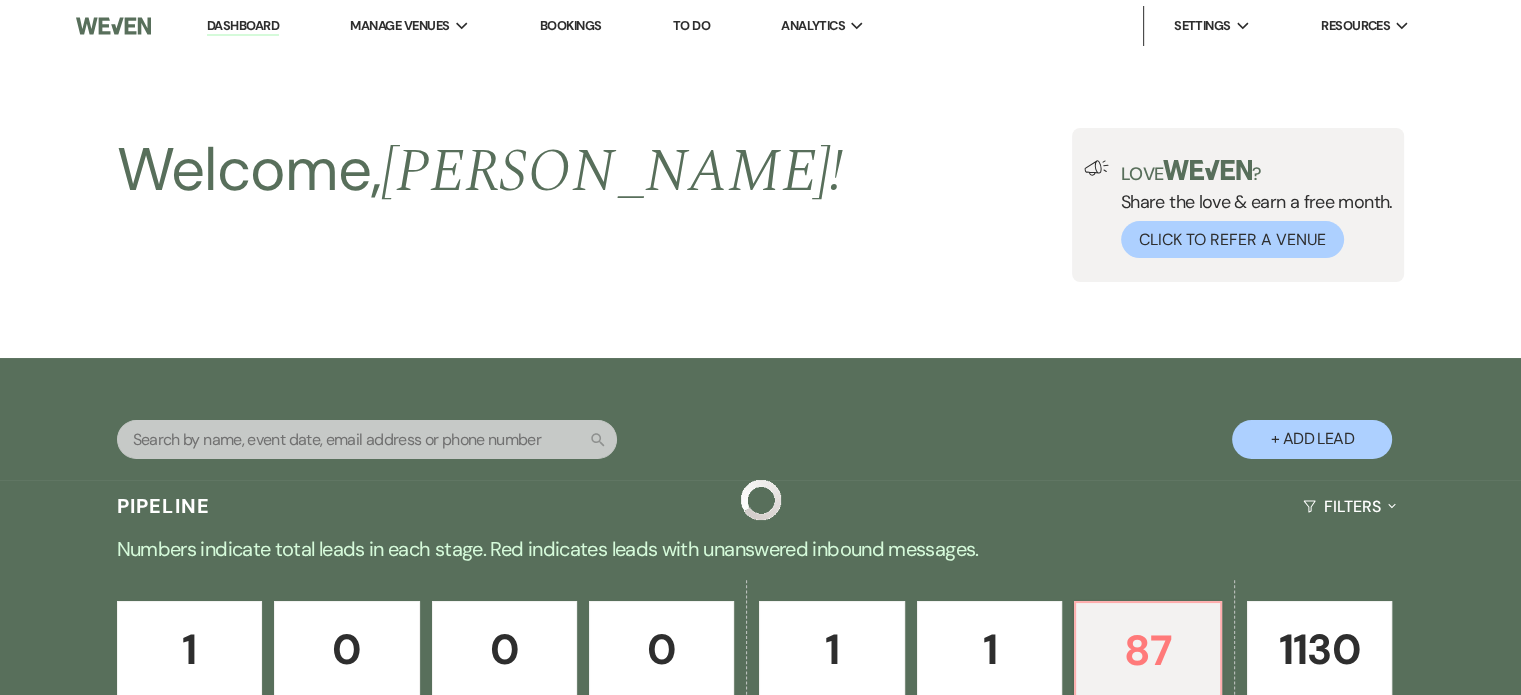 scroll, scrollTop: 639, scrollLeft: 0, axis: vertical 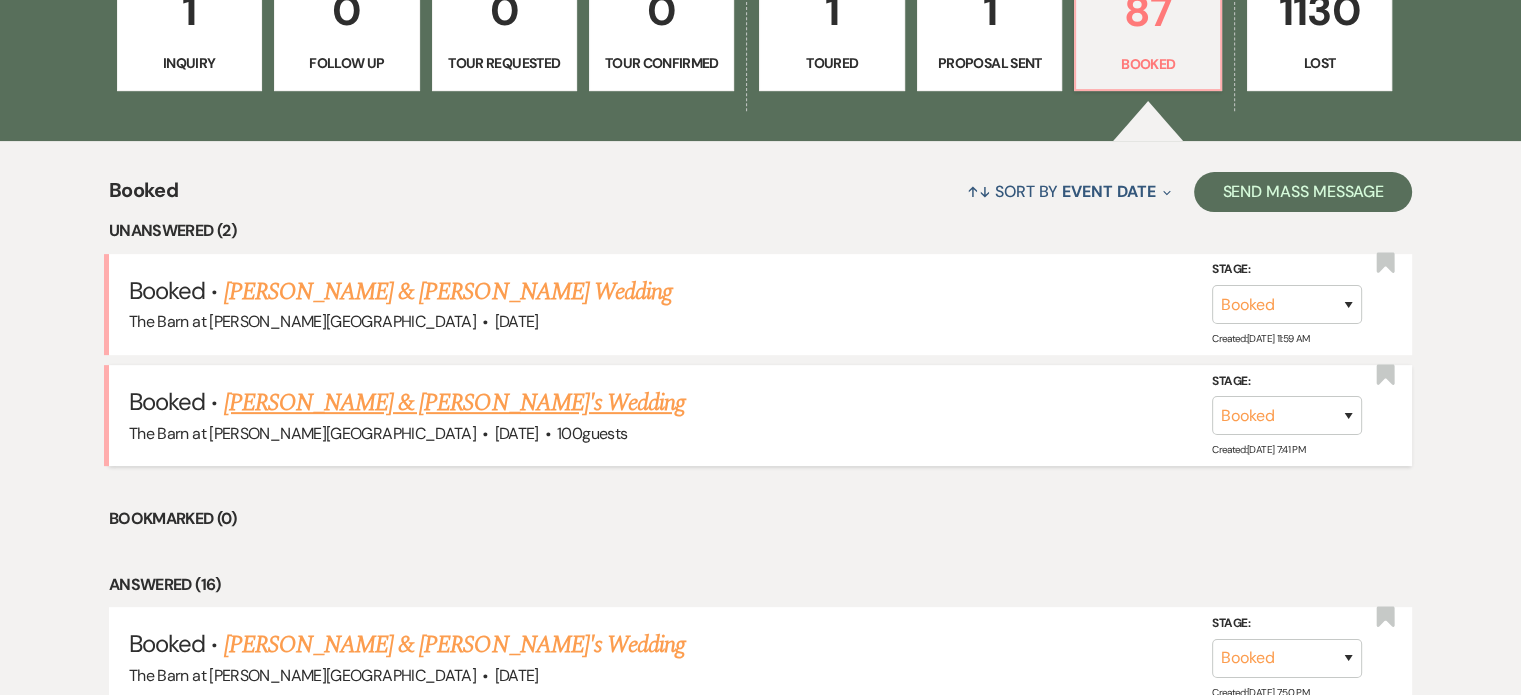 click on "[PERSON_NAME] & [PERSON_NAME]'s Wedding" at bounding box center (455, 403) 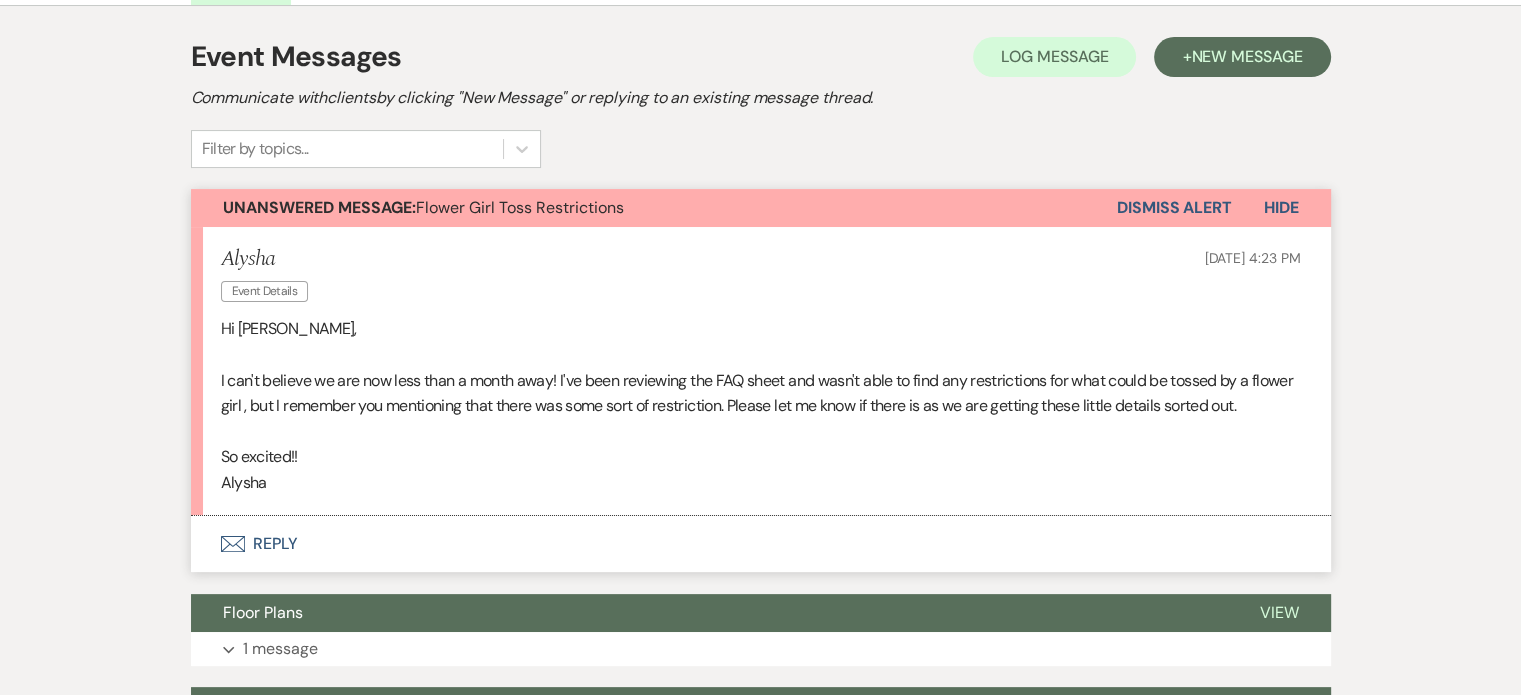 scroll, scrollTop: 384, scrollLeft: 0, axis: vertical 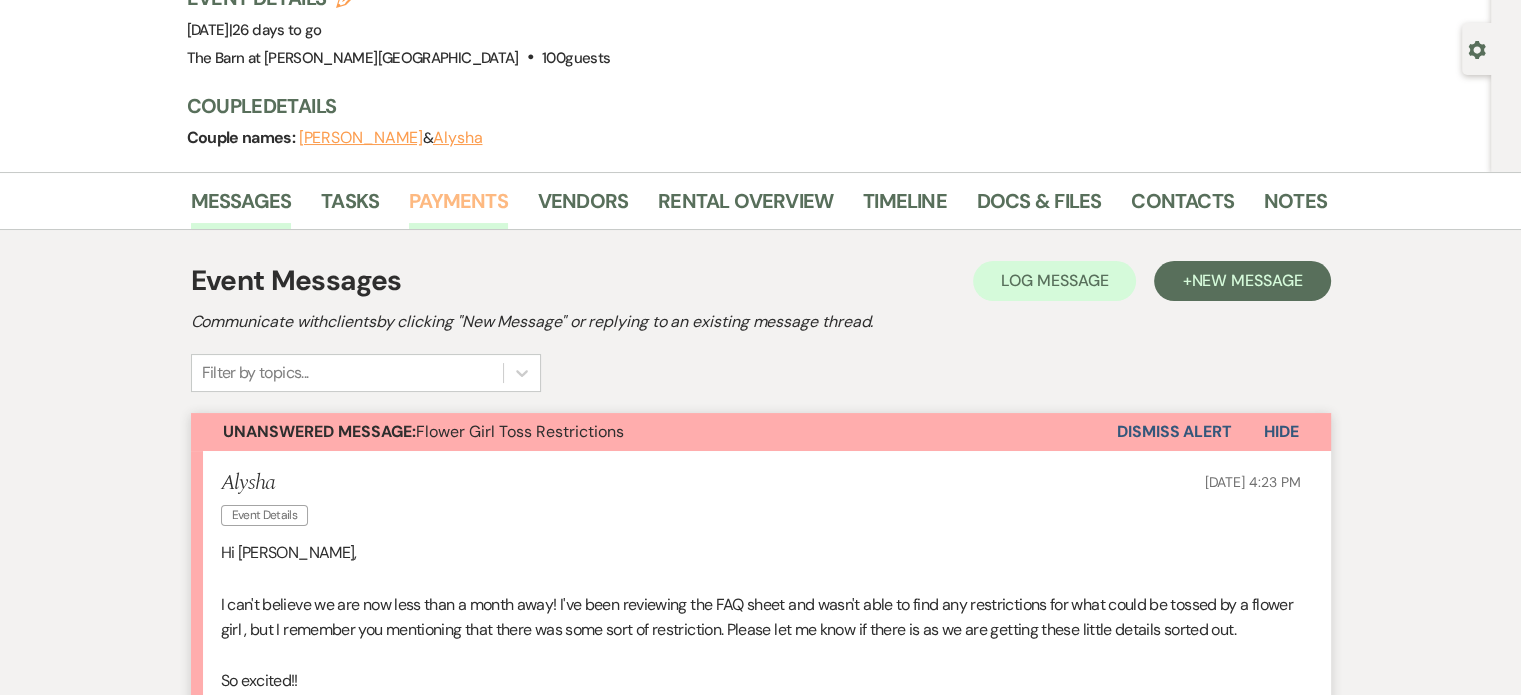 click on "Payments" at bounding box center (458, 207) 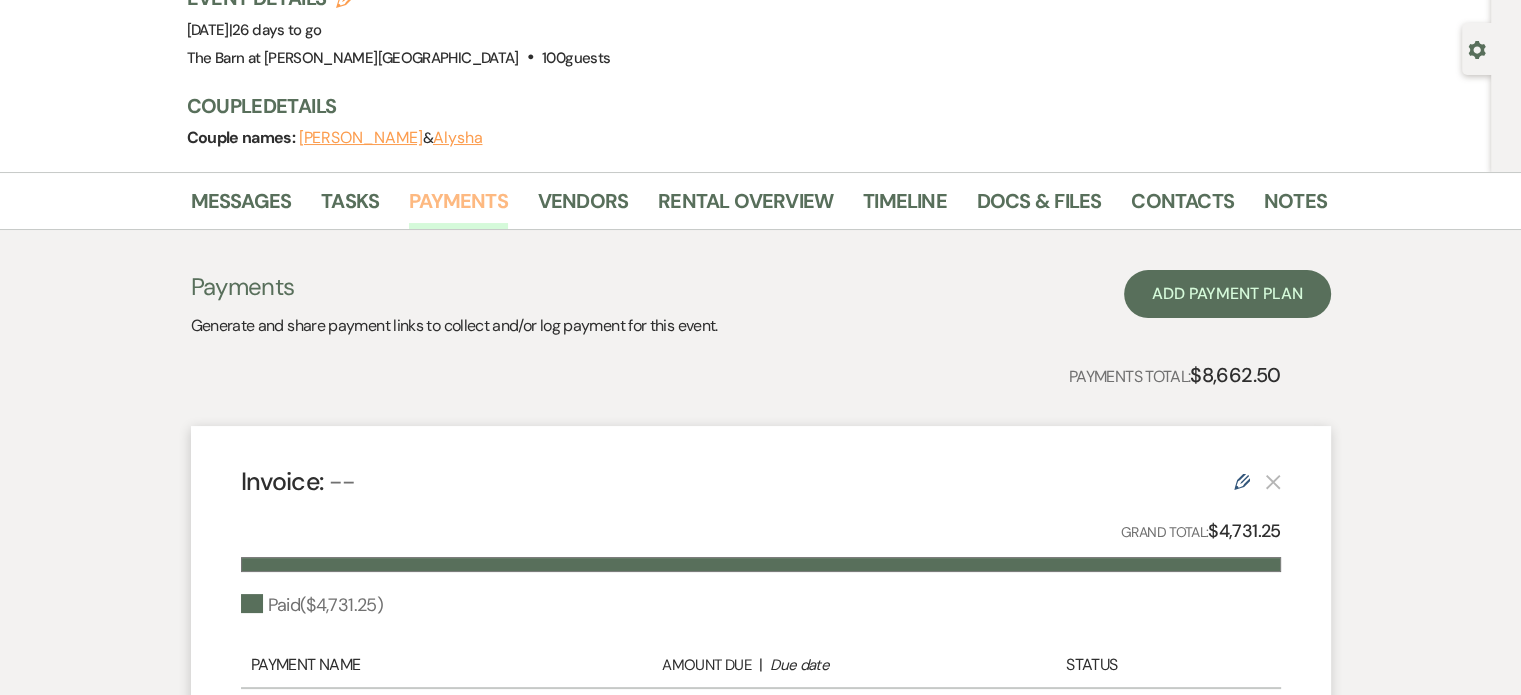 scroll, scrollTop: 0, scrollLeft: 0, axis: both 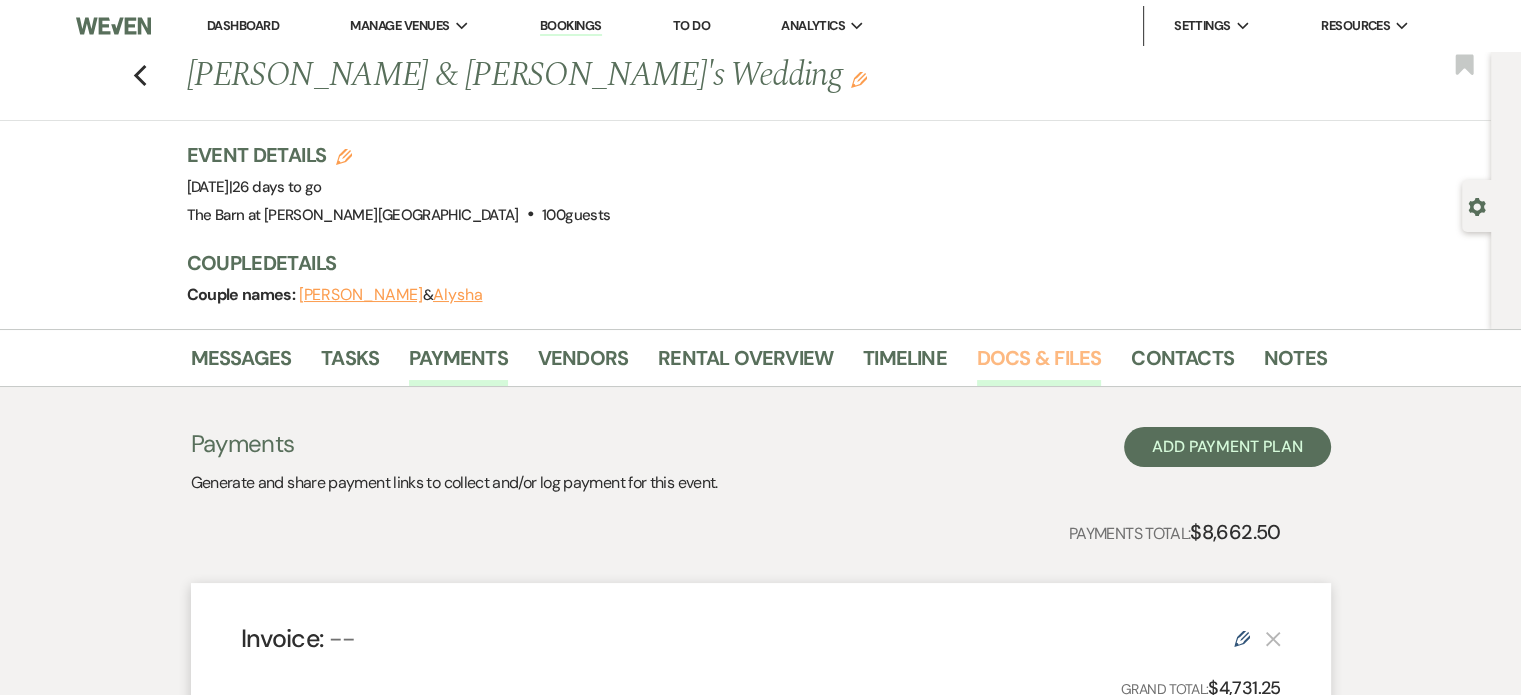 click on "Docs & Files" at bounding box center [1039, 364] 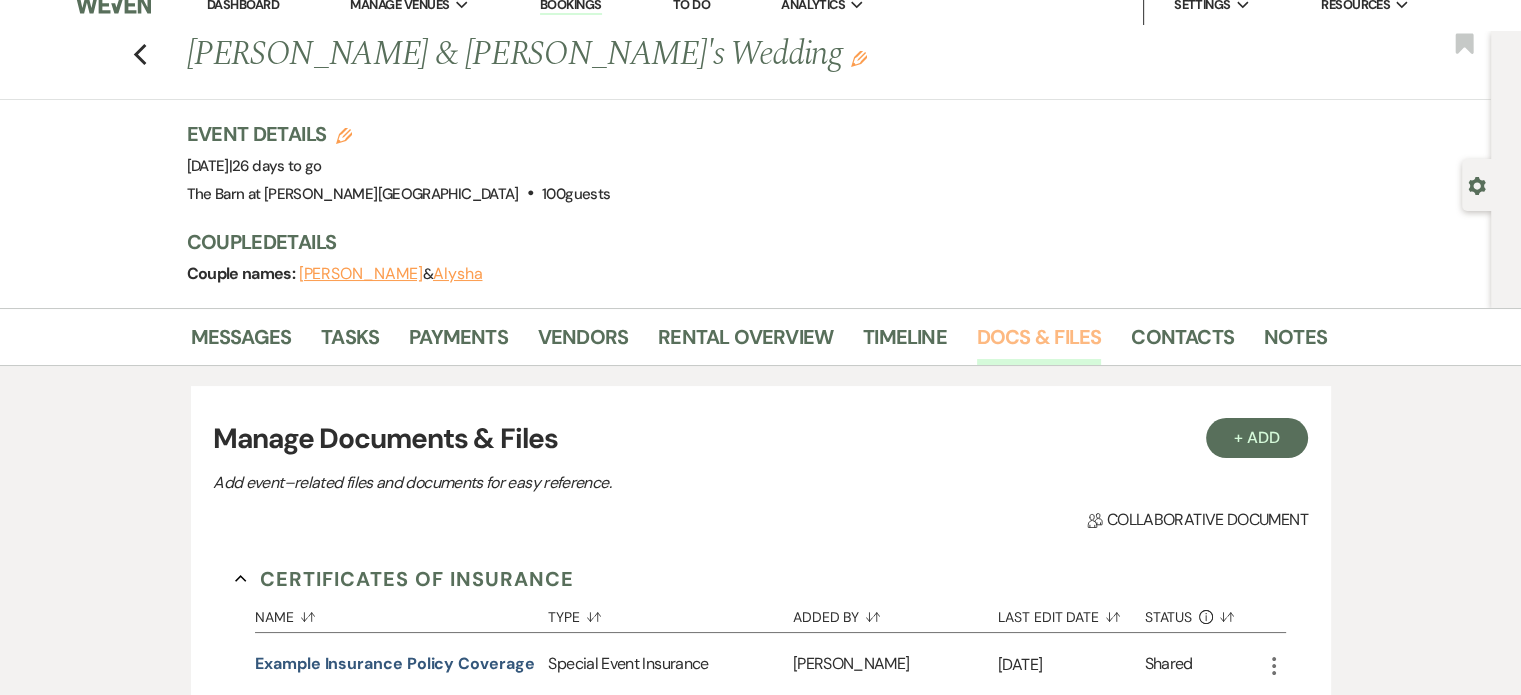 scroll, scrollTop: 0, scrollLeft: 0, axis: both 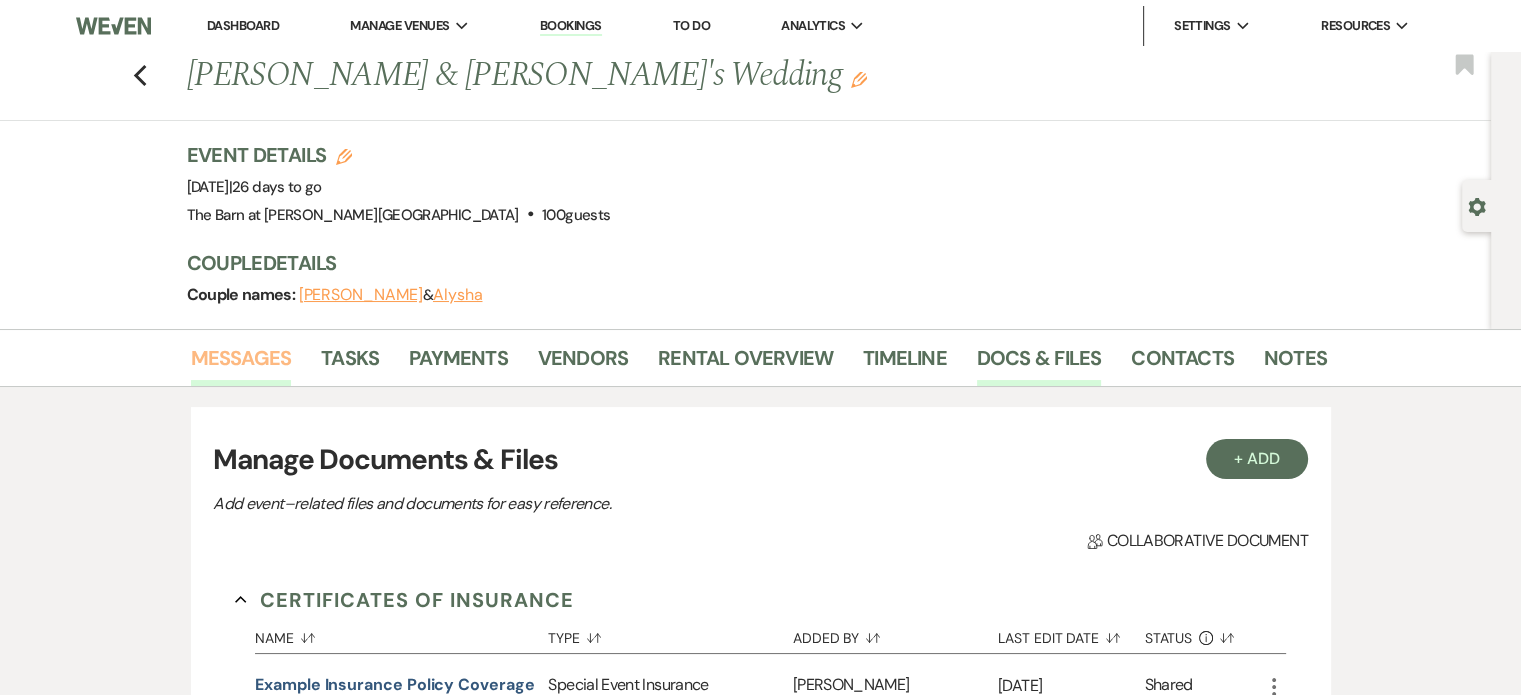 click on "Messages" at bounding box center (241, 364) 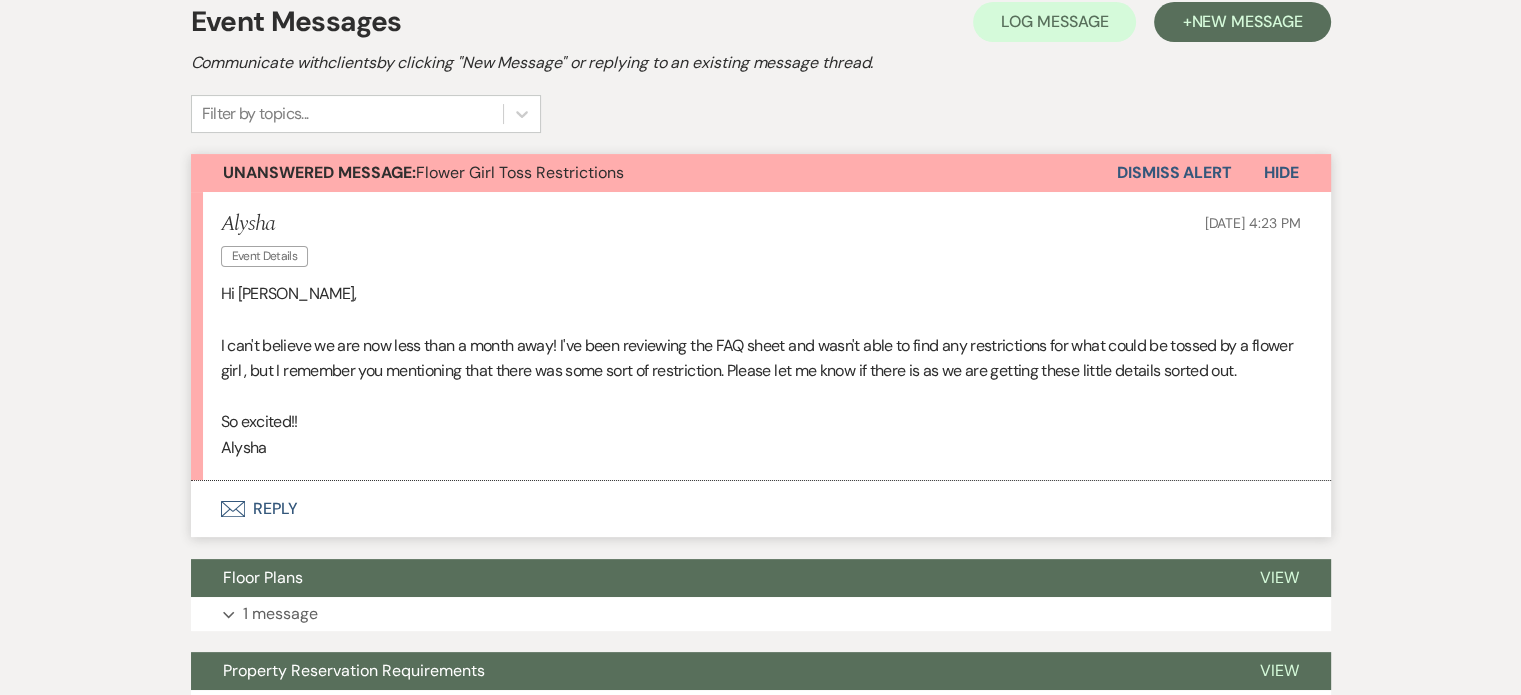 scroll, scrollTop: 422, scrollLeft: 0, axis: vertical 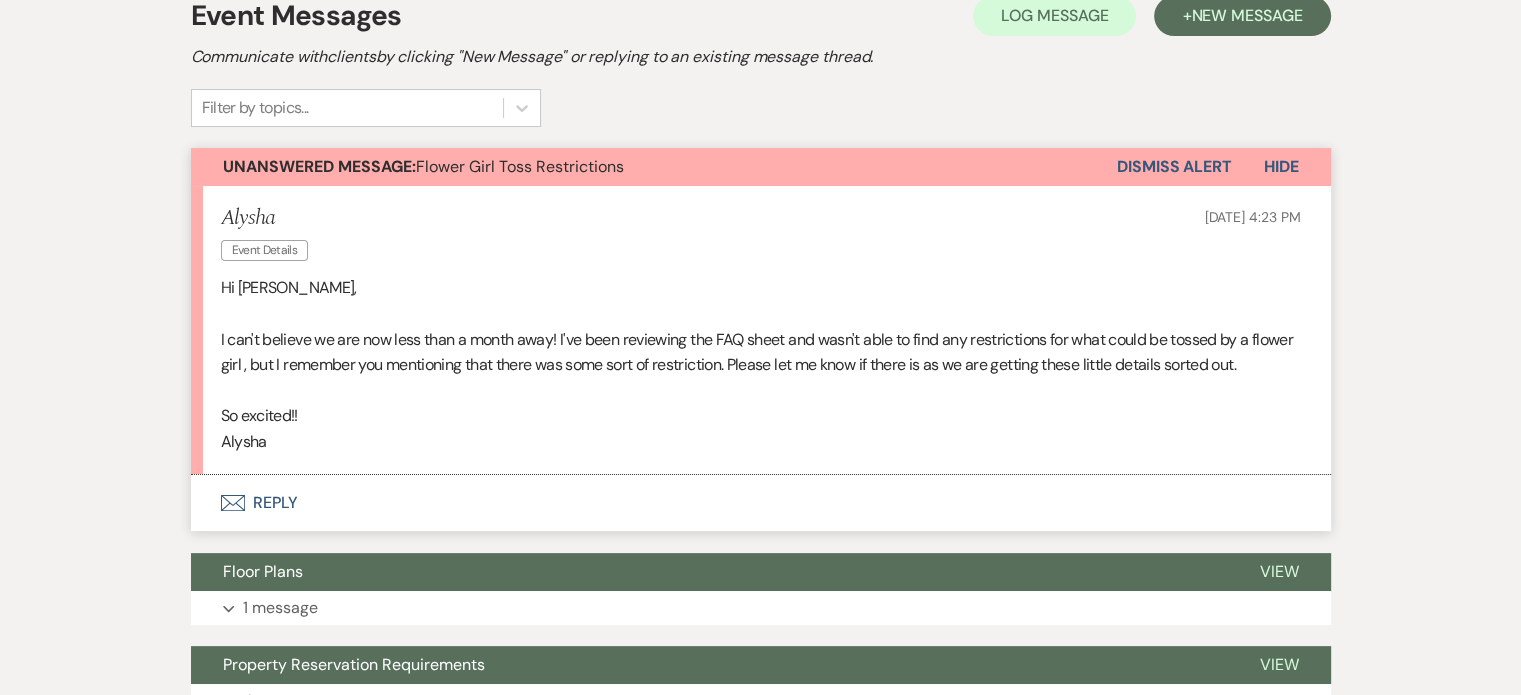 click on "Envelope Reply" at bounding box center [761, 503] 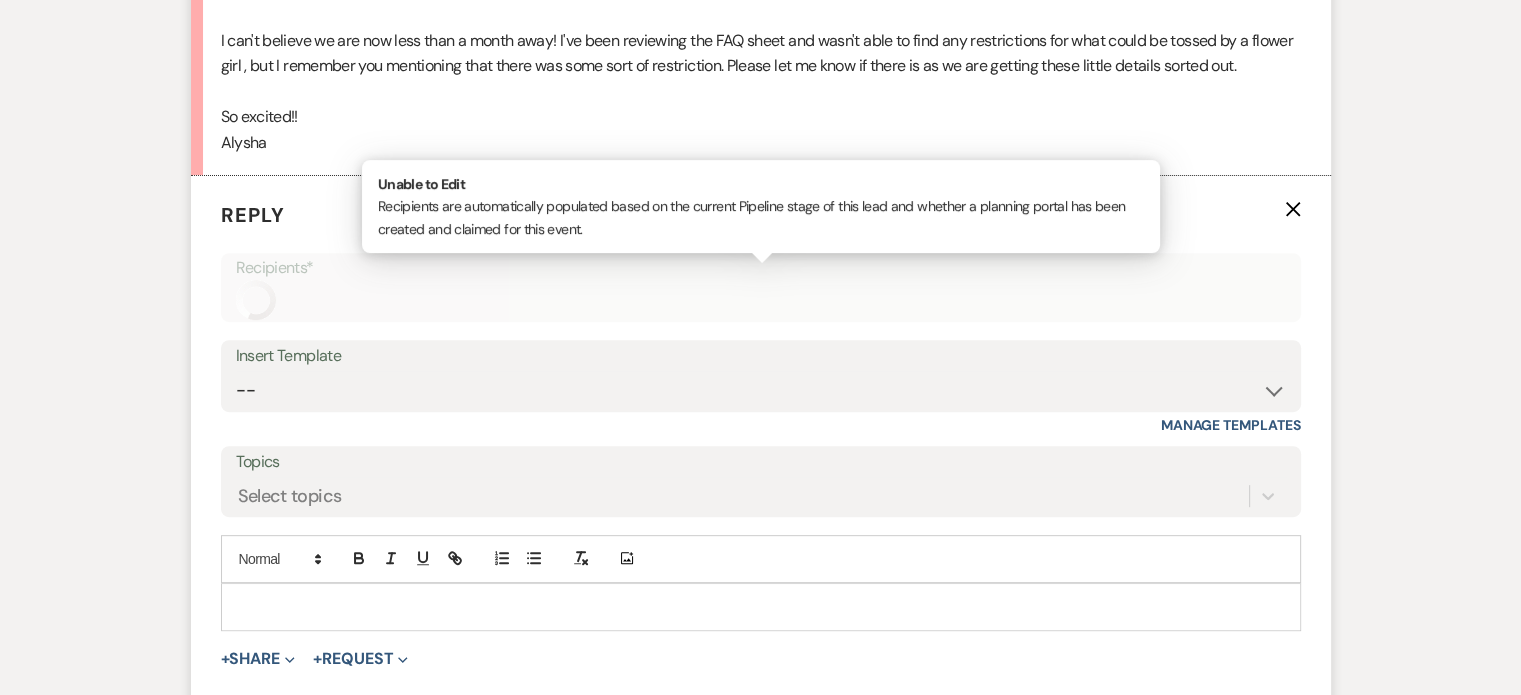 scroll, scrollTop: 792, scrollLeft: 0, axis: vertical 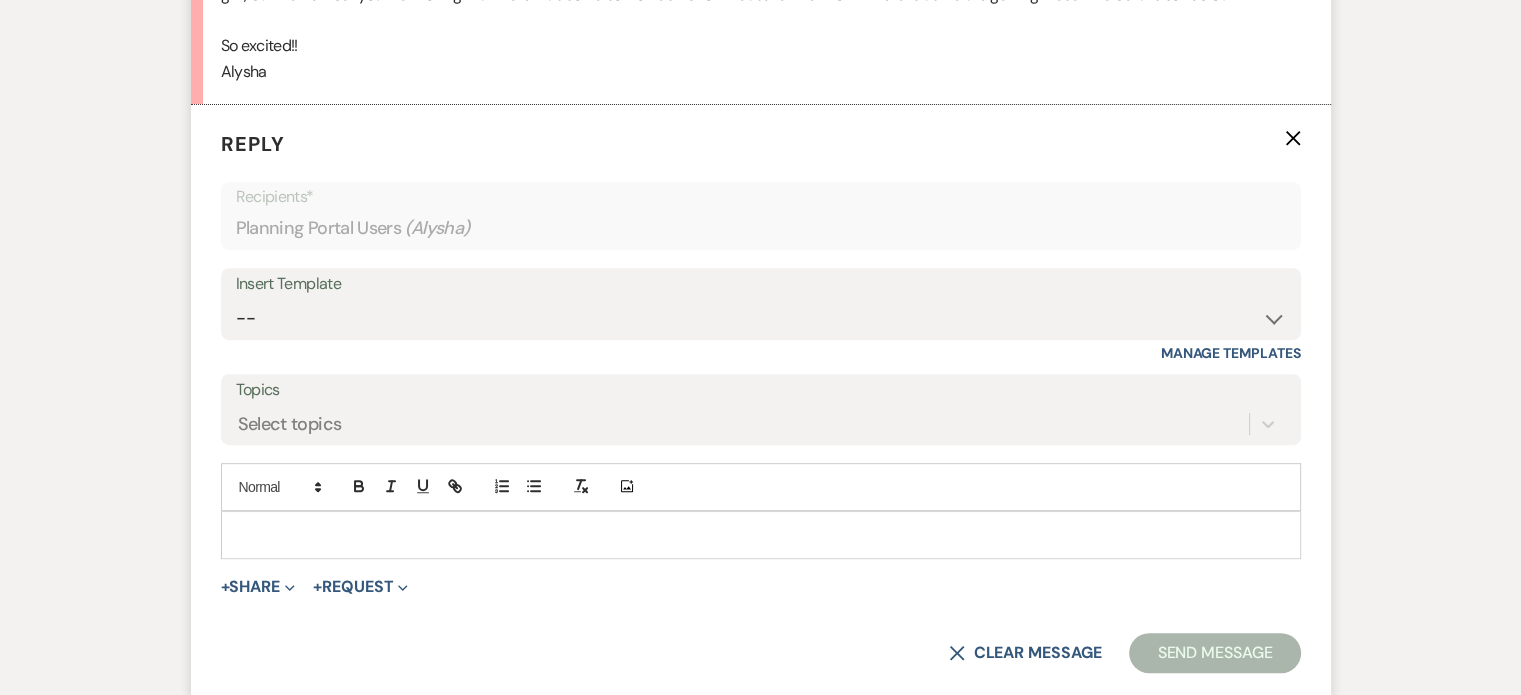 click at bounding box center (761, 535) 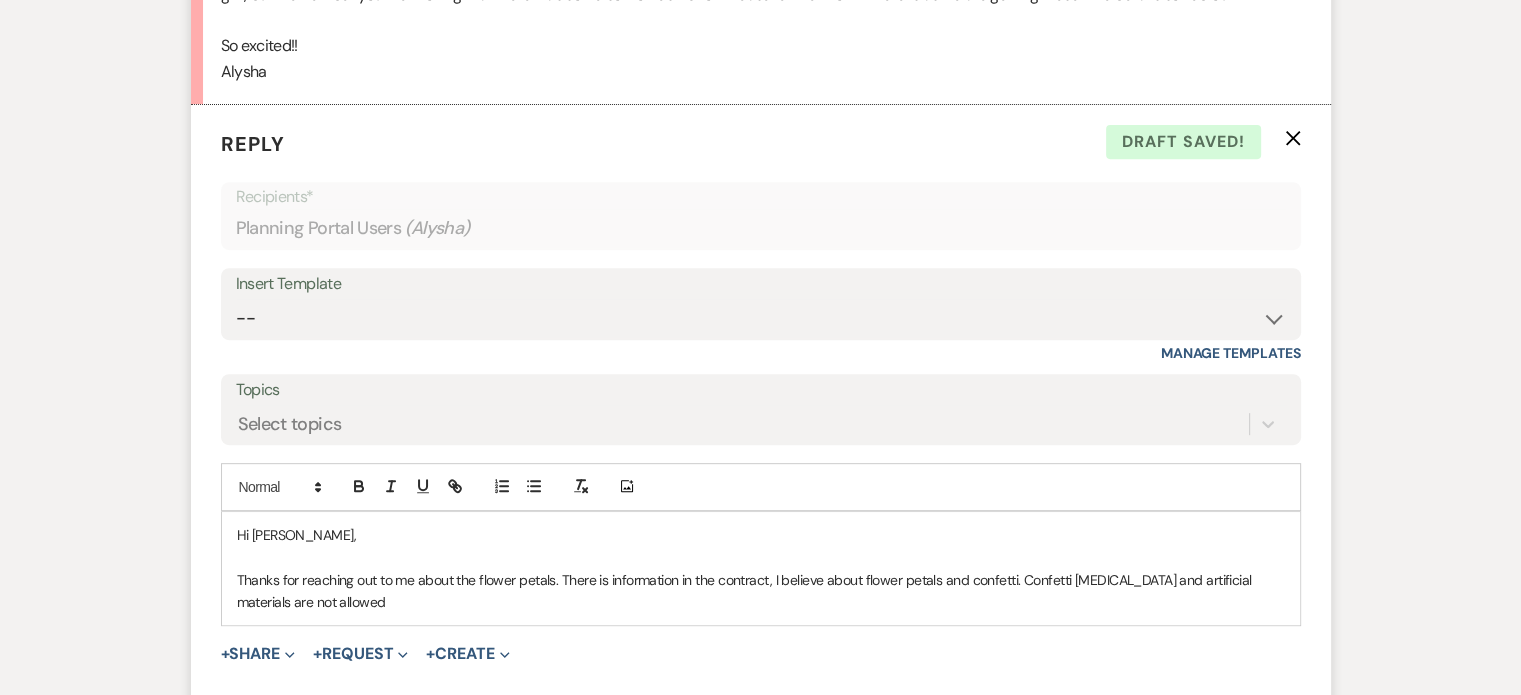 click on "Thanks for reaching out to me about the flower petals. There is information in the contract, I believe about flower petals and confetti. Confetti [MEDICAL_DATA] and artificial materials are not allowed" at bounding box center (761, 591) 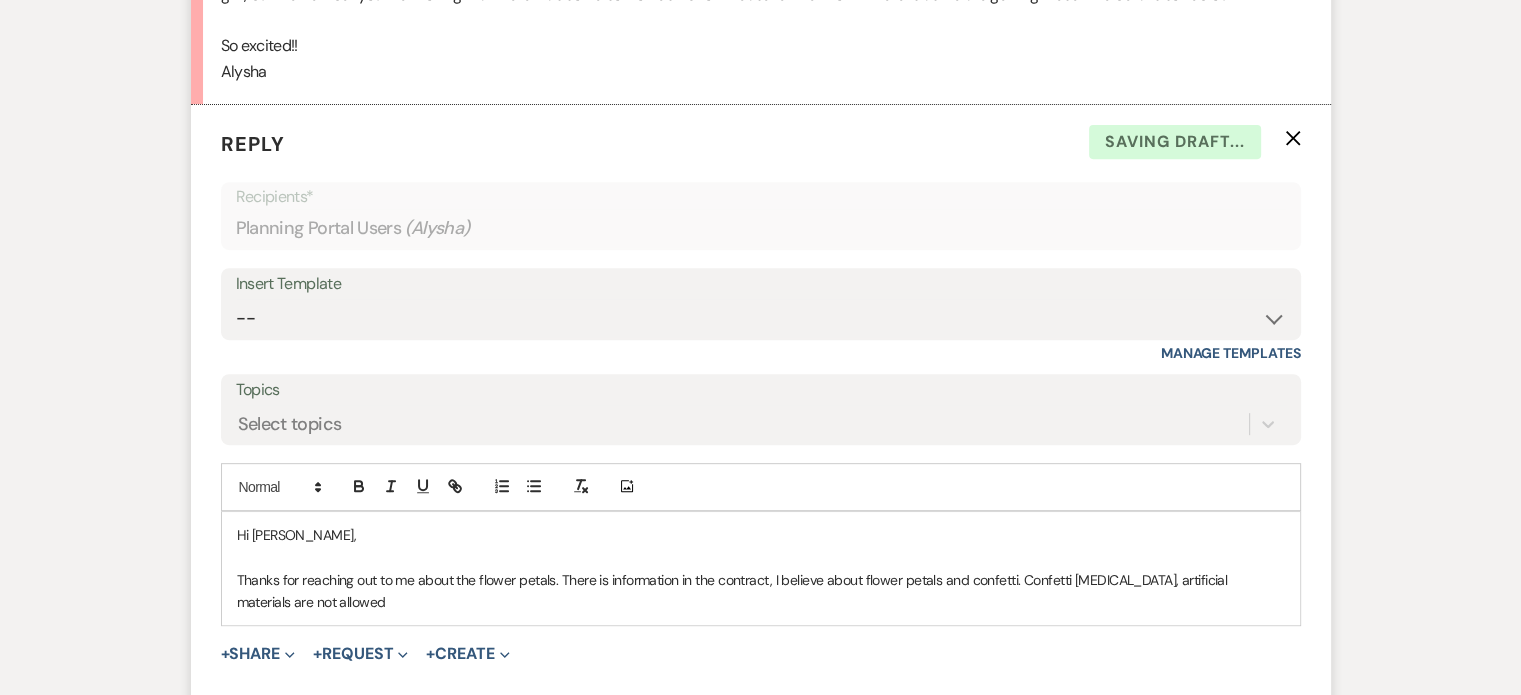 click on "Thanks for reaching out to me about the flower petals. There is information in the contract, I believe about flower petals and confetti. Confetti [MEDICAL_DATA], artificial materials are not allowed" at bounding box center (761, 591) 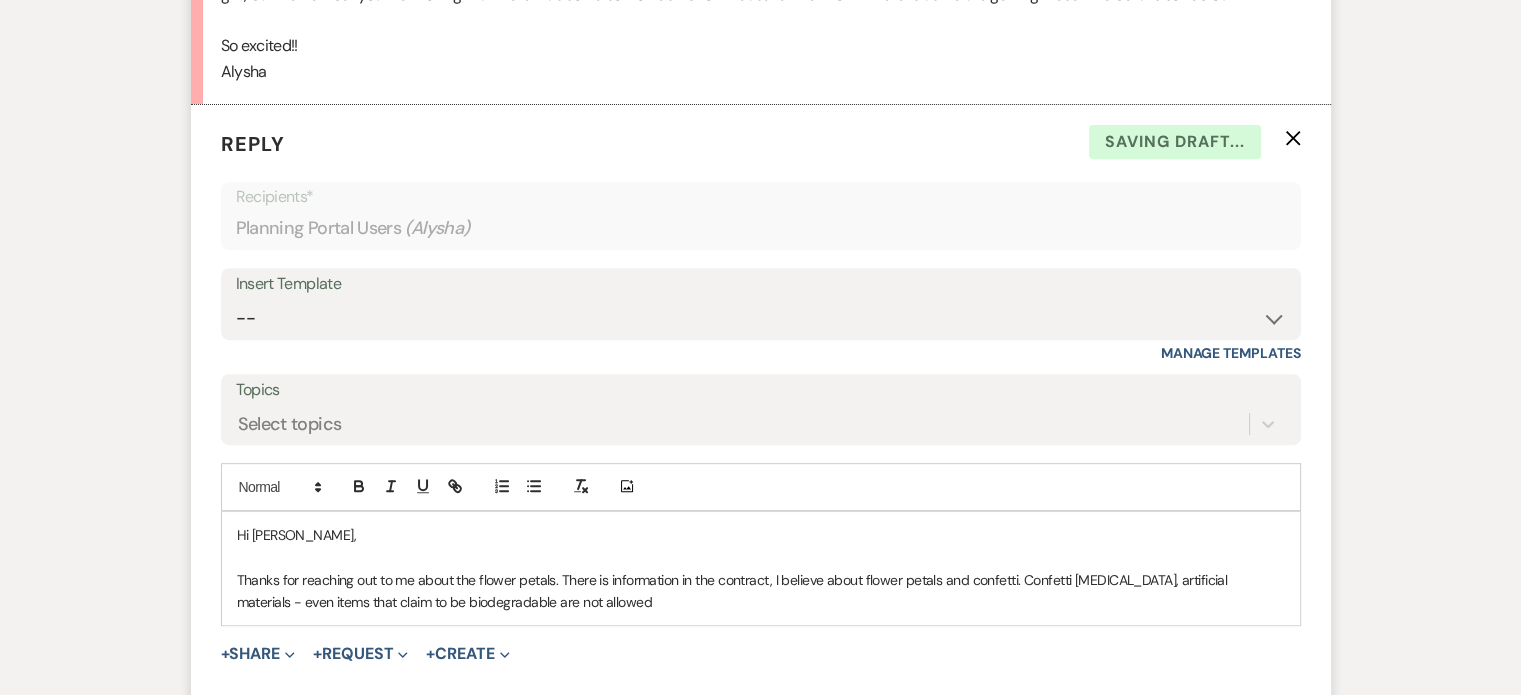 click on "Thanks for reaching out to me about the flower petals. There is information in the contract, I believe about flower petals and confetti. Confetti [MEDICAL_DATA], artificial materials - even items that claim to be biodegradable are not allowed" at bounding box center [761, 591] 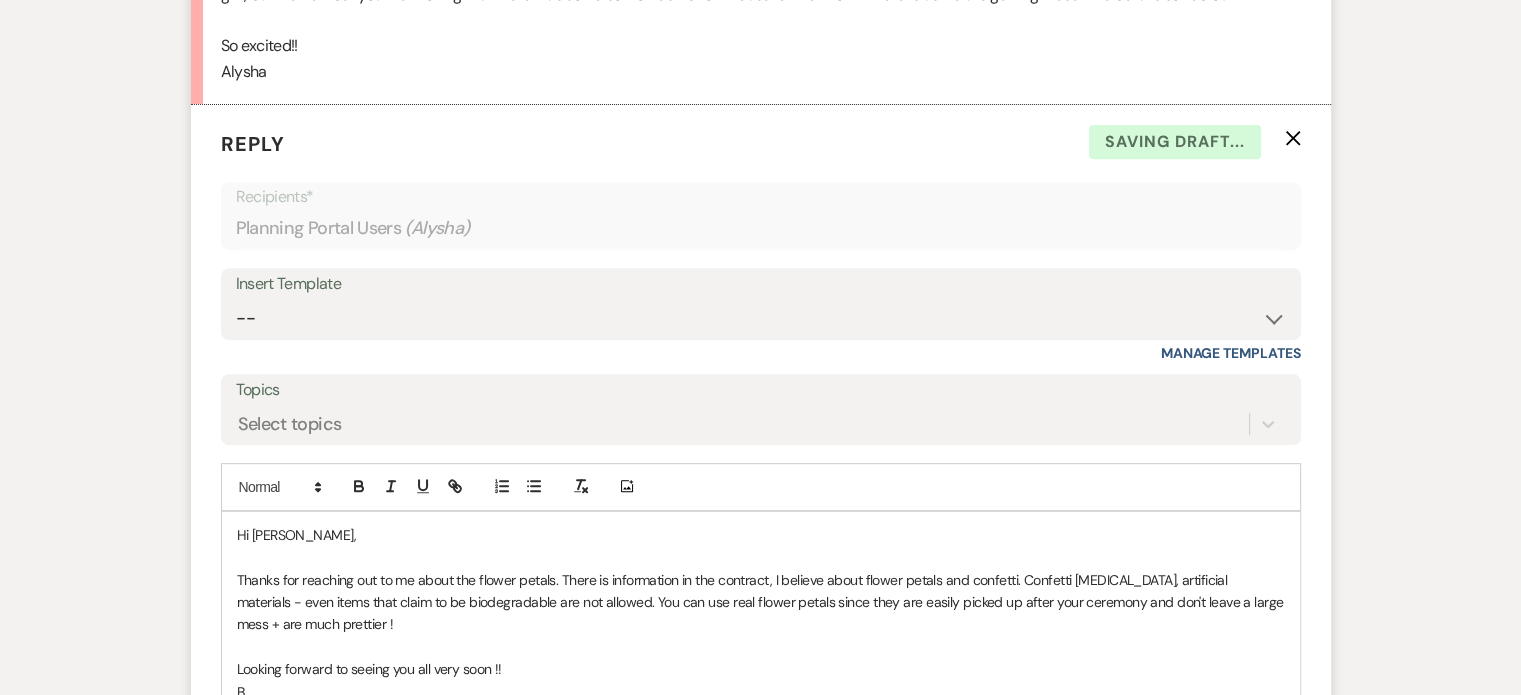 scroll, scrollTop: 795, scrollLeft: 0, axis: vertical 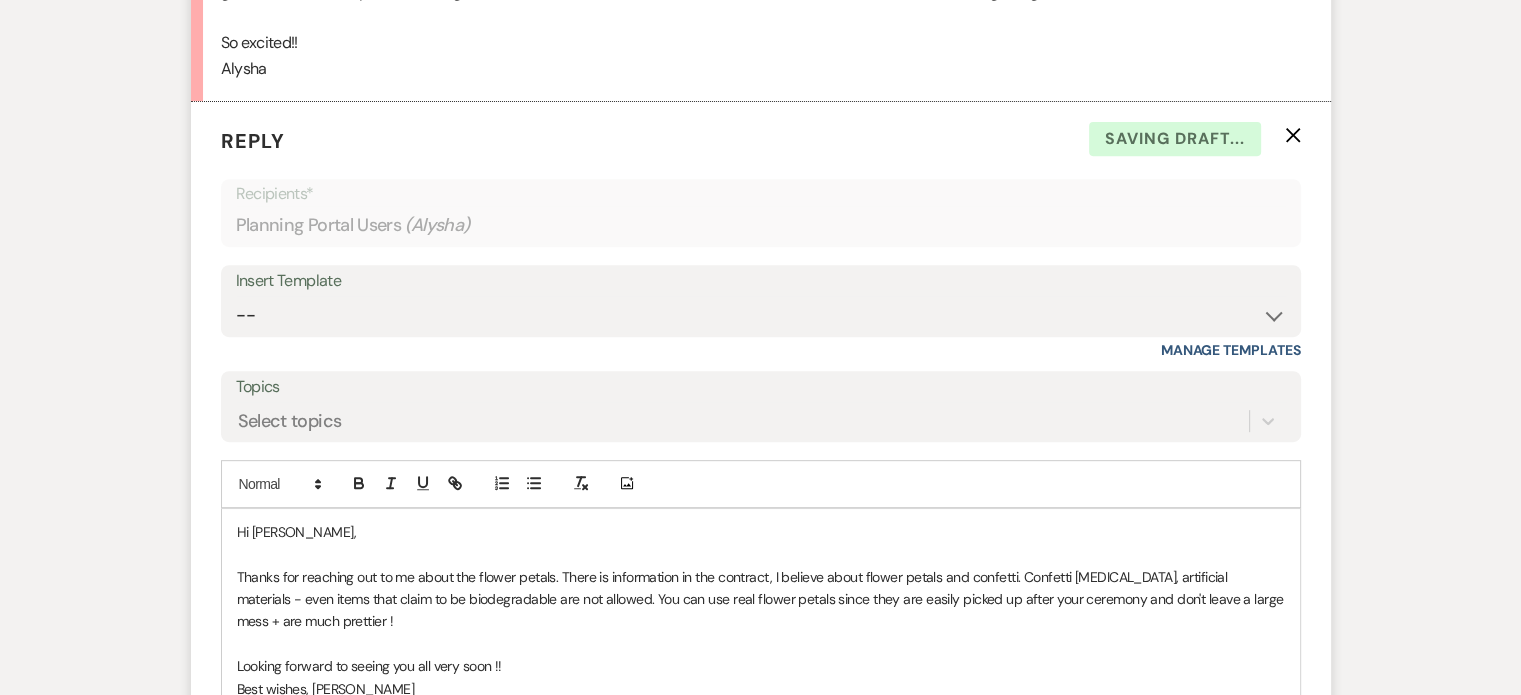 click on "Thanks for reaching out to me about the flower petals. There is information in the contract, I believe about flower petals and confetti. Confetti [MEDICAL_DATA], artificial materials - even items that claim to be biodegradable are not allowed. You can use real flower petals since they are easily picked up after your ceremony and don't leave a large mess + are much prettier !" at bounding box center [761, 599] 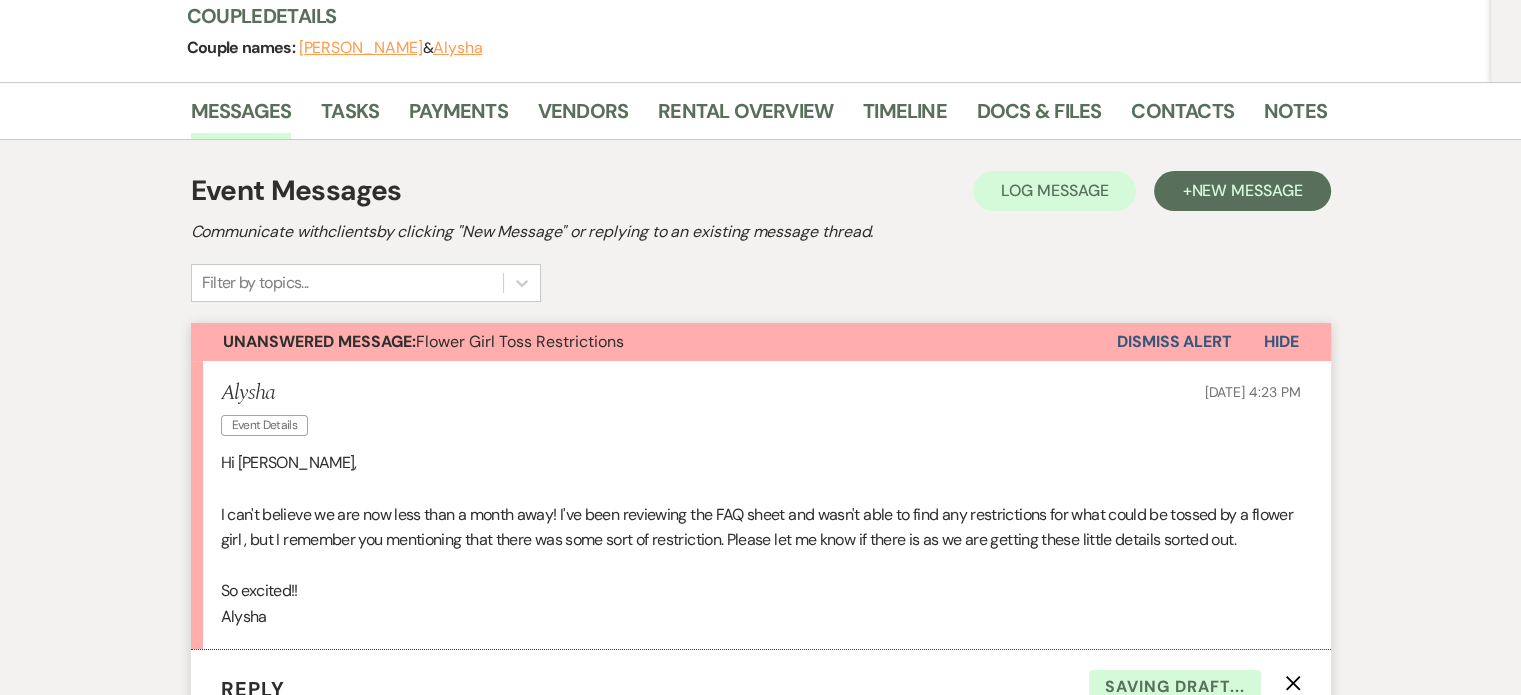 scroll, scrollTop: 243, scrollLeft: 0, axis: vertical 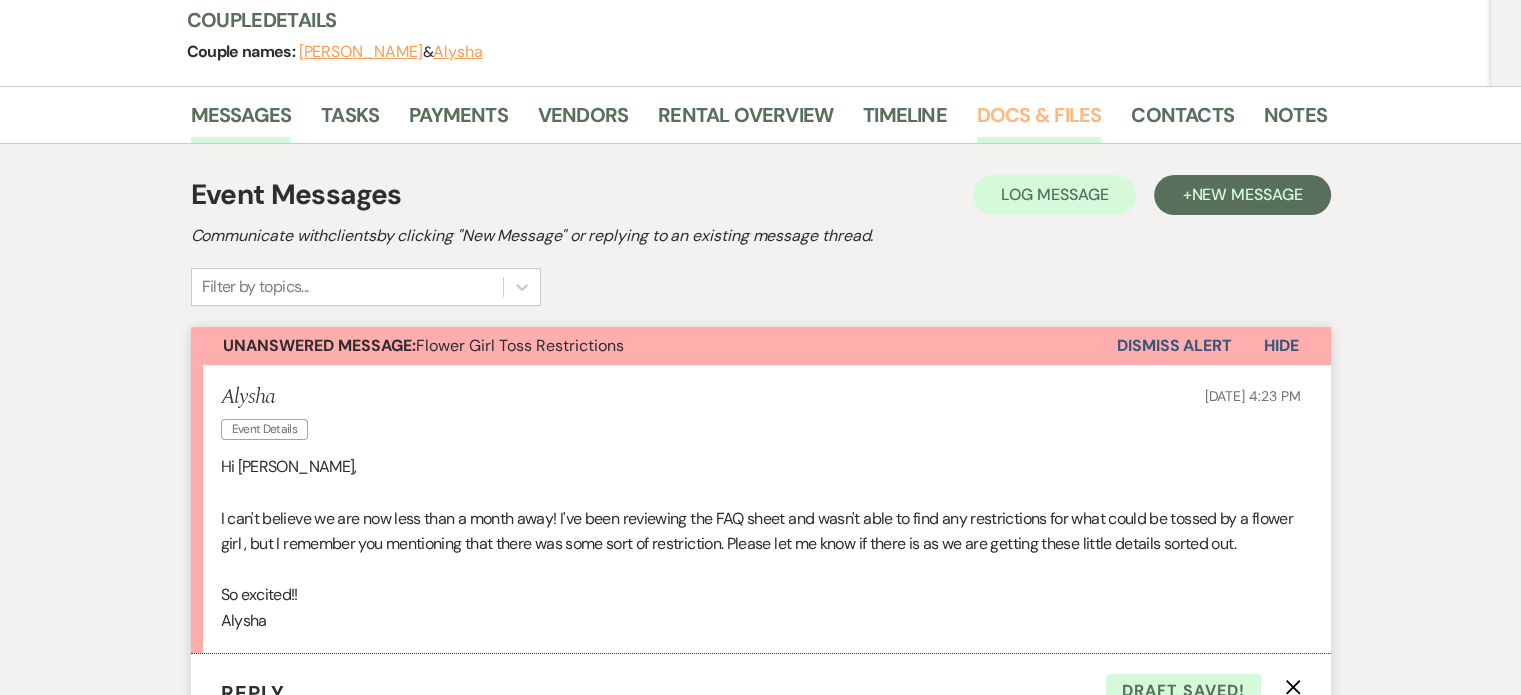 click on "Docs & Files" at bounding box center (1039, 121) 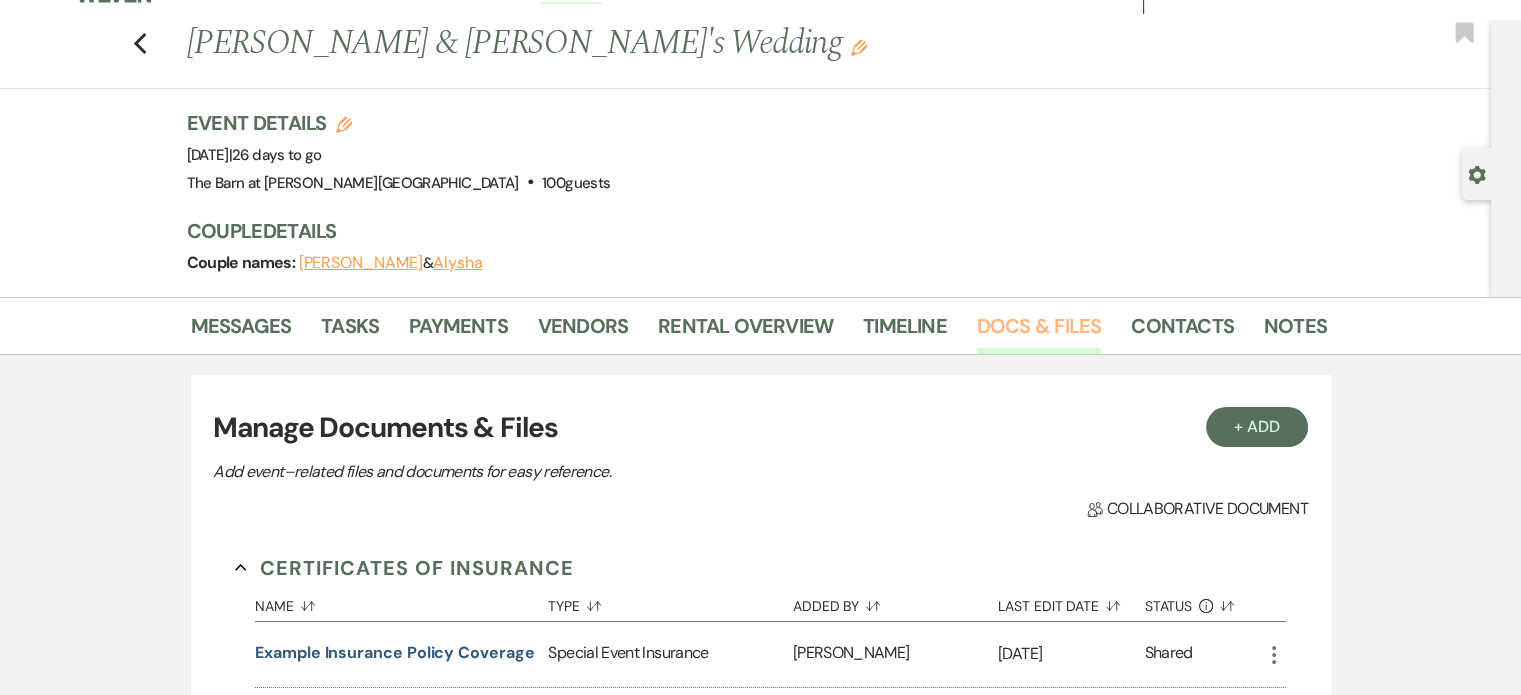 scroll, scrollTop: 0, scrollLeft: 0, axis: both 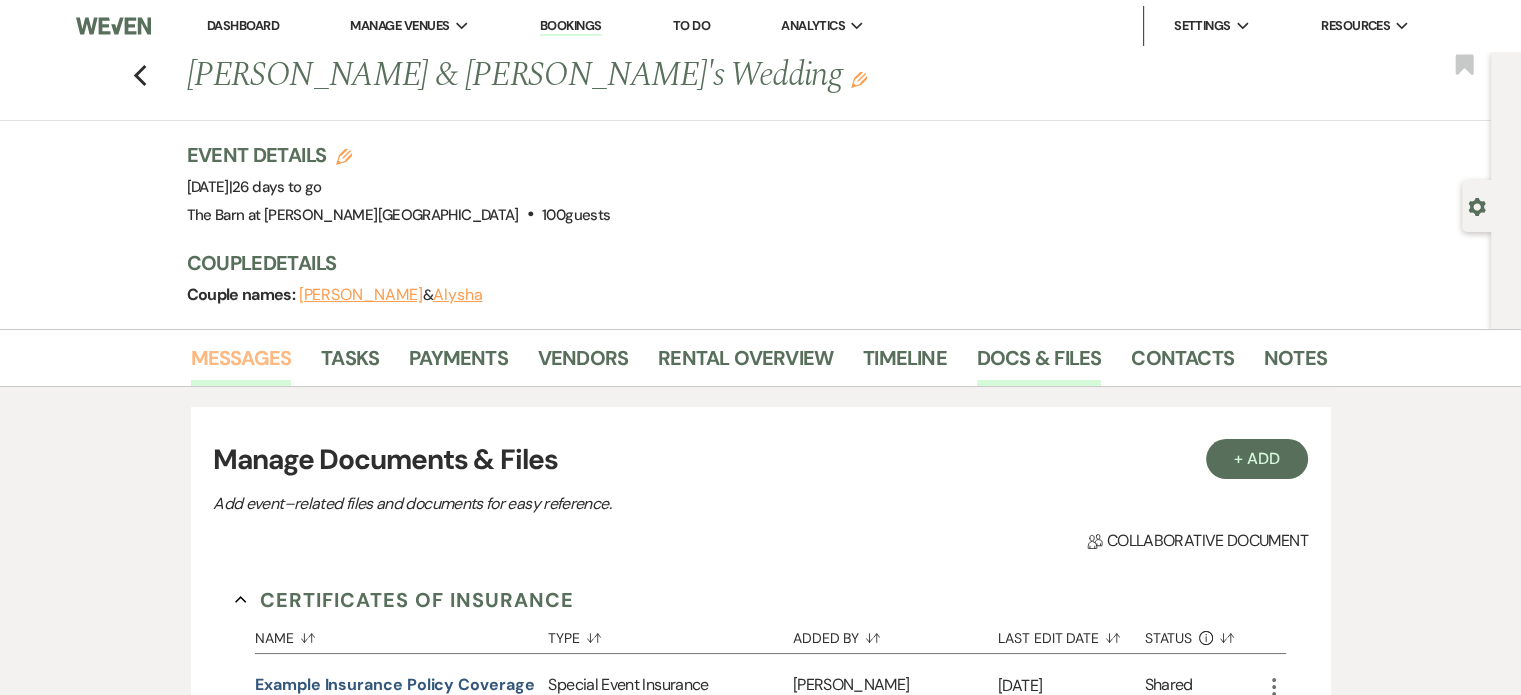 click on "Messages" at bounding box center (241, 364) 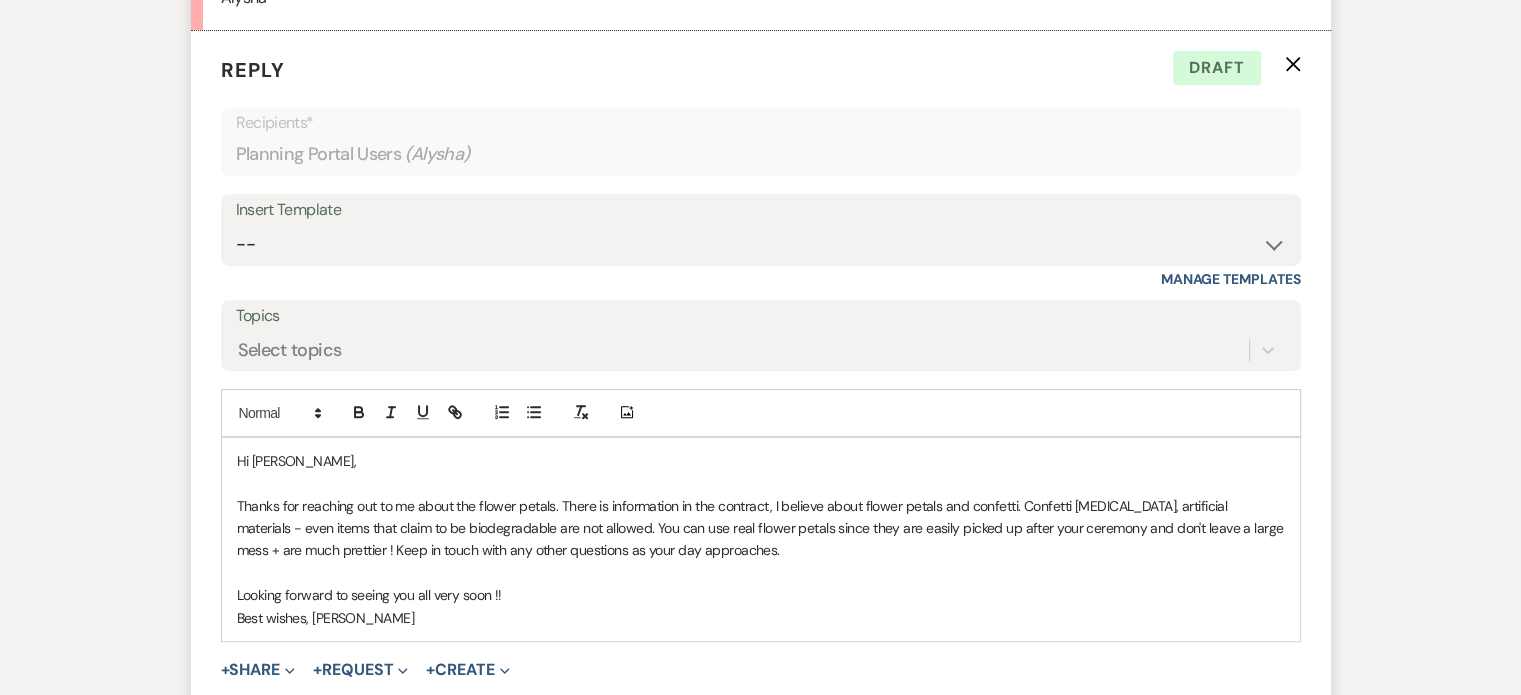 scroll, scrollTop: 923, scrollLeft: 0, axis: vertical 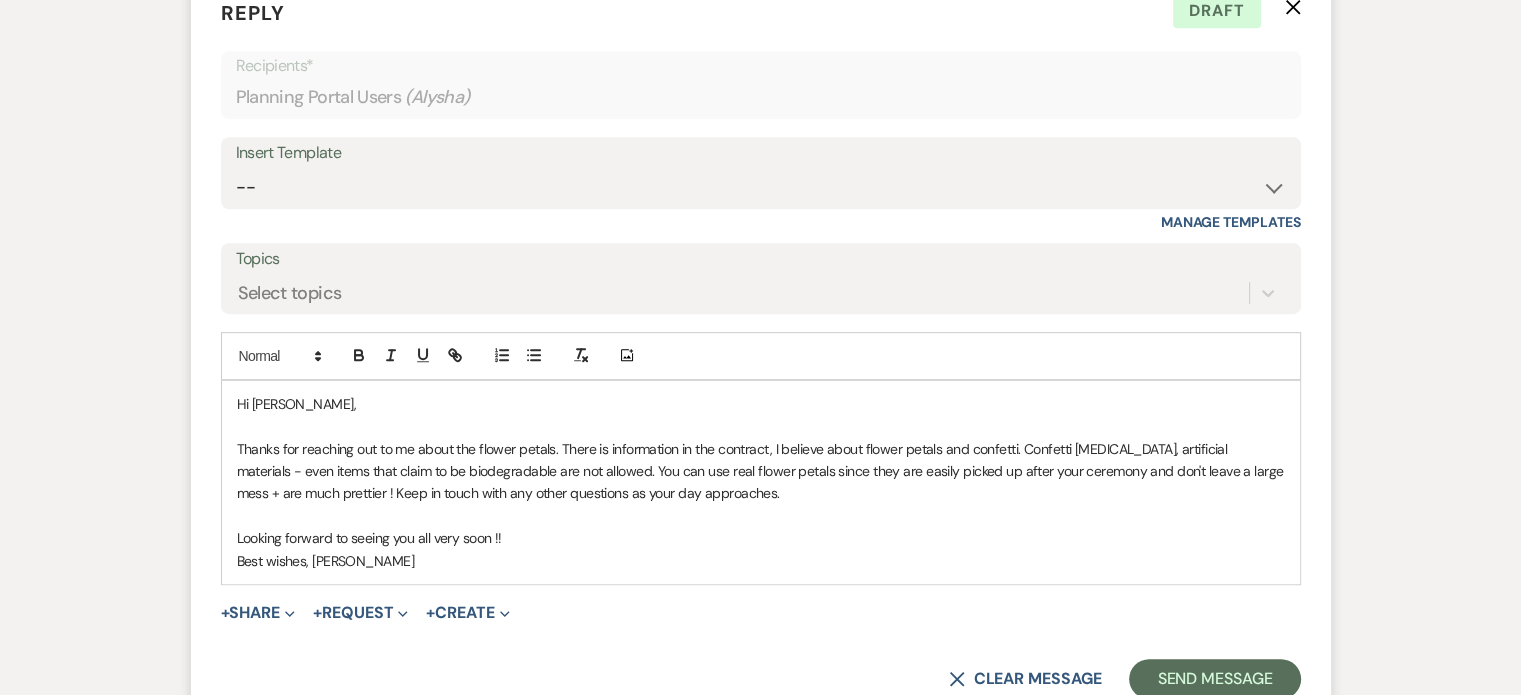 click on "Thanks for reaching out to me about the flower petals. There is information in the contract, I believe about flower petals and confetti. Confetti [MEDICAL_DATA], artificial materials - even items that claim to be biodegradable are not allowed. You can use real flower petals since they are easily picked up after your ceremony and don't leave a large mess + are much prettier ! Keep in touch with any other questions as your day approaches." at bounding box center [761, 471] 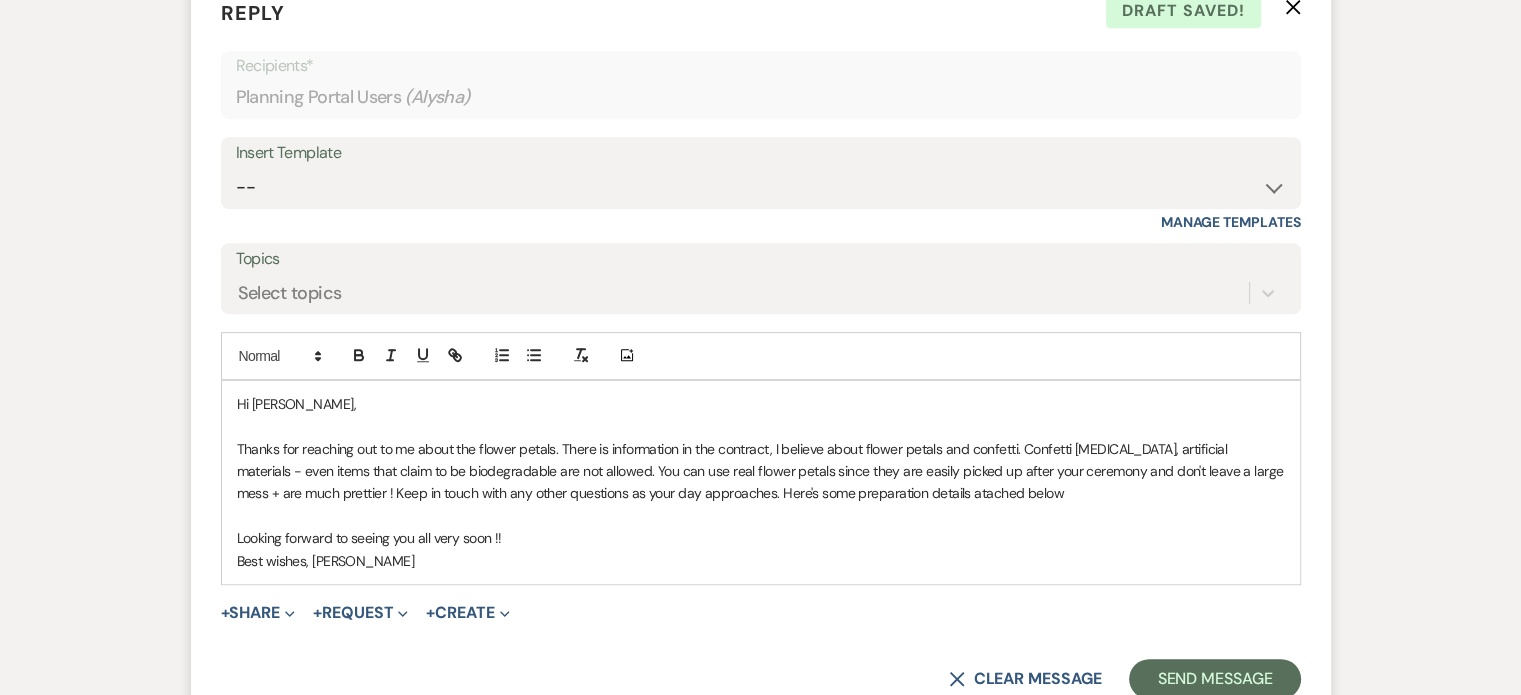 click on "Thanks for reaching out to me about the flower petals. There is information in the contract, I believe about flower petals and confetti. Confetti [MEDICAL_DATA], artificial materials - even items that claim to be biodegradable are not allowed. You can use real flower petals since they are easily picked up after your ceremony and don't leave a large mess + are much prettier ! Keep in touch with any other questions as your day approaches. Here's some preparation details atached below" at bounding box center (761, 471) 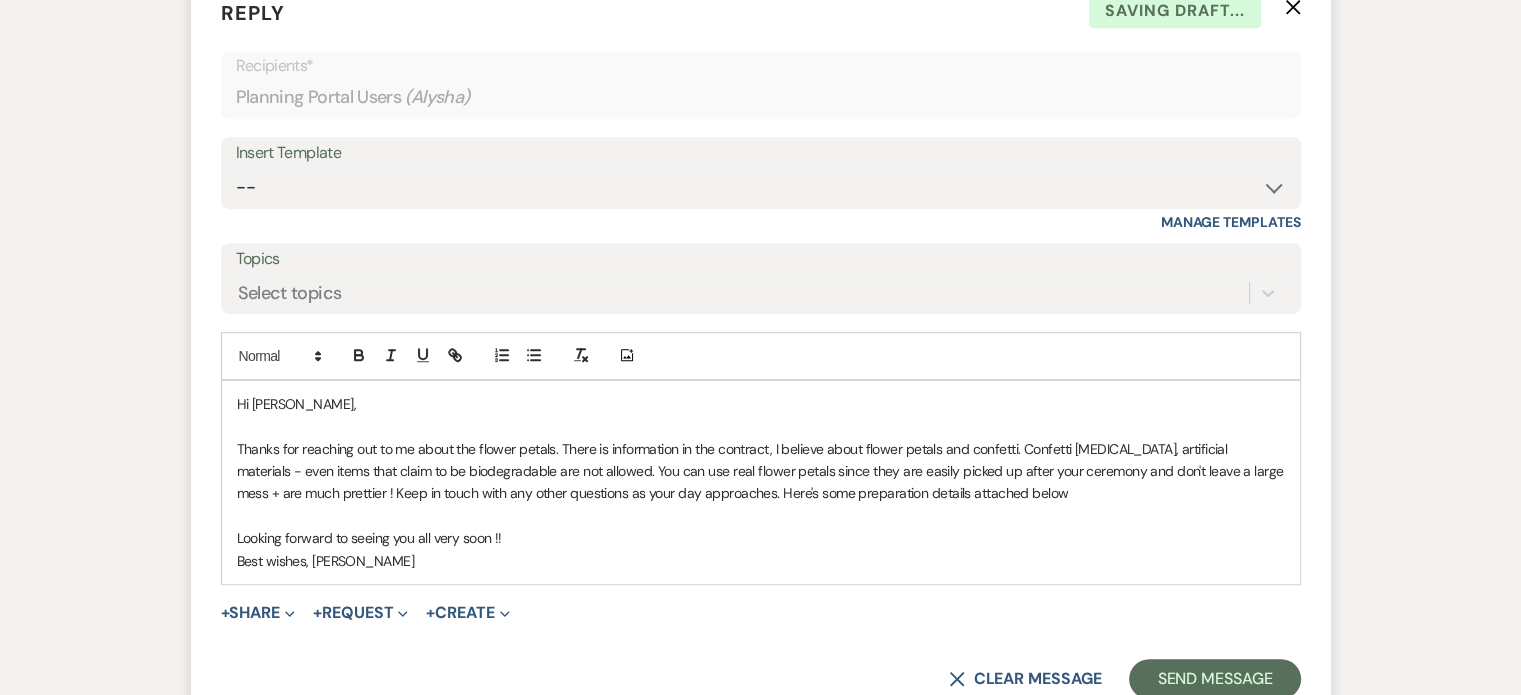 click on "Thanks for reaching out to me about the flower petals. There is information in the contract, I believe about flower petals and confetti. Confetti [MEDICAL_DATA], artificial materials - even items that claim to be biodegradable are not allowed. You can use real flower petals since they are easily picked up after your ceremony and don't leave a large mess + are much prettier ! Keep in touch with any other questions as your day approaches. Here's some preparation details attached below" at bounding box center [761, 471] 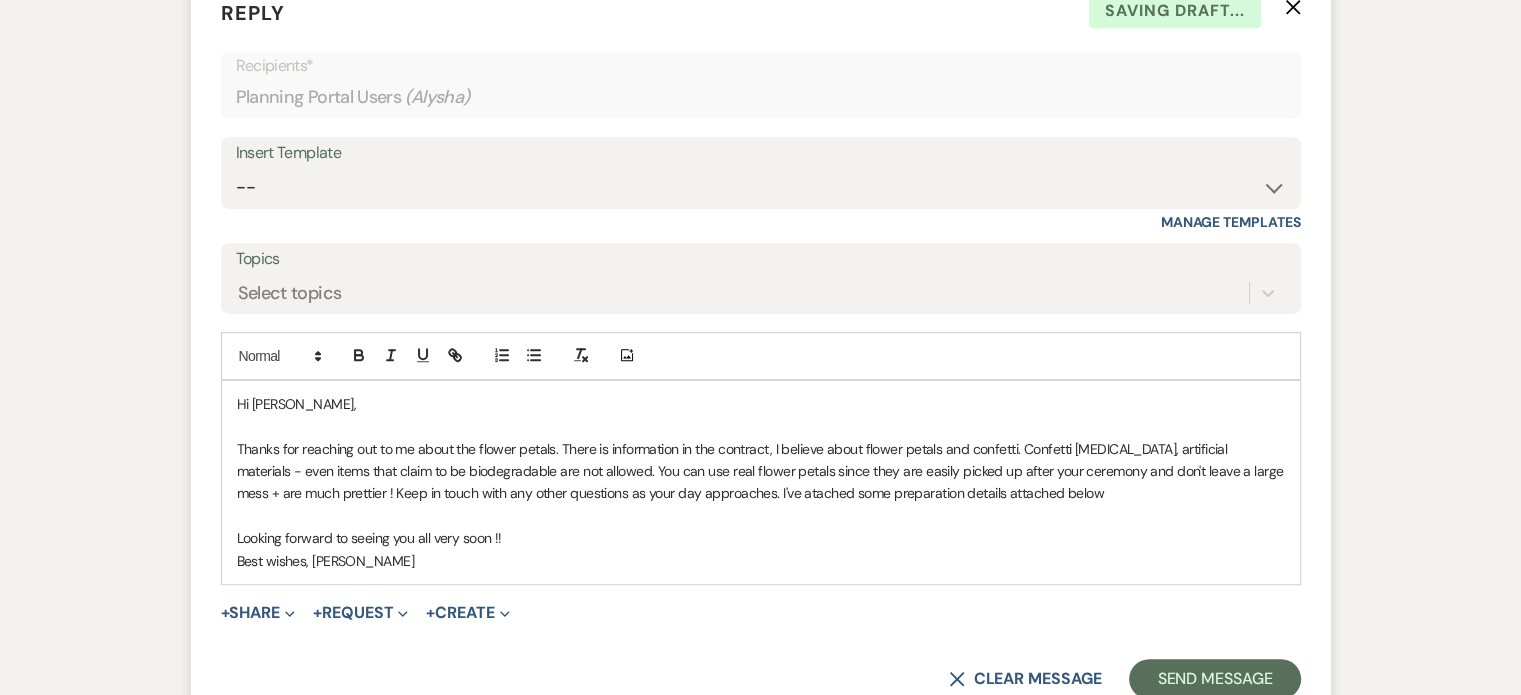 click on "Thanks for reaching out to me about the flower petals. There is information in the contract, I believe about flower petals and confetti. Confetti [MEDICAL_DATA], artificial materials - even items that claim to be biodegradable are not allowed. You can use real flower petals since they are easily picked up after your ceremony and don't leave a large mess + are much prettier ! Keep in touch with any other questions as your day approaches. I've atached some preparation details attached below" at bounding box center [761, 471] 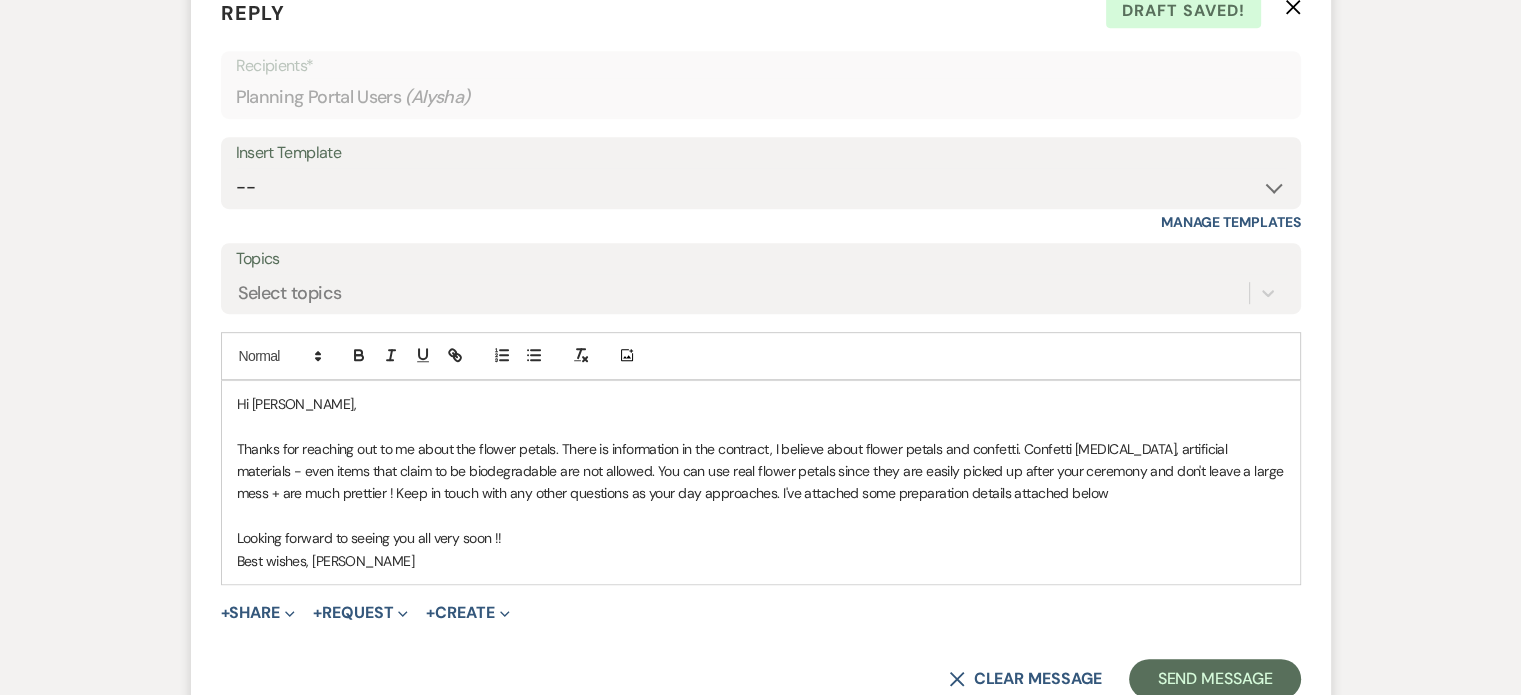 click on "Thanks for reaching out to me about the flower petals. There is information in the contract, I believe about flower petals and confetti. Confetti [MEDICAL_DATA], artificial materials - even items that claim to be biodegradable are not allowed. You can use real flower petals since they are easily picked up after your ceremony and don't leave a large mess + are much prettier ! Keep in touch with any other questions as your day approaches. I've attached some preparation details attached below" at bounding box center (761, 471) 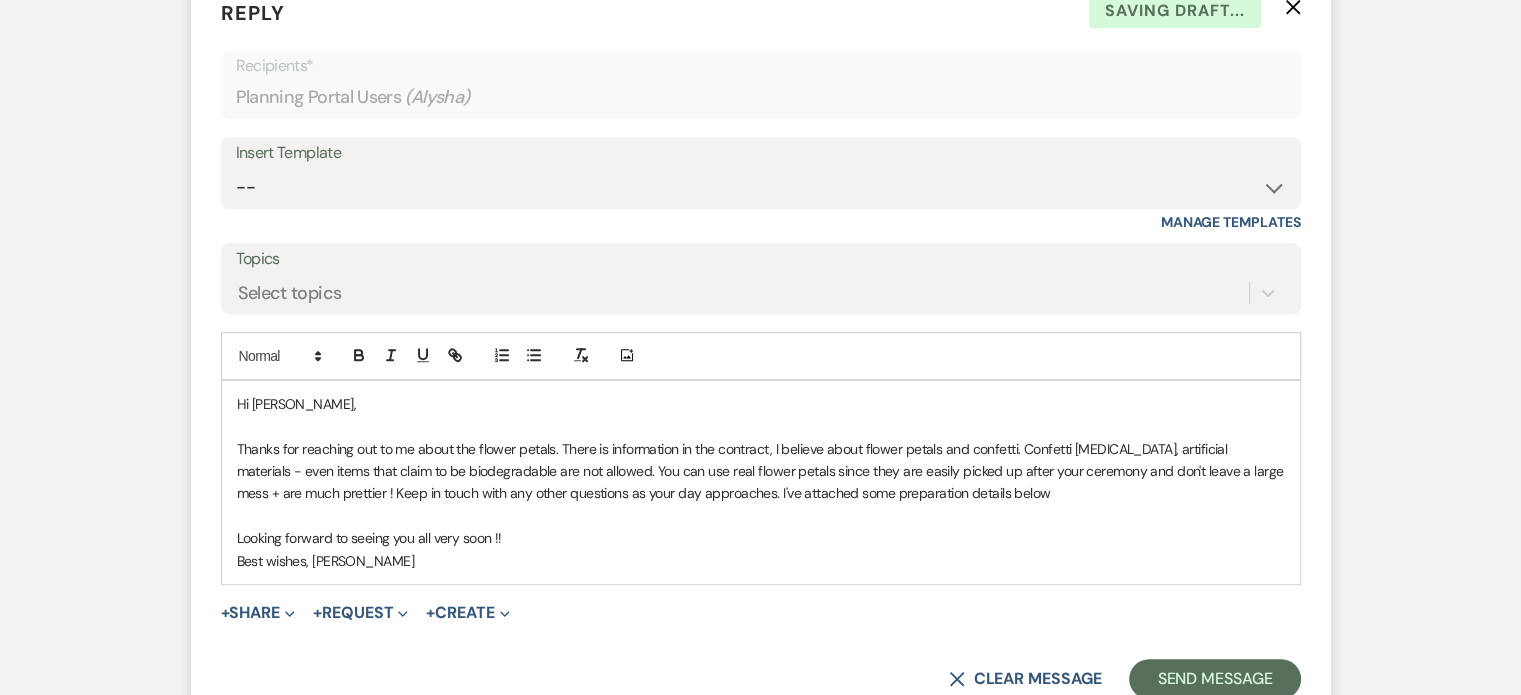 click on "Thanks for reaching out to me about the flower petals. There is information in the contract, I believe about flower petals and confetti. Confetti [MEDICAL_DATA], artificial materials - even items that claim to be biodegradable are not allowed. You can use real flower petals since they are easily picked up after your ceremony and don't leave a large mess + are much prettier ! Keep in touch with any other questions as your day approaches. I've attached some preparation details below" at bounding box center (761, 471) 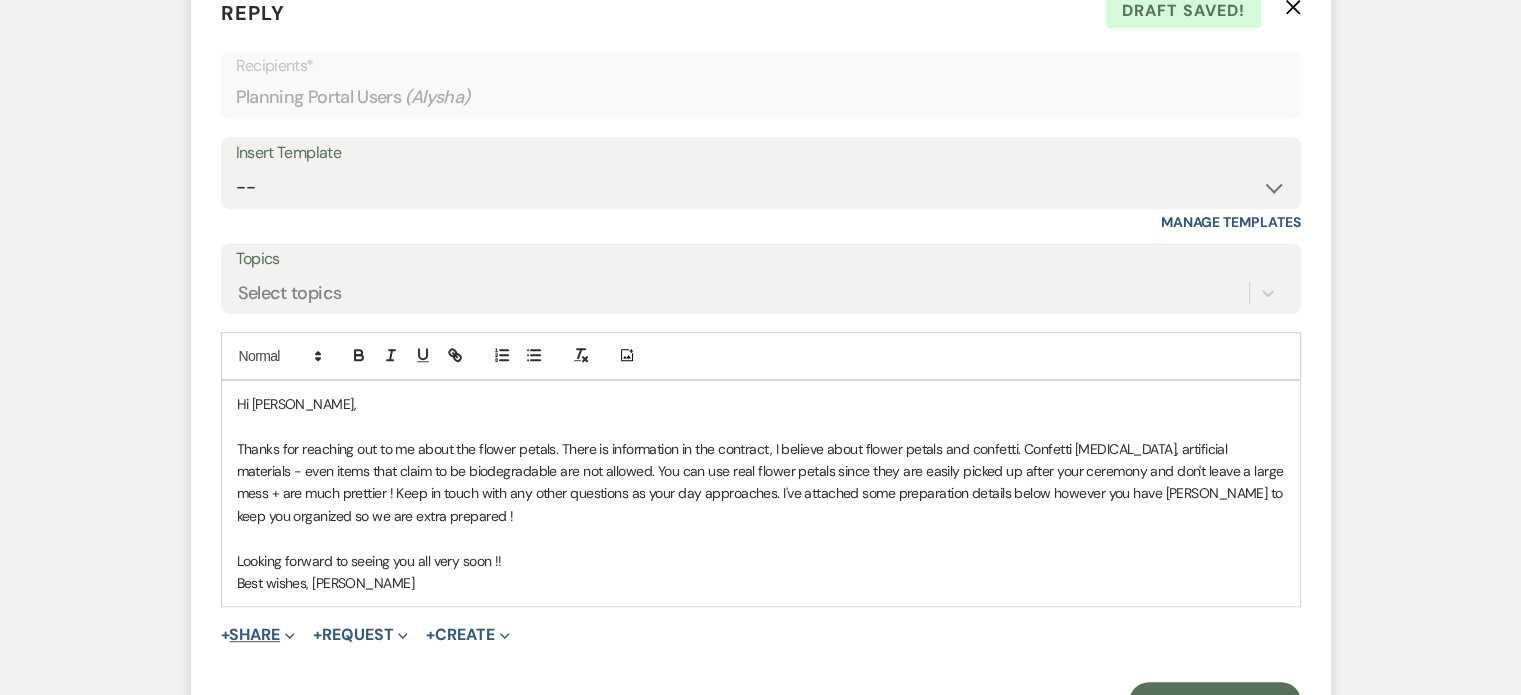 click on "+  Share Expand" at bounding box center [258, 635] 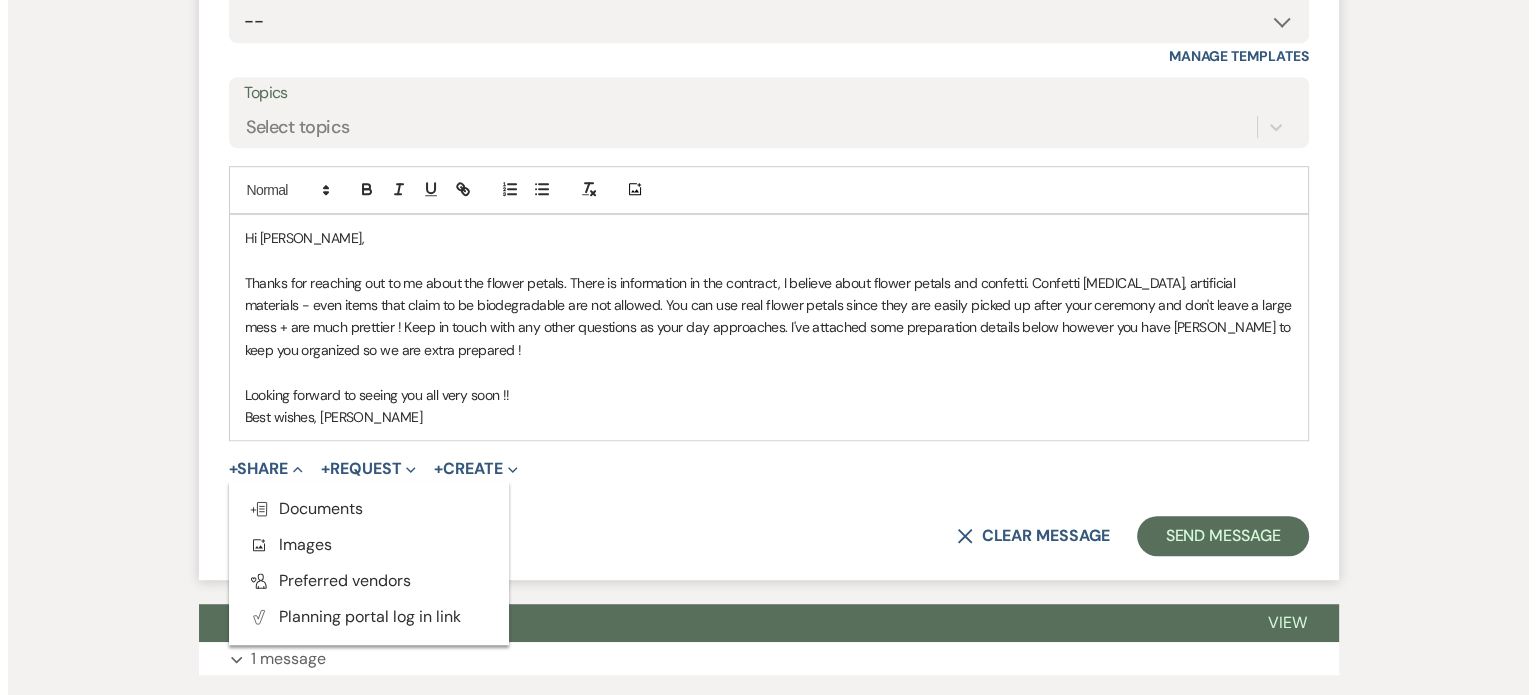 scroll, scrollTop: 1113, scrollLeft: 0, axis: vertical 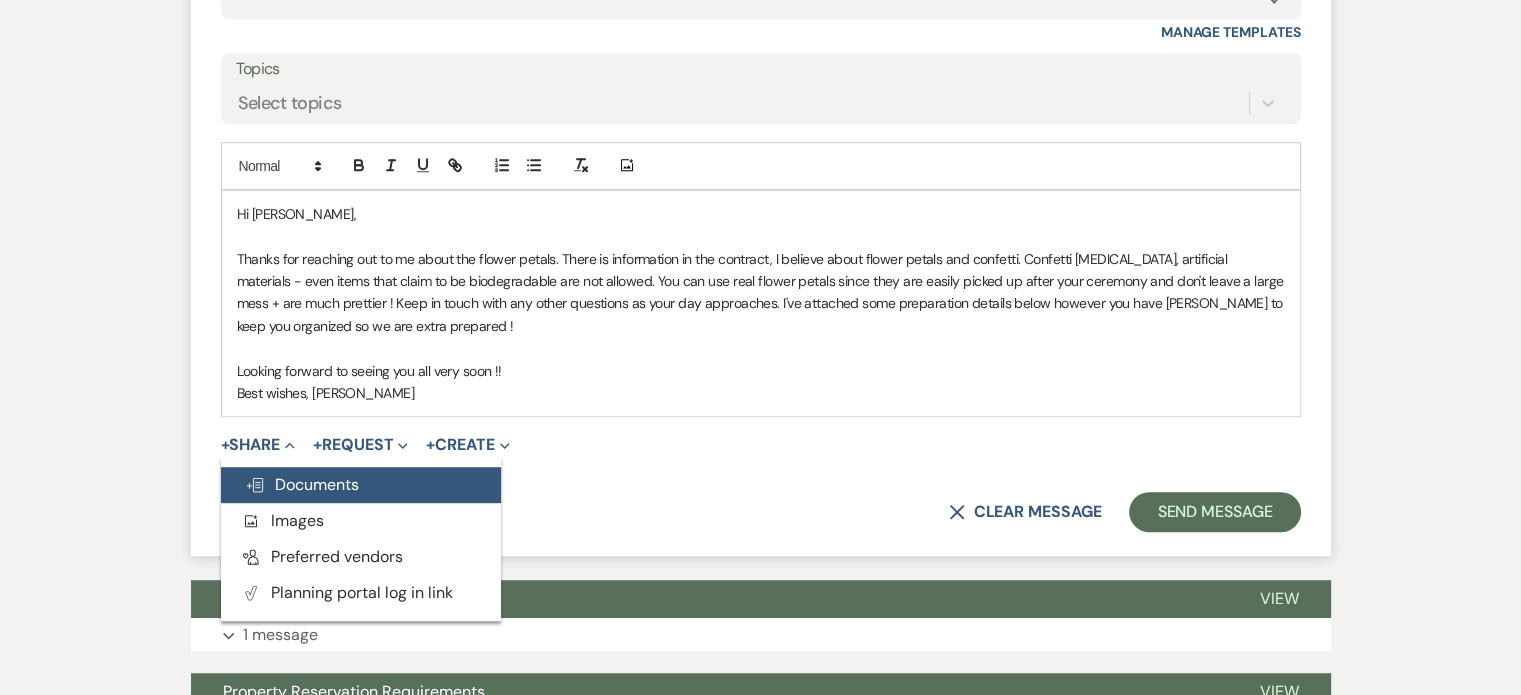 click on "Doc Upload Documents" at bounding box center [302, 484] 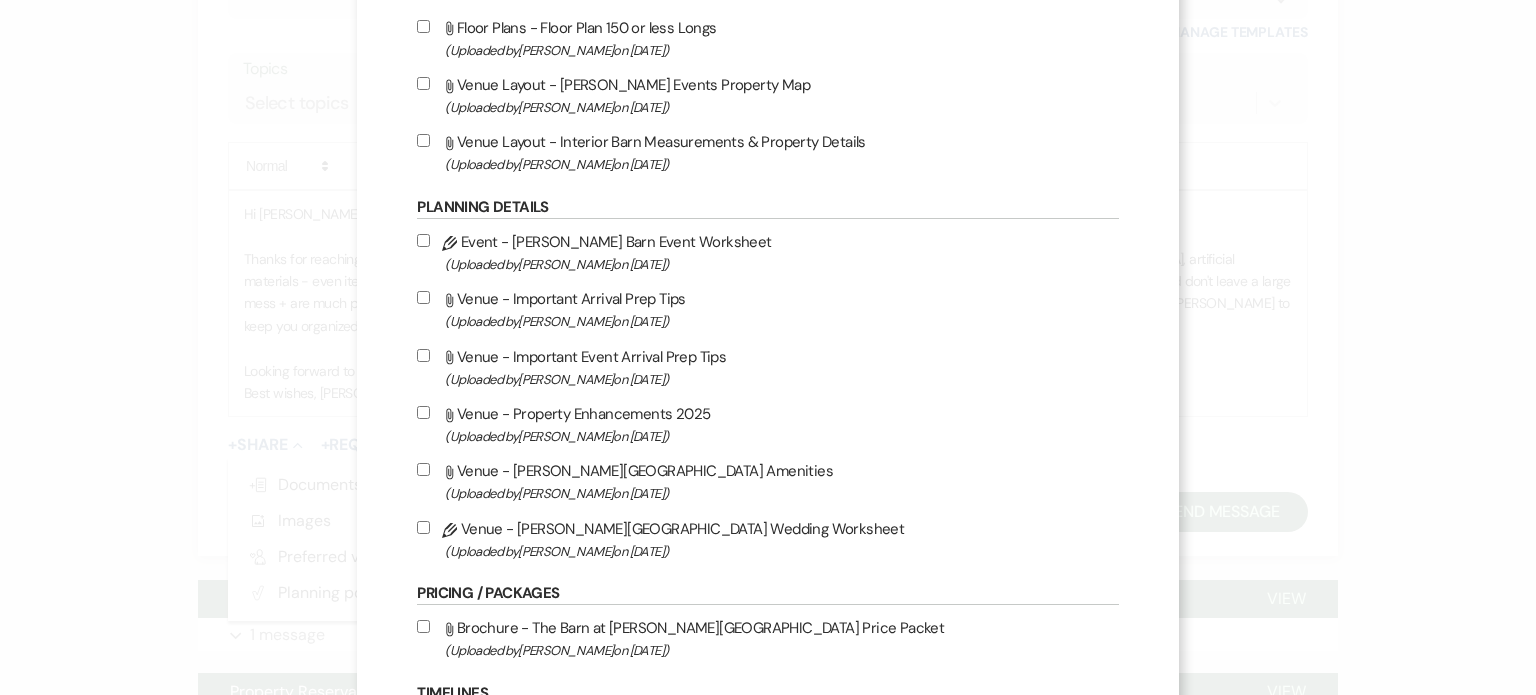 scroll, scrollTop: 1127, scrollLeft: 0, axis: vertical 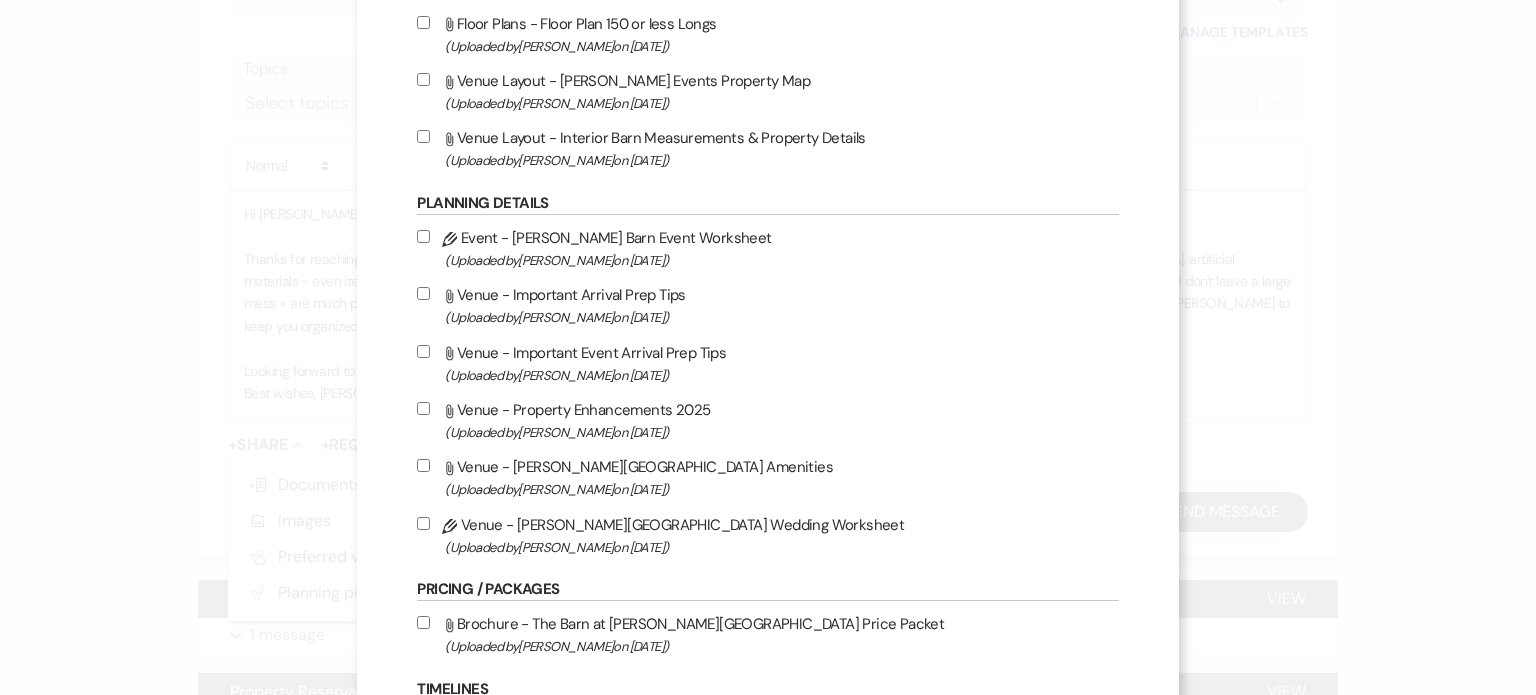 click on "Attach File Venue -  Important Event Arrival Prep Tips  (Uploaded by  [PERSON_NAME]  on   [DATE] )" at bounding box center [423, 351] 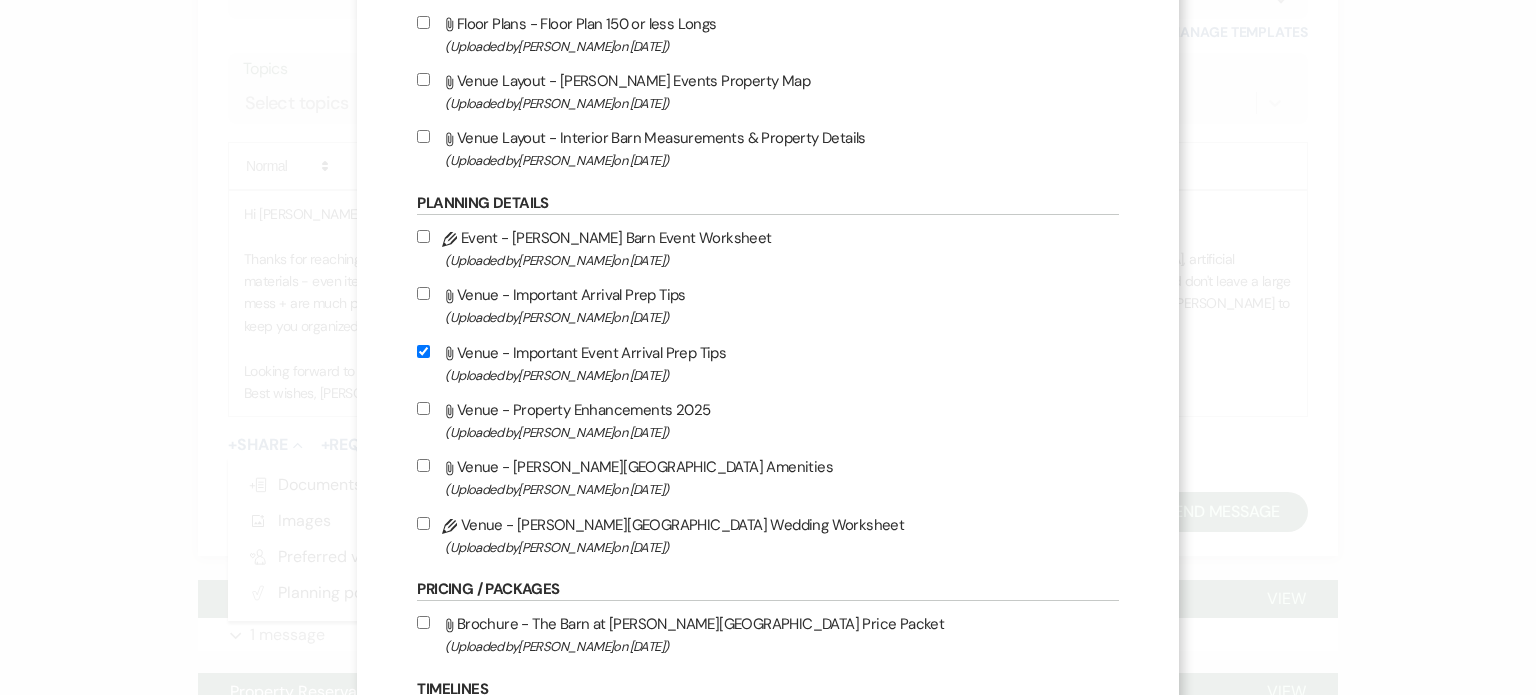 checkbox on "true" 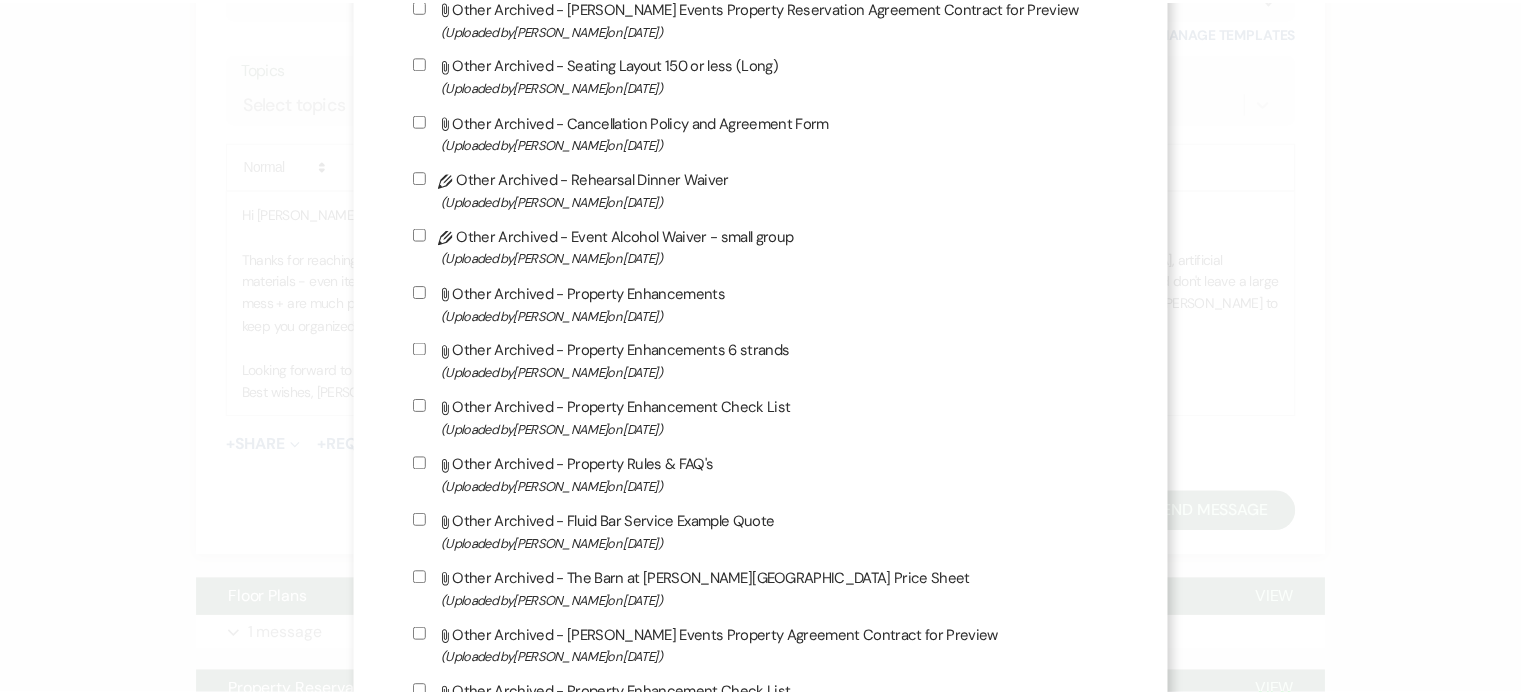 scroll, scrollTop: 2227, scrollLeft: 0, axis: vertical 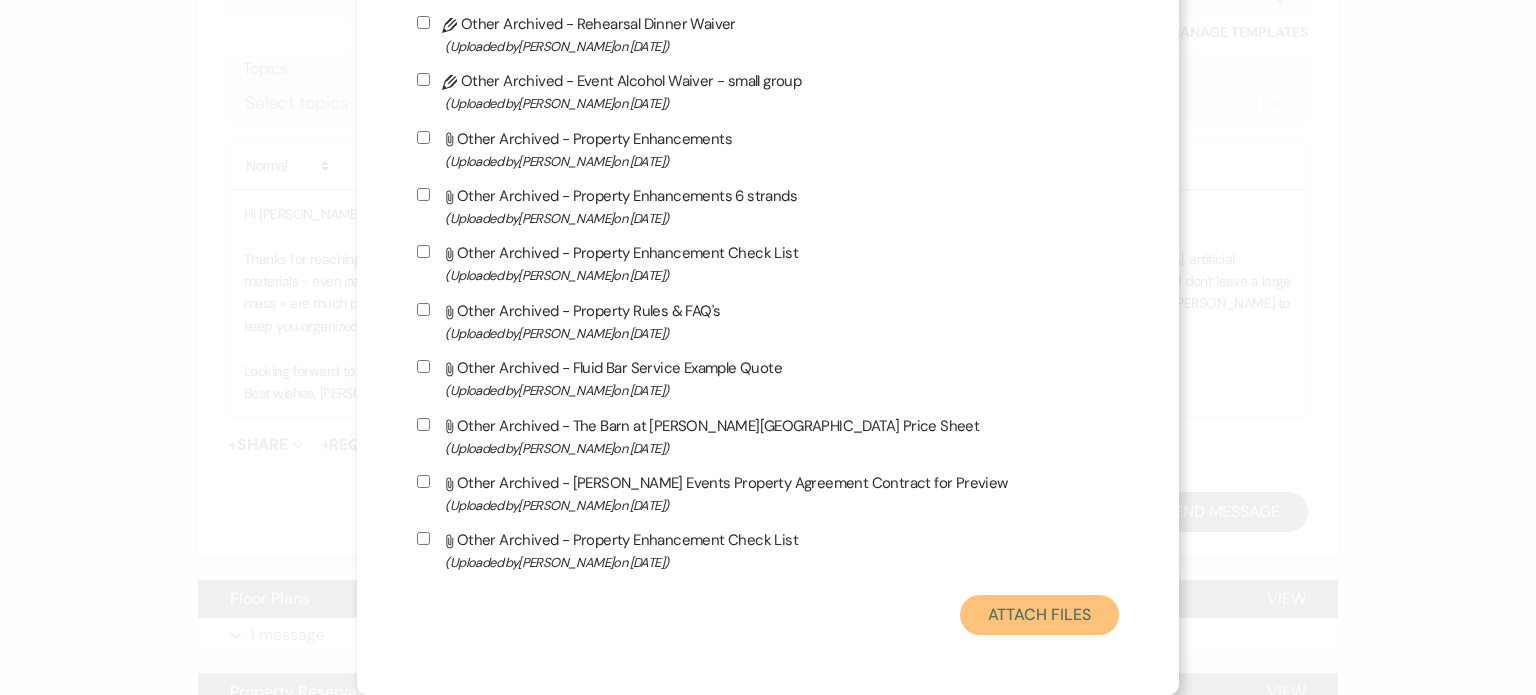 click on "Attach Files" at bounding box center [1039, 615] 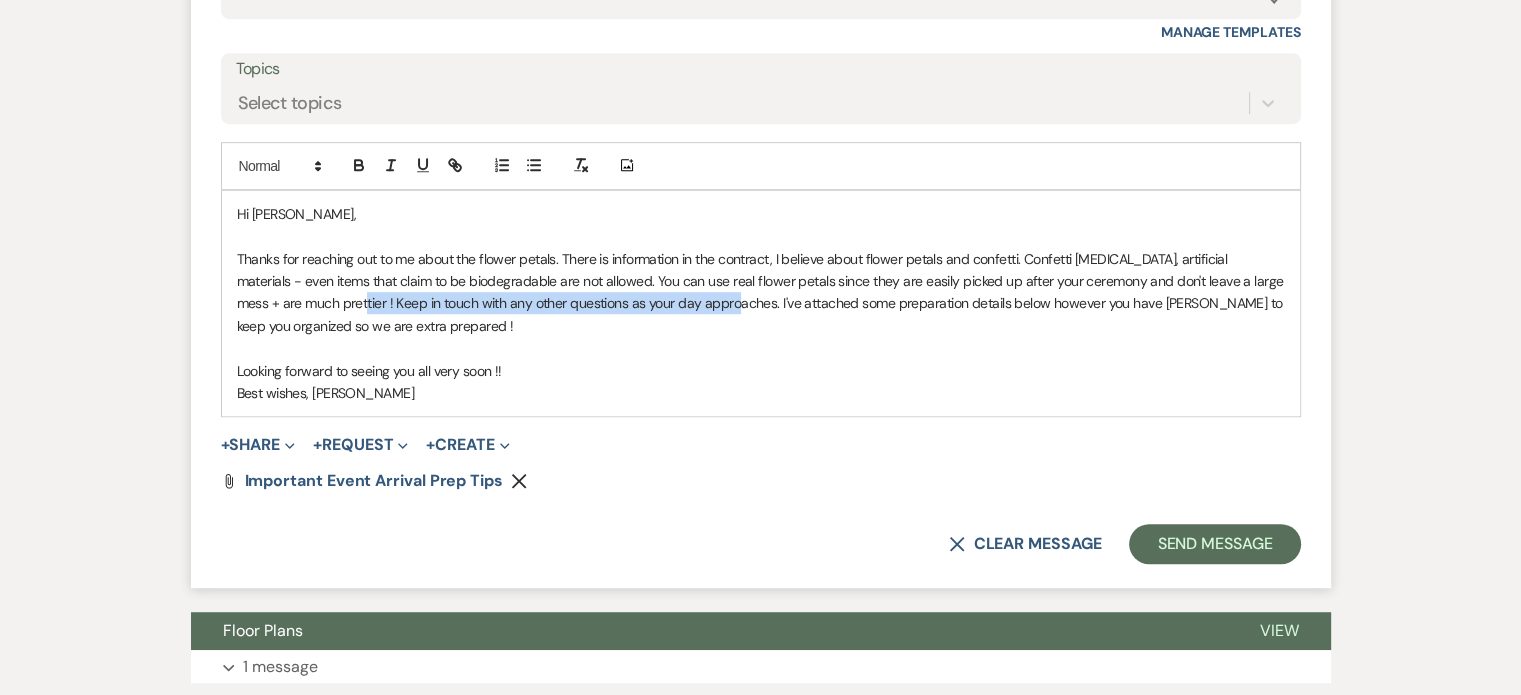 drag, startPoint x: 672, startPoint y: 302, endPoint x: 292, endPoint y: 294, distance: 380.0842 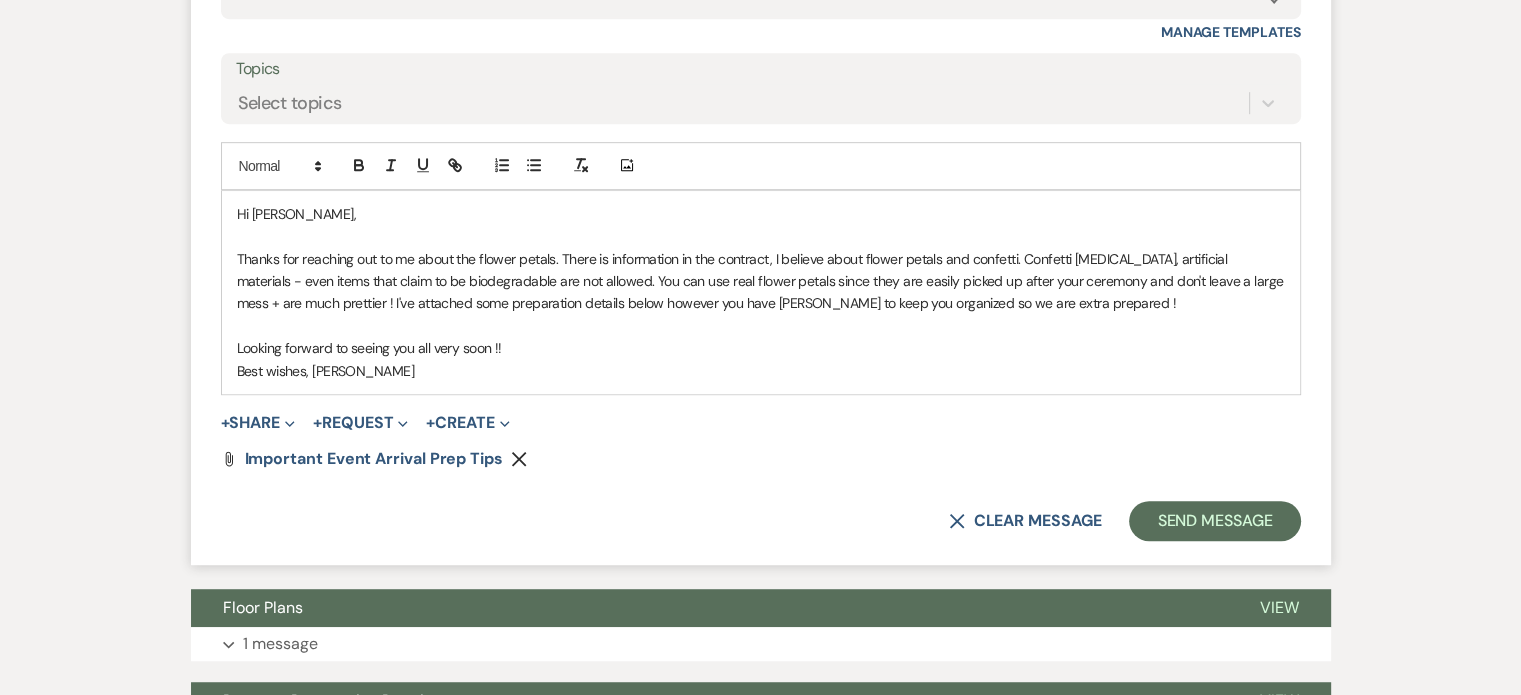 click on "Thanks for reaching out to me about the flower petals. There is information in the contract, I believe about flower petals and confetti. Confetti [MEDICAL_DATA], artificial materials - even items that claim to be biodegradable are not allowed. You can use real flower petals since they are easily picked up after your ceremony and don't leave a large mess + are much prettier ! I've attached some preparation details below however you have [PERSON_NAME] to keep you organized so we are extra prepared !" at bounding box center (761, 281) 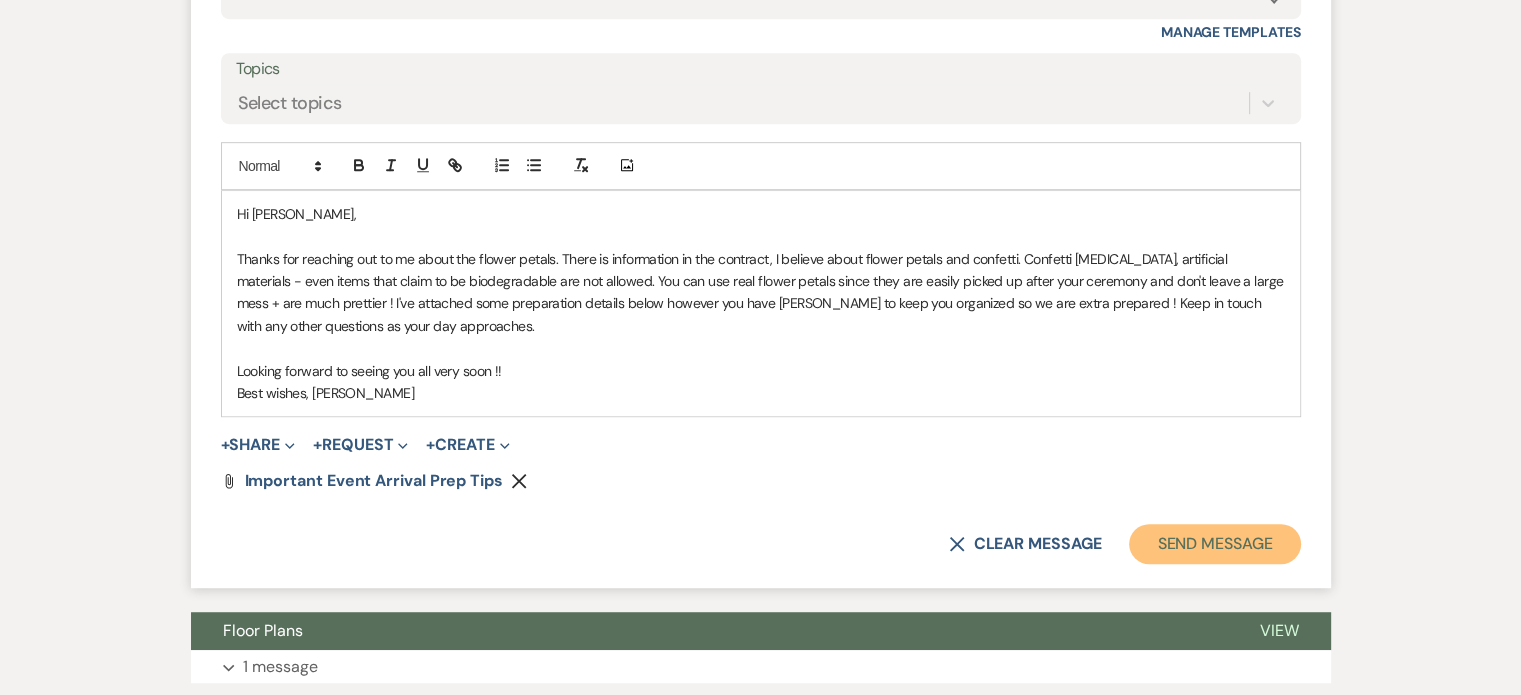 click on "Send Message" at bounding box center [1214, 544] 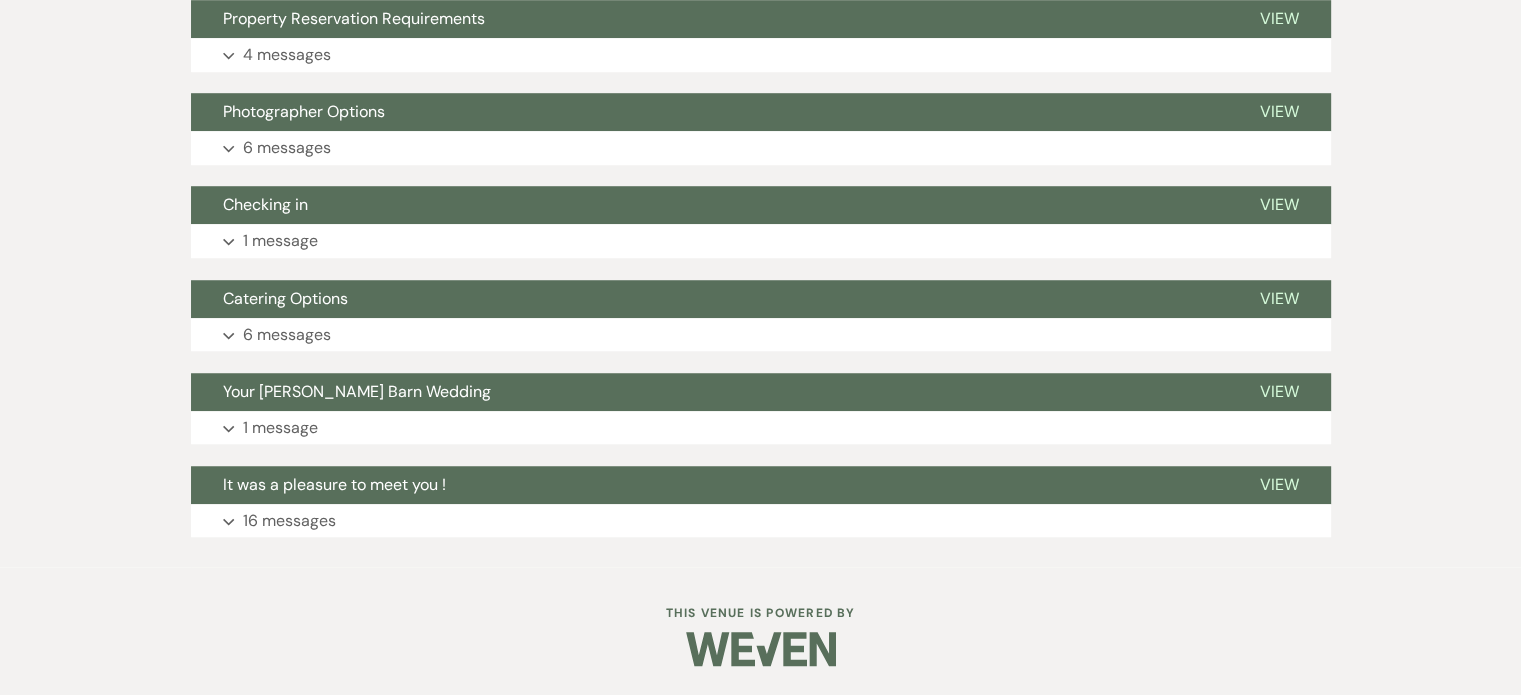 scroll, scrollTop: 1438, scrollLeft: 0, axis: vertical 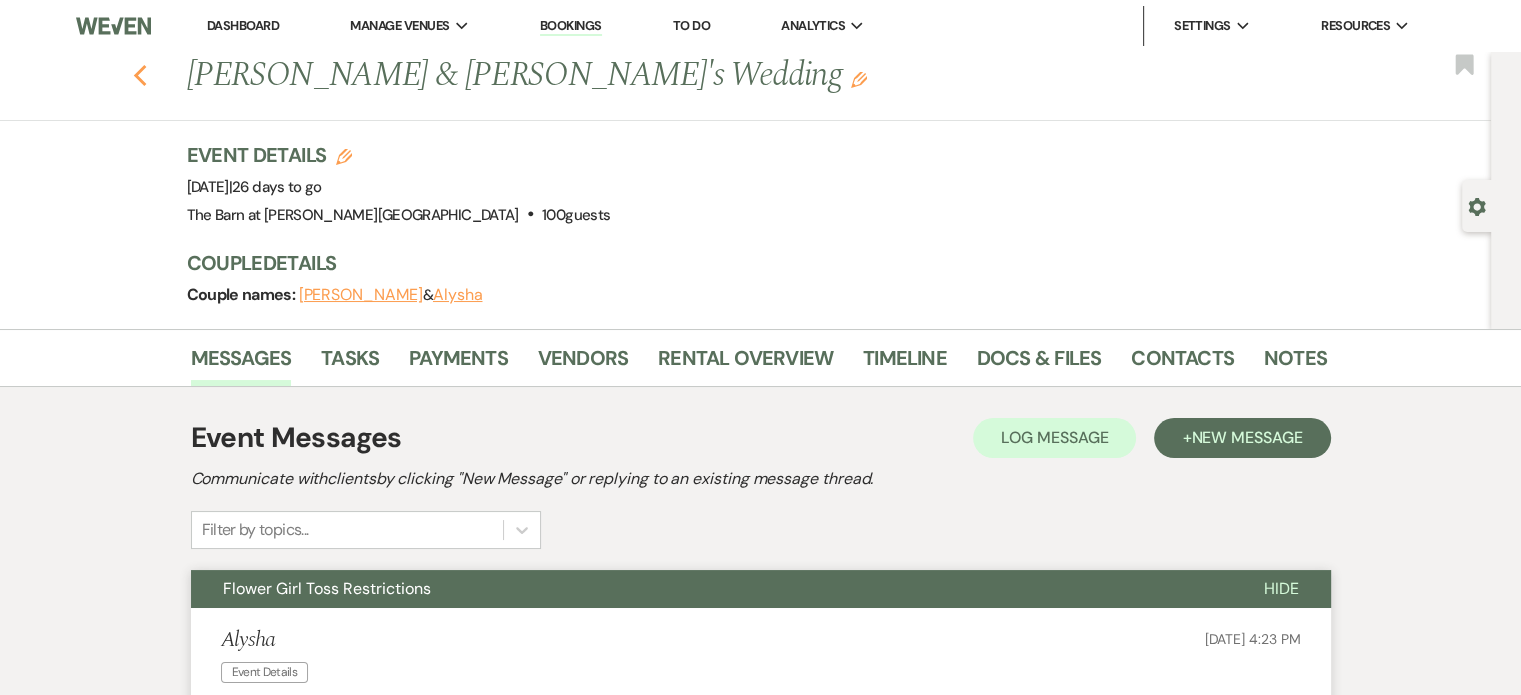 click 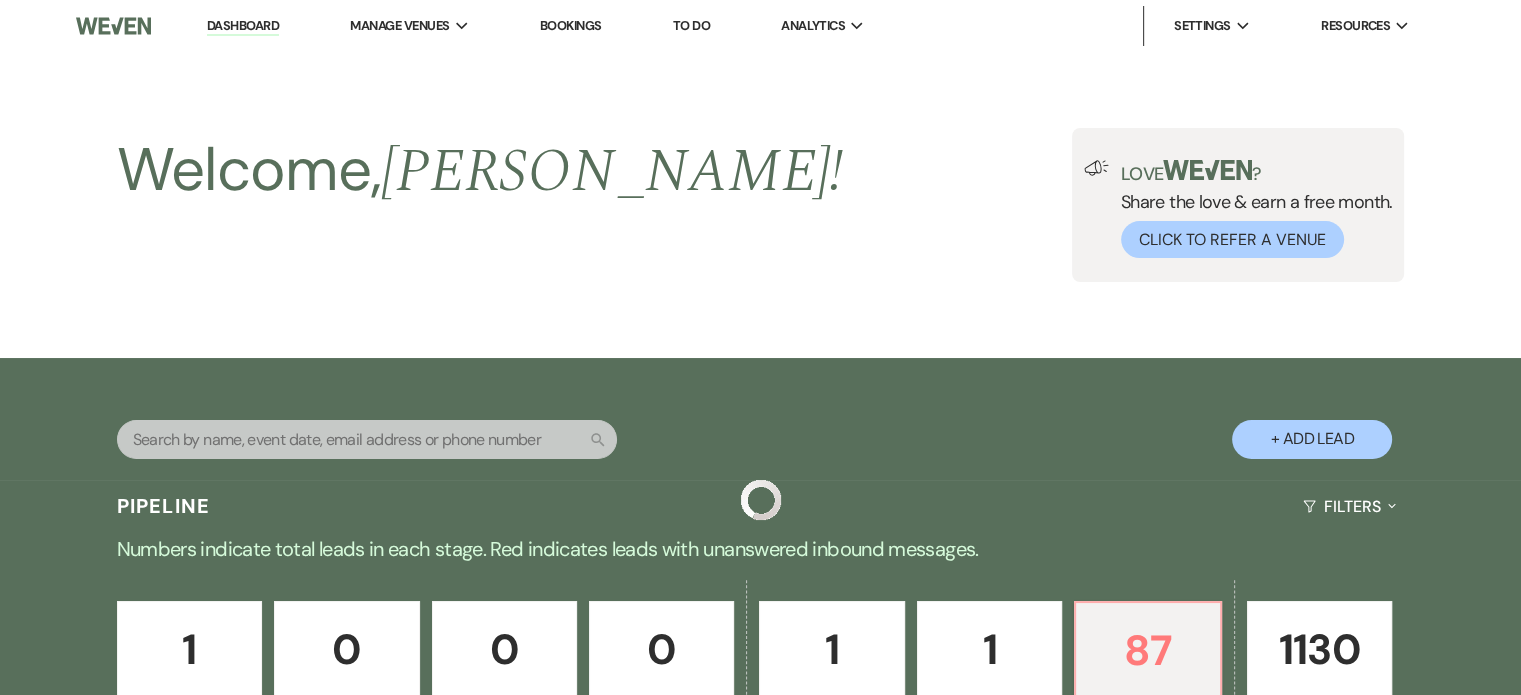 scroll, scrollTop: 639, scrollLeft: 0, axis: vertical 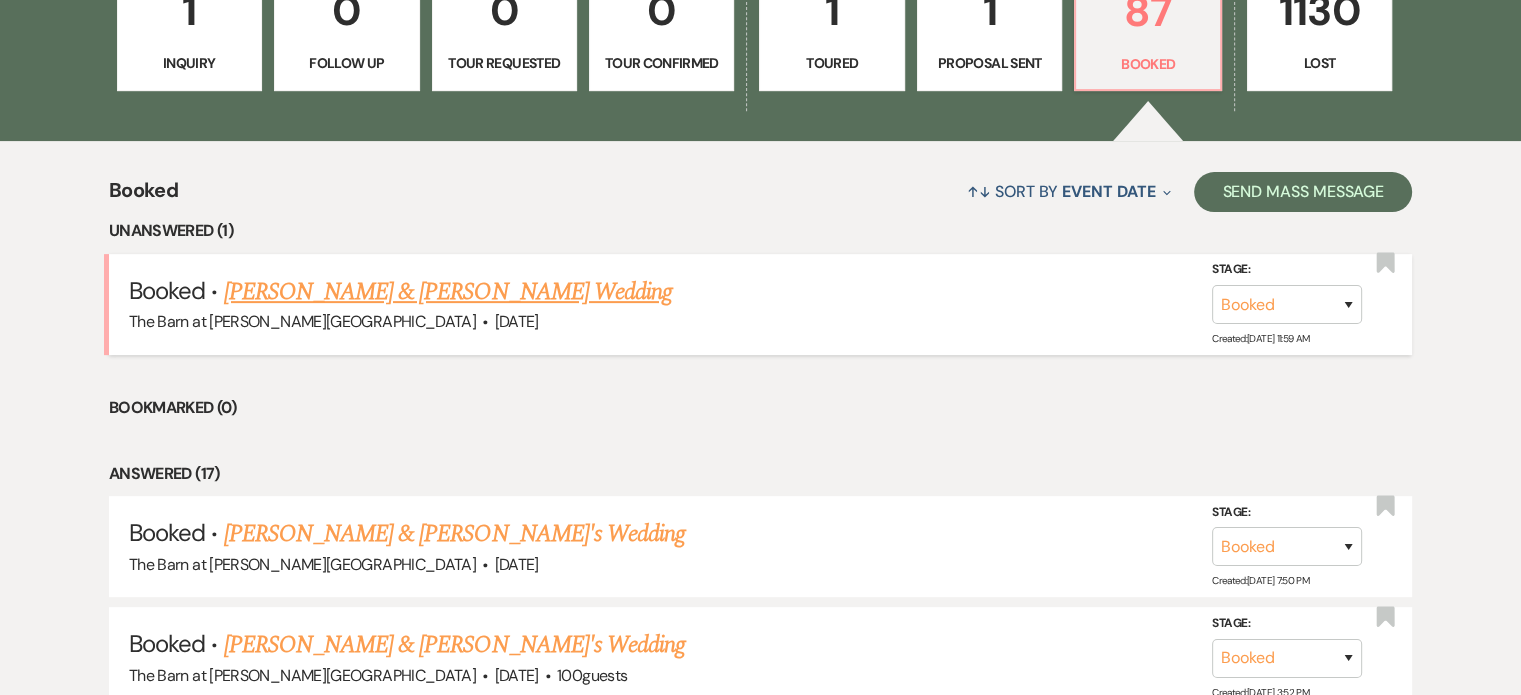 click on "[PERSON_NAME] & [PERSON_NAME] Wedding" at bounding box center [448, 292] 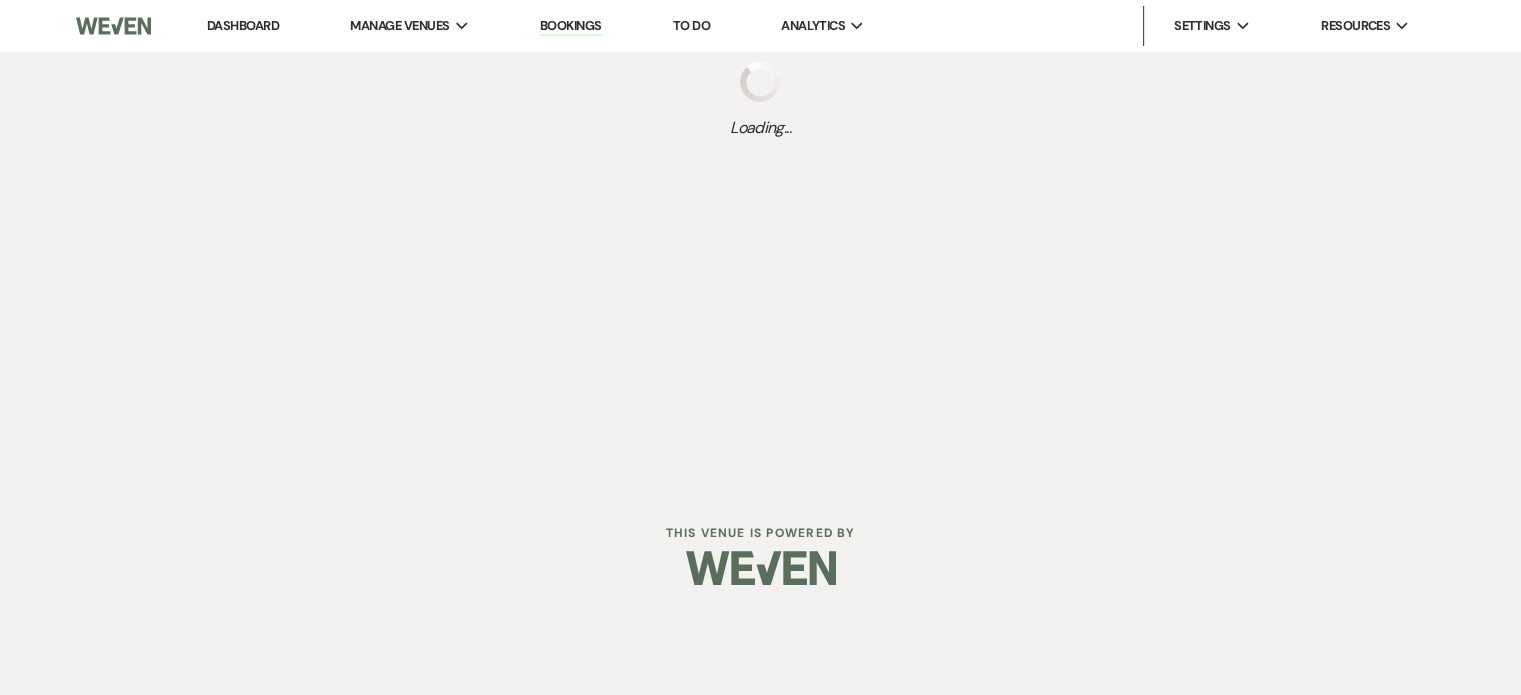 scroll, scrollTop: 0, scrollLeft: 0, axis: both 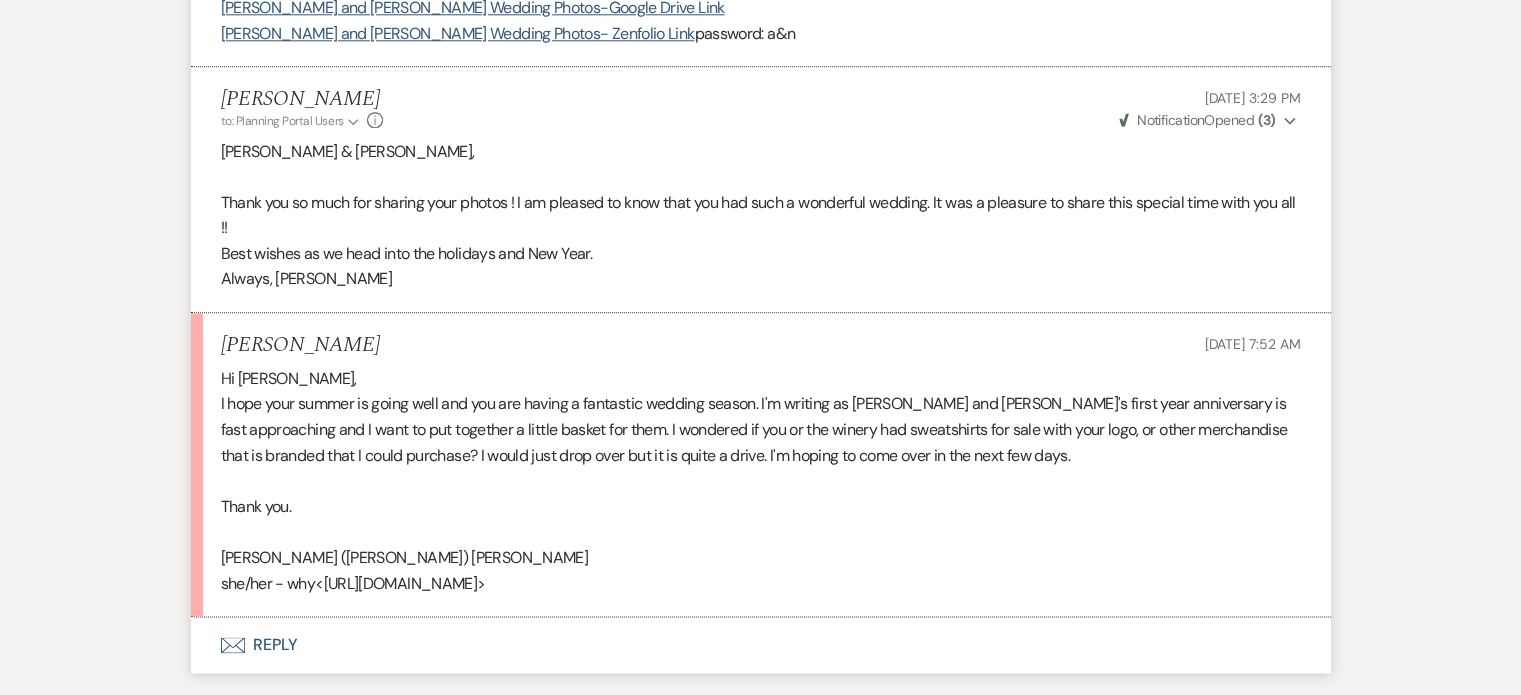 click on "Envelope Reply" at bounding box center [761, 645] 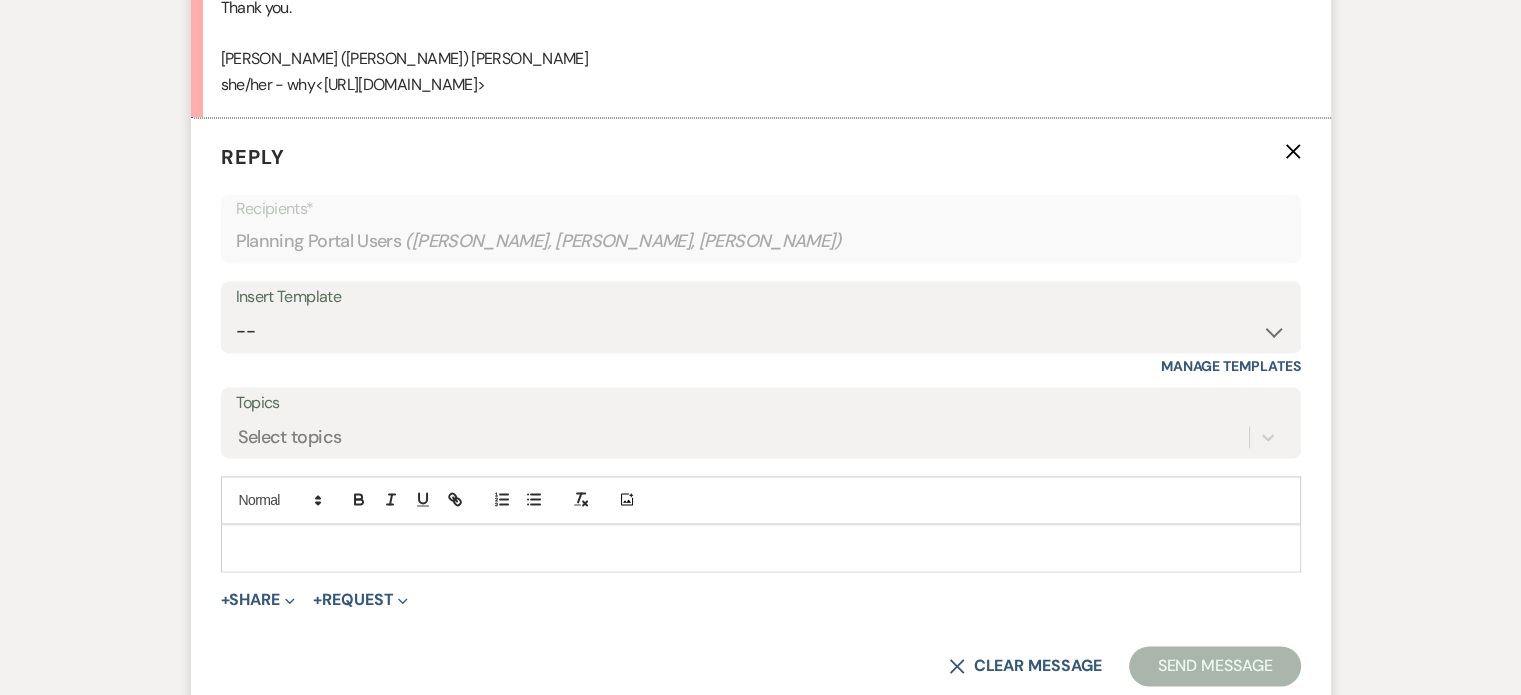 scroll, scrollTop: 2819, scrollLeft: 0, axis: vertical 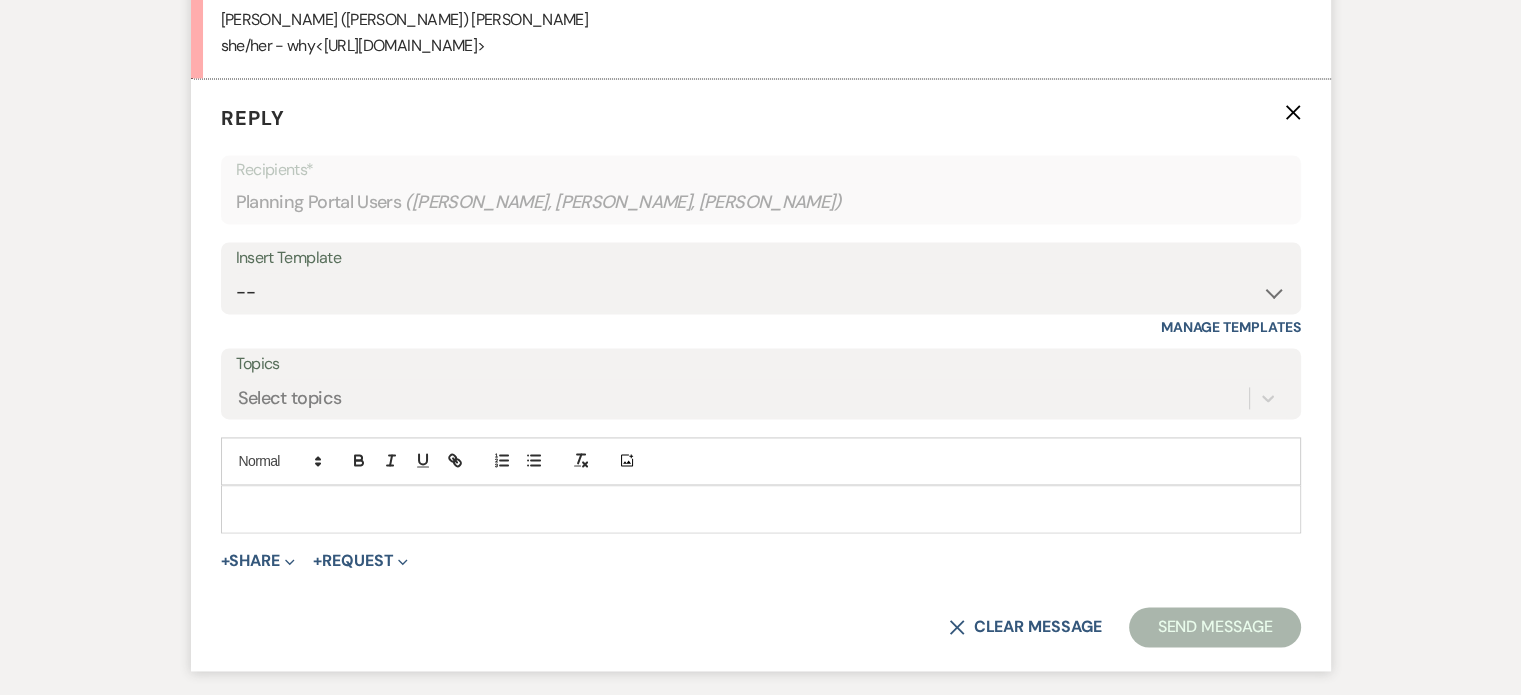 click at bounding box center [761, 509] 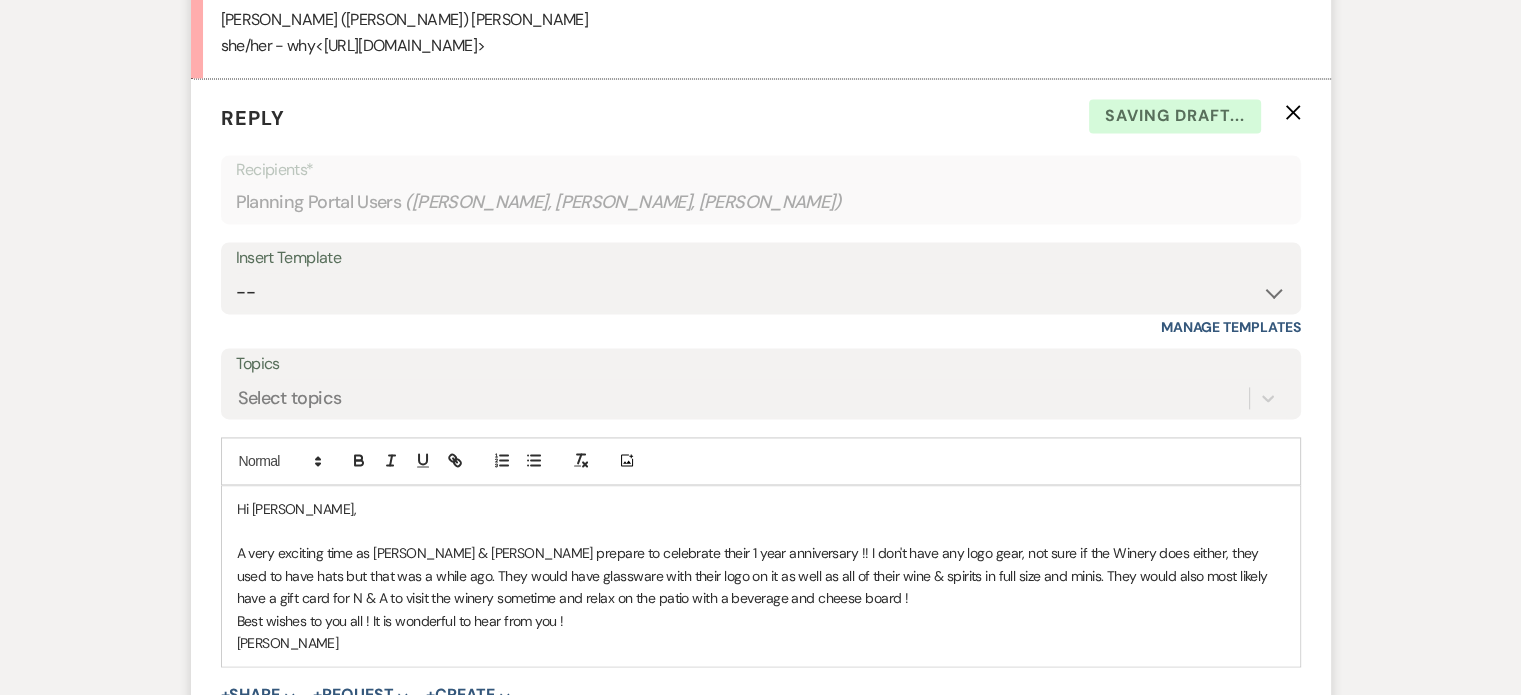 click on "Best wishes to you all ! It is wonderful to hear from you !" at bounding box center (761, 621) 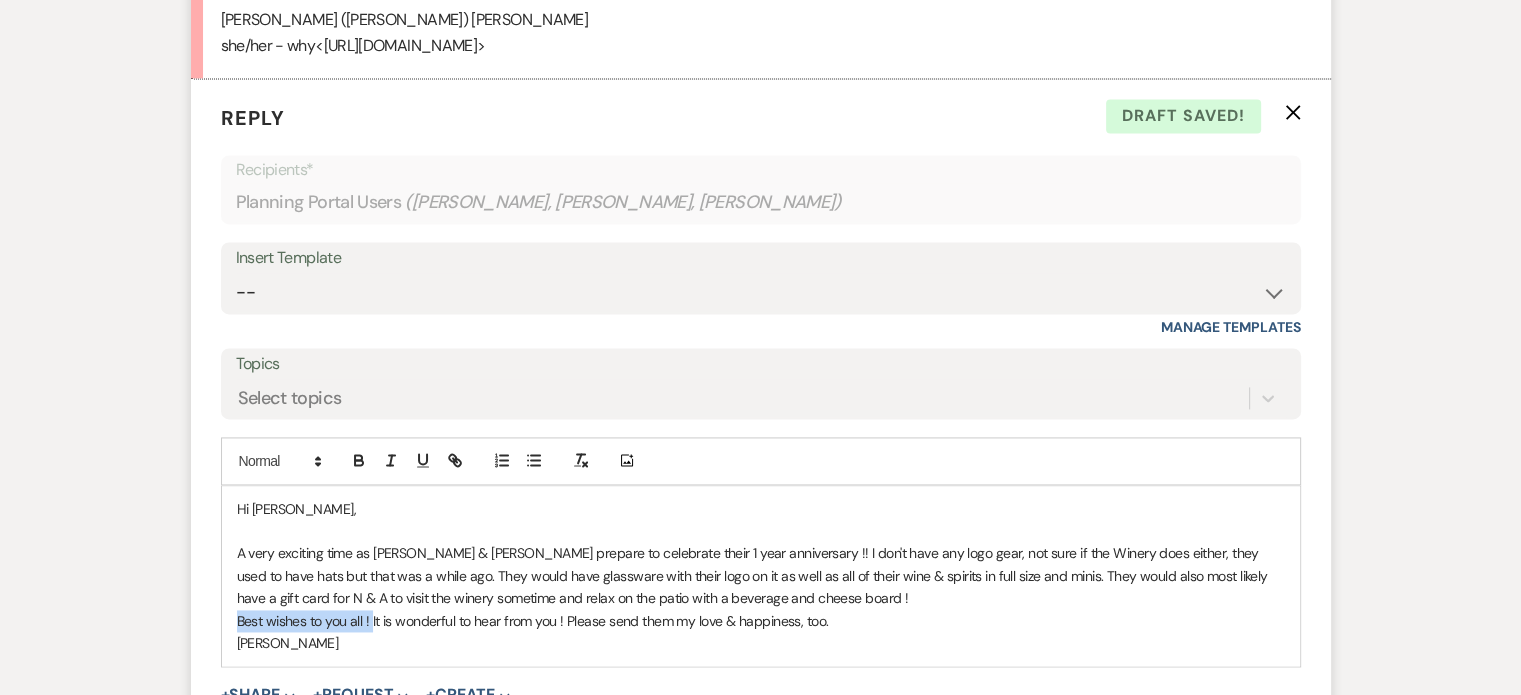 drag, startPoint x: 370, startPoint y: 592, endPoint x: 230, endPoint y: 590, distance: 140.01428 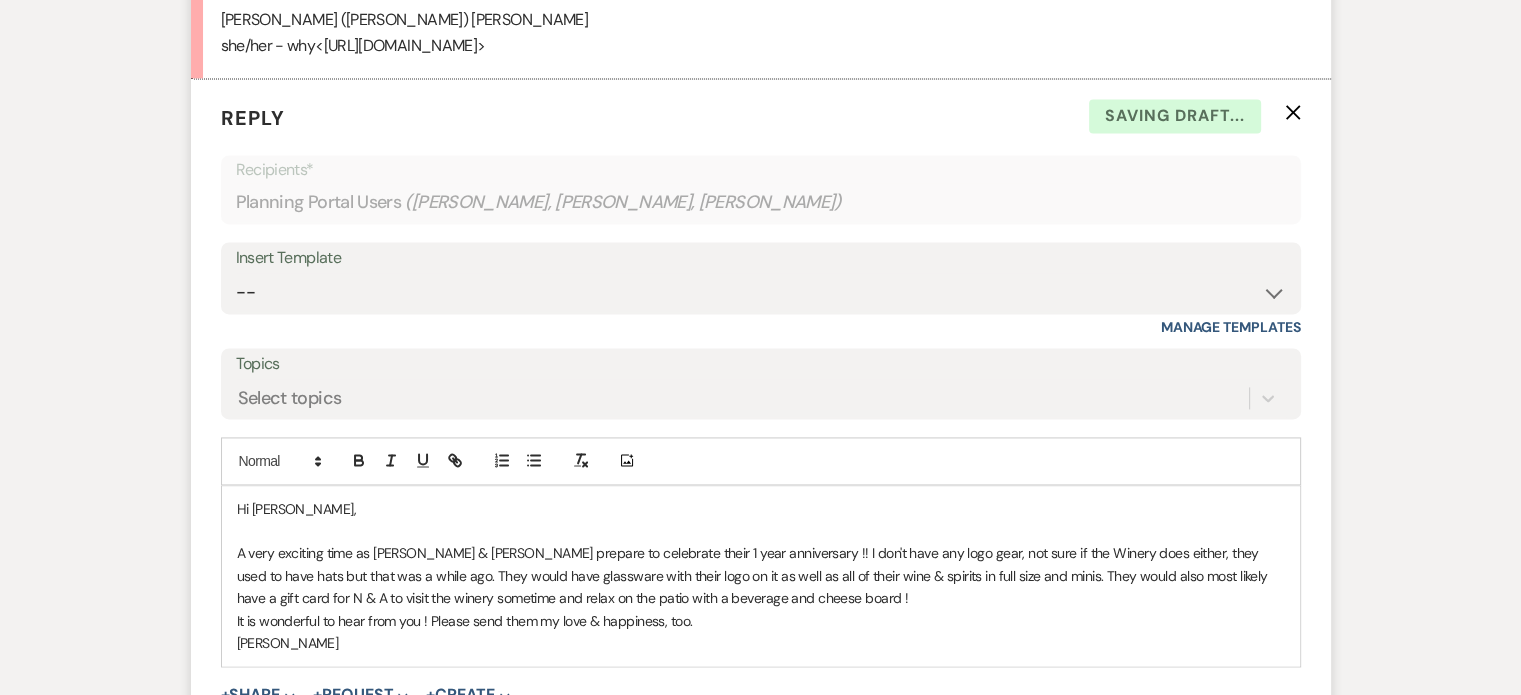 click on "[PERSON_NAME]" at bounding box center (761, 643) 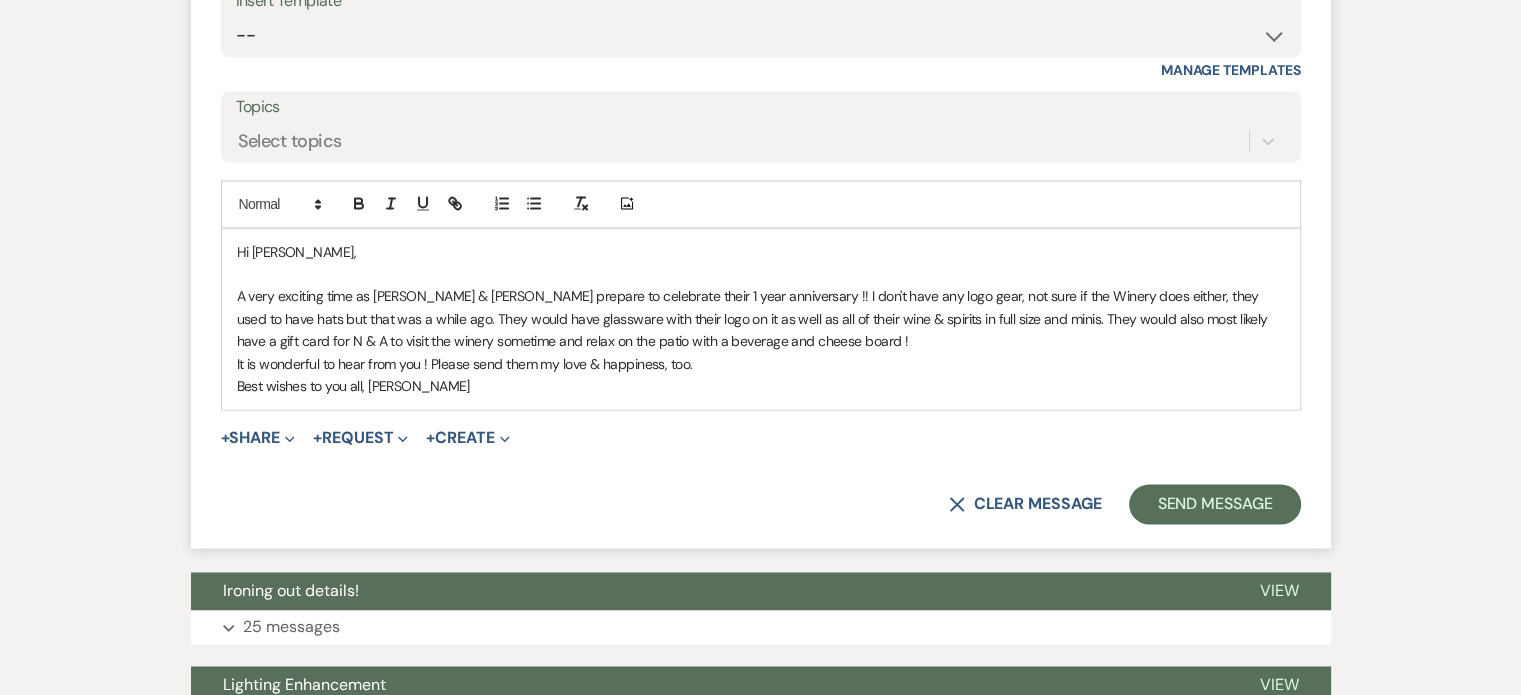 scroll, scrollTop: 3177, scrollLeft: 0, axis: vertical 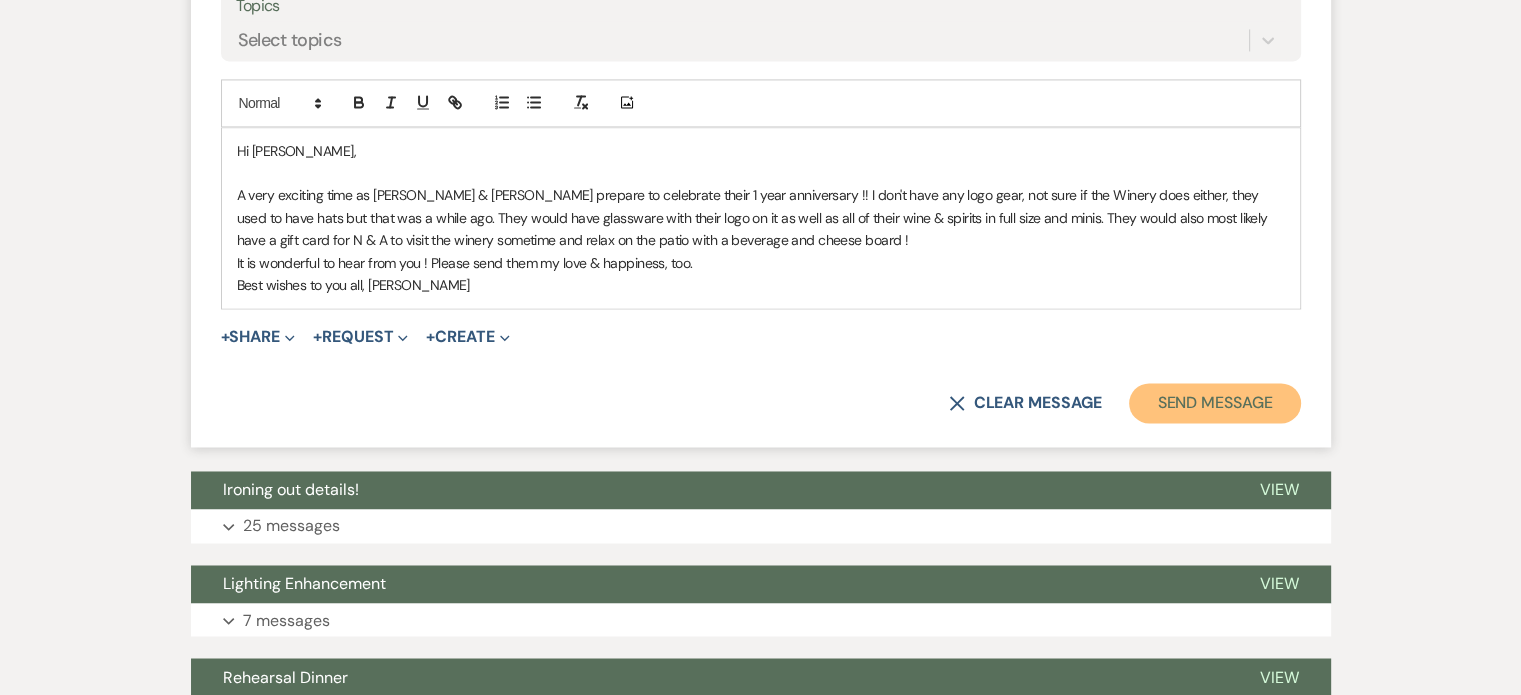 click on "Send Message" at bounding box center (1214, 403) 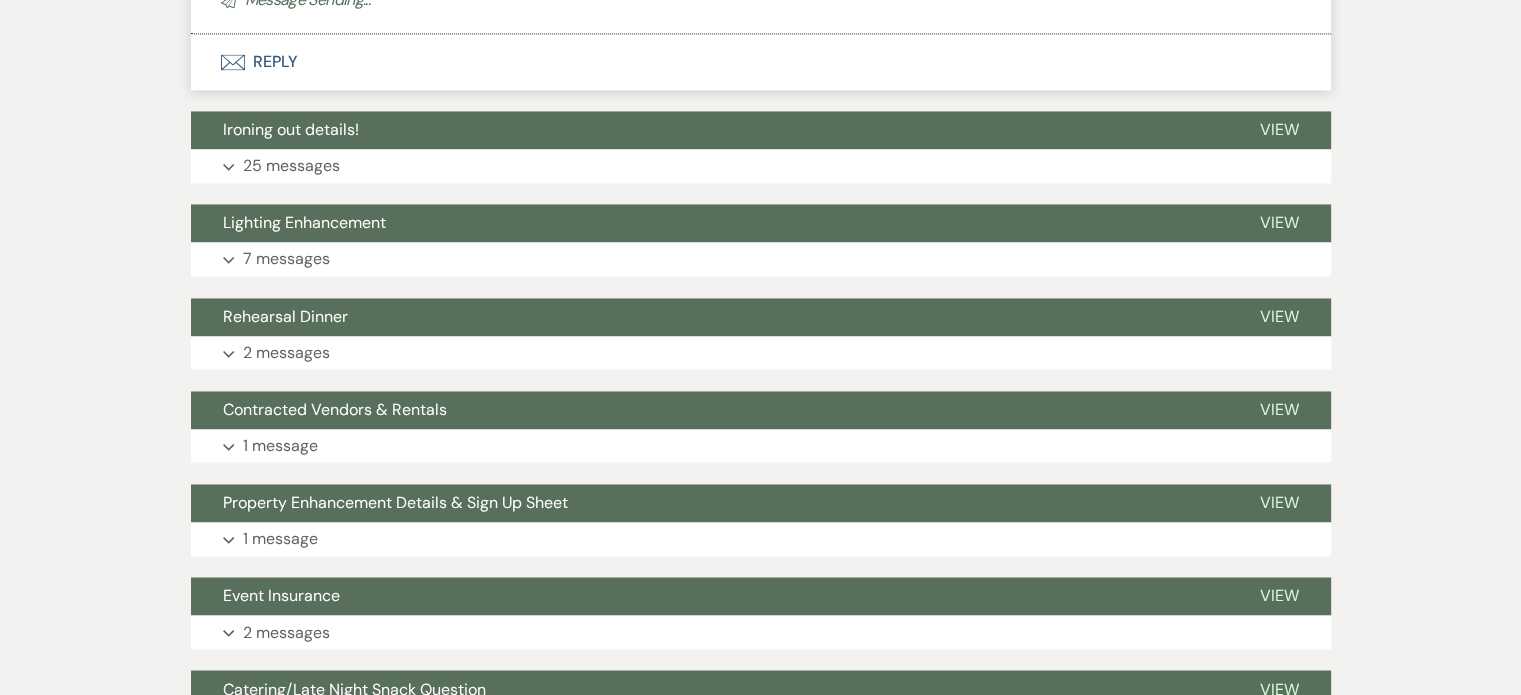 scroll, scrollTop: 3489, scrollLeft: 0, axis: vertical 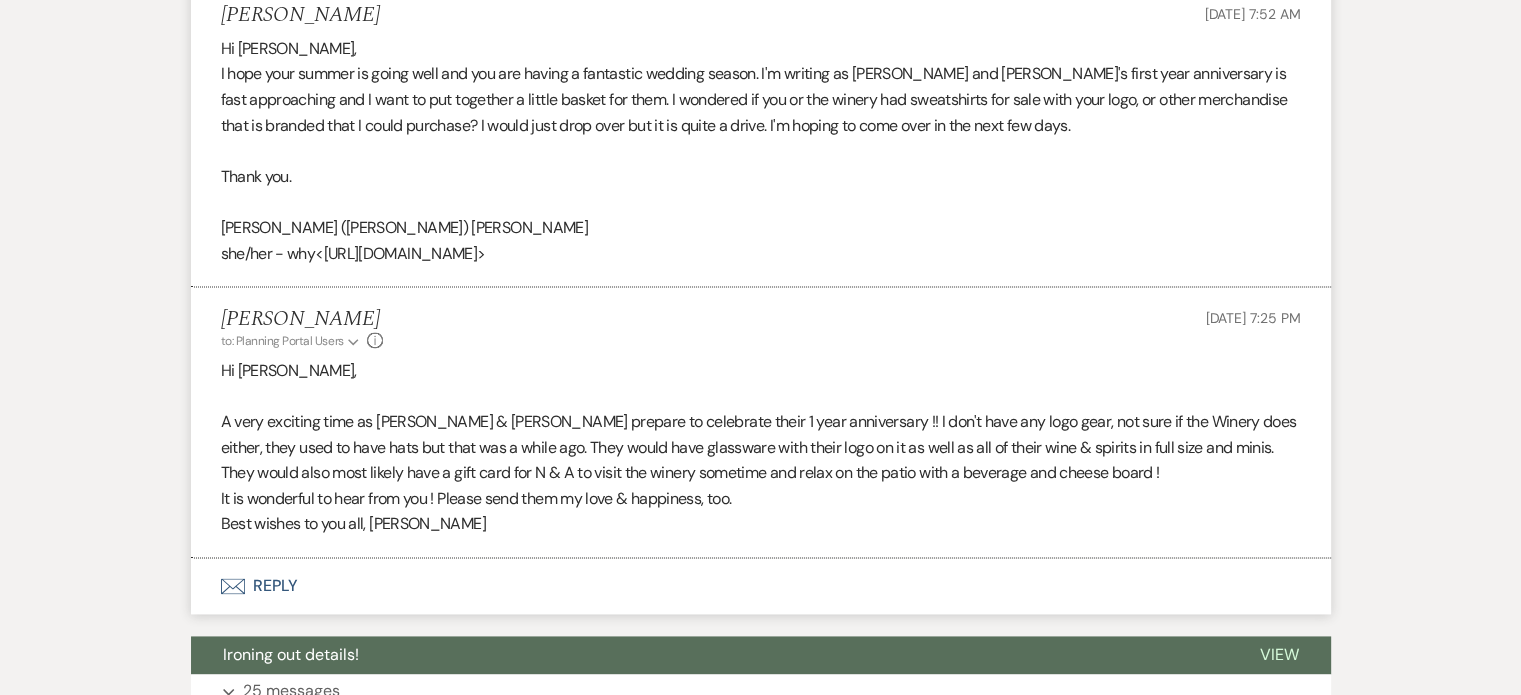 click on "Envelope Reply" at bounding box center [761, 586] 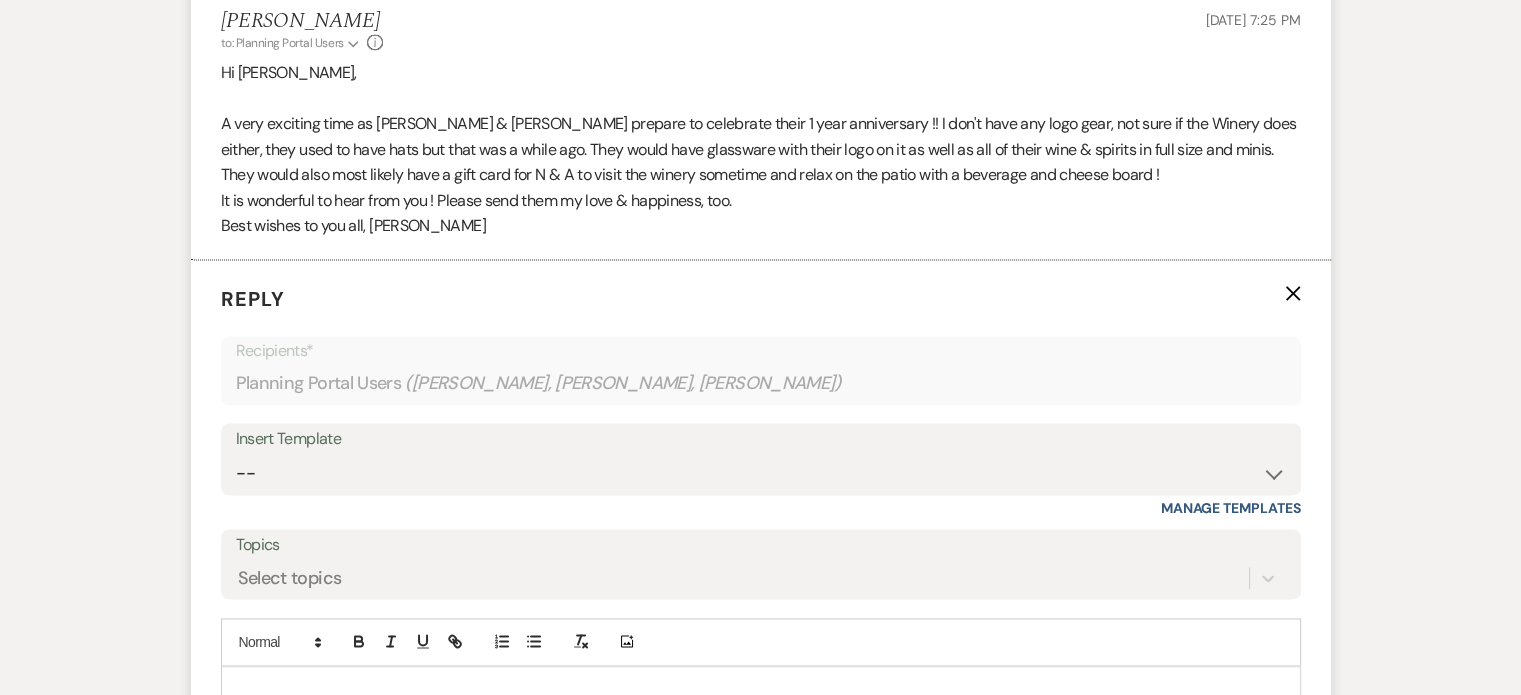 scroll, scrollTop: 3089, scrollLeft: 0, axis: vertical 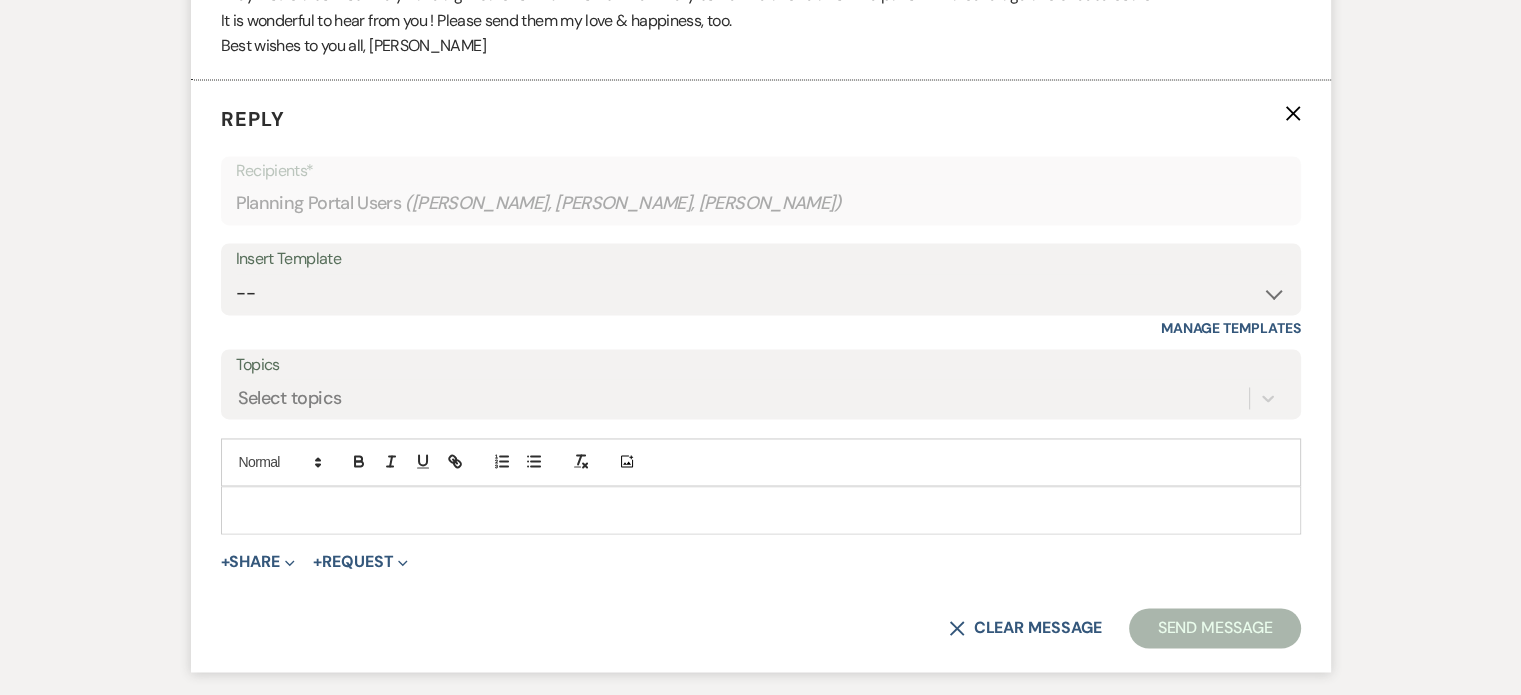 click at bounding box center [761, 510] 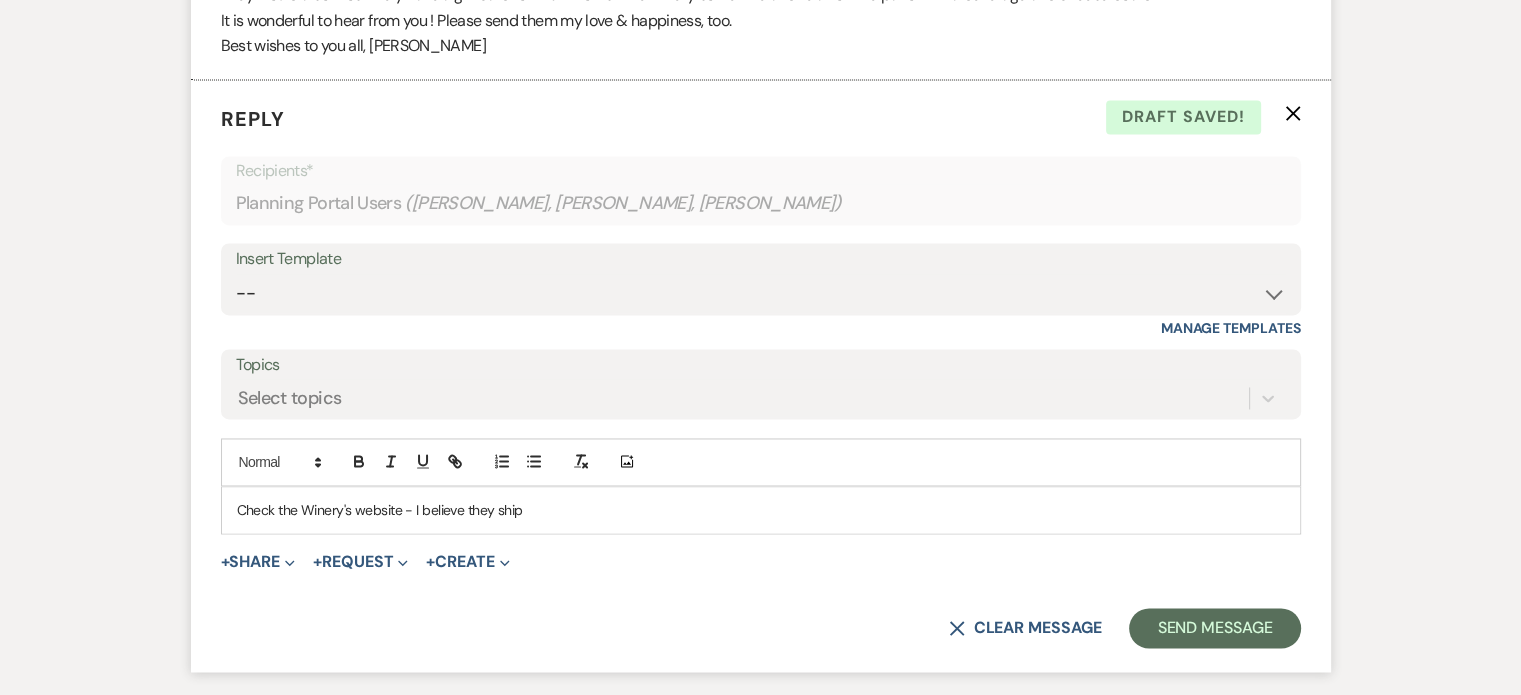 click on "Check the Winery's website - I believe they ship" at bounding box center [761, 510] 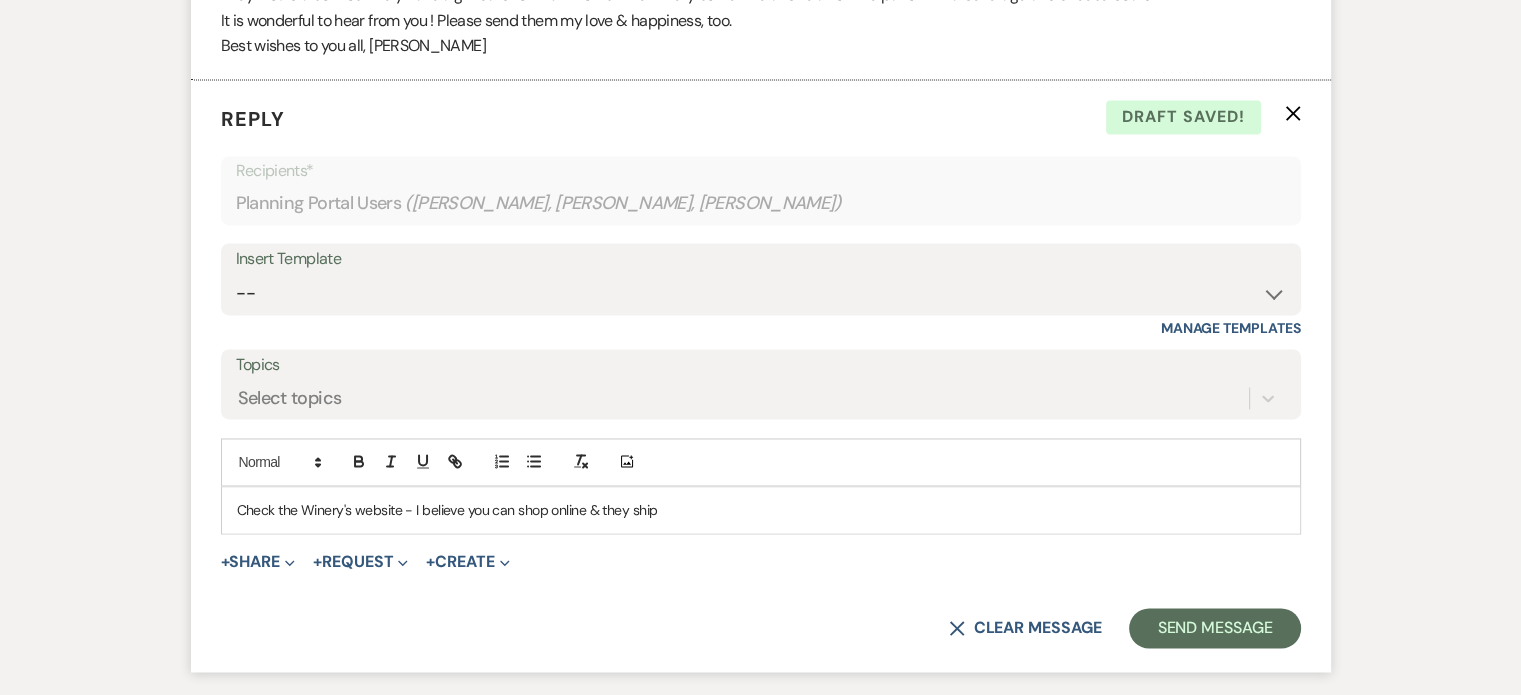 click on "Check the Winery's website - I believe you can shop online & they ship" at bounding box center (761, 510) 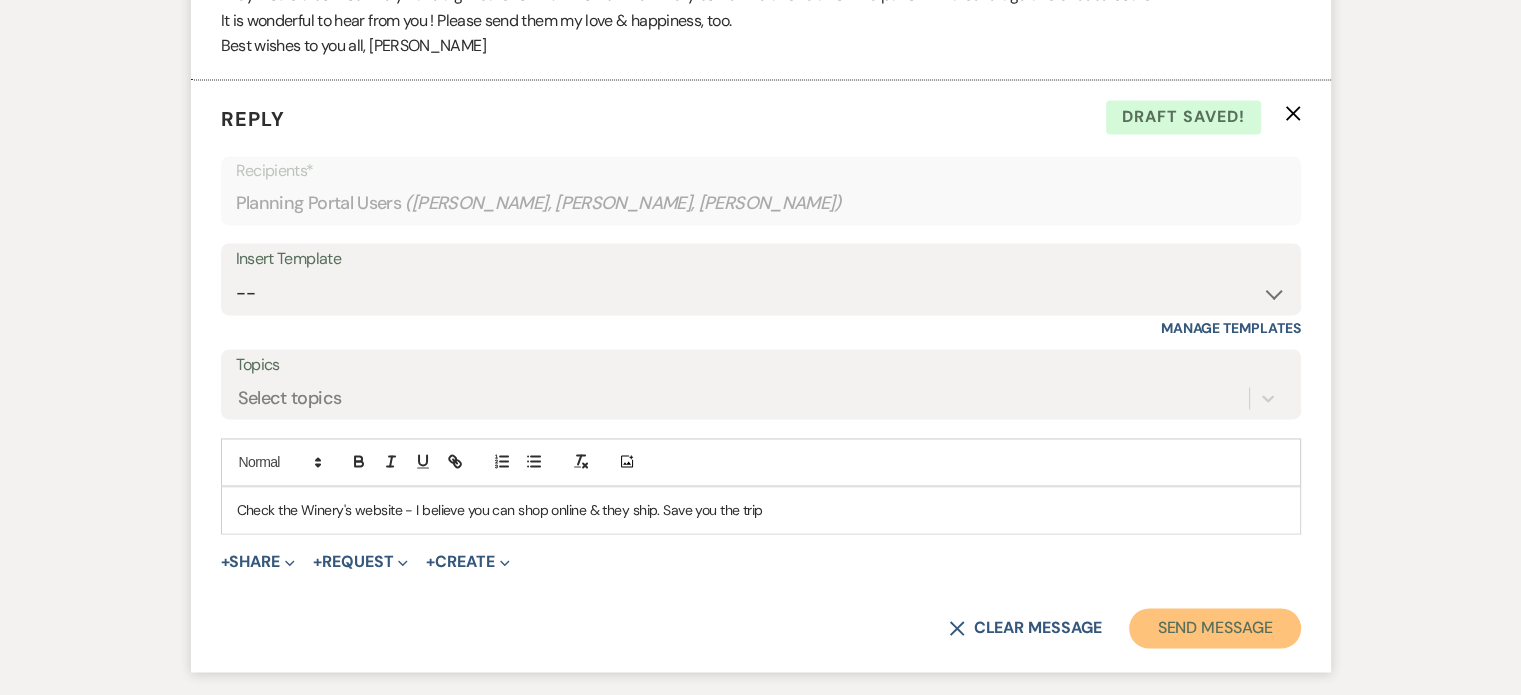 click on "Send Message" at bounding box center [1214, 628] 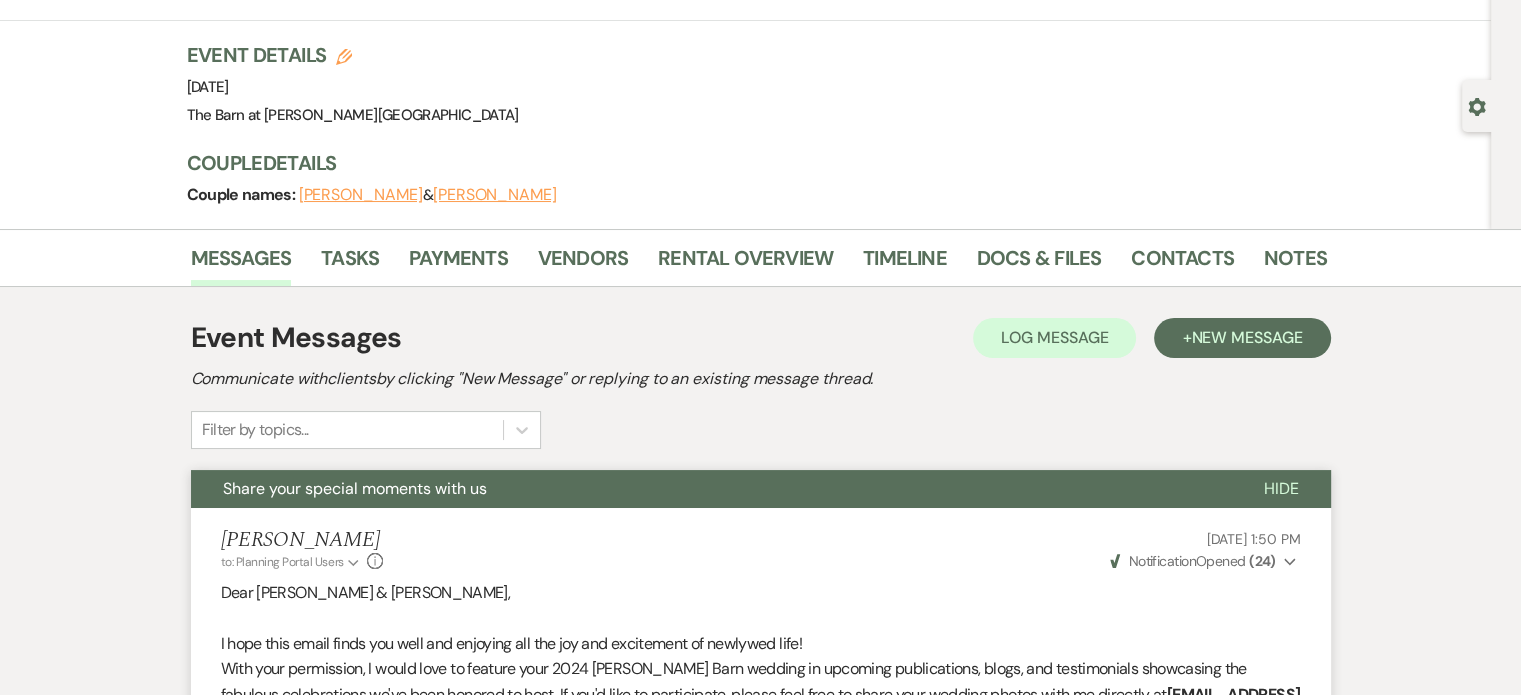 scroll, scrollTop: 0, scrollLeft: 0, axis: both 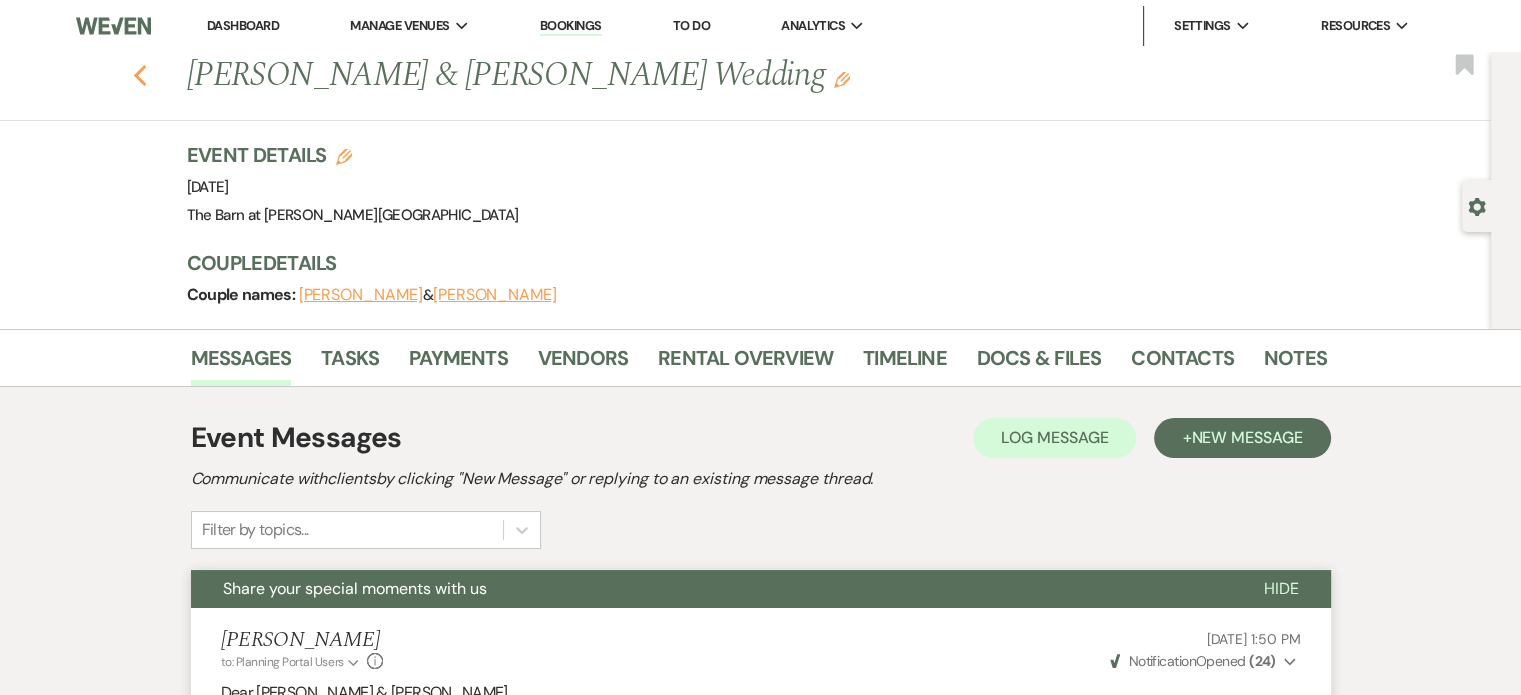 click 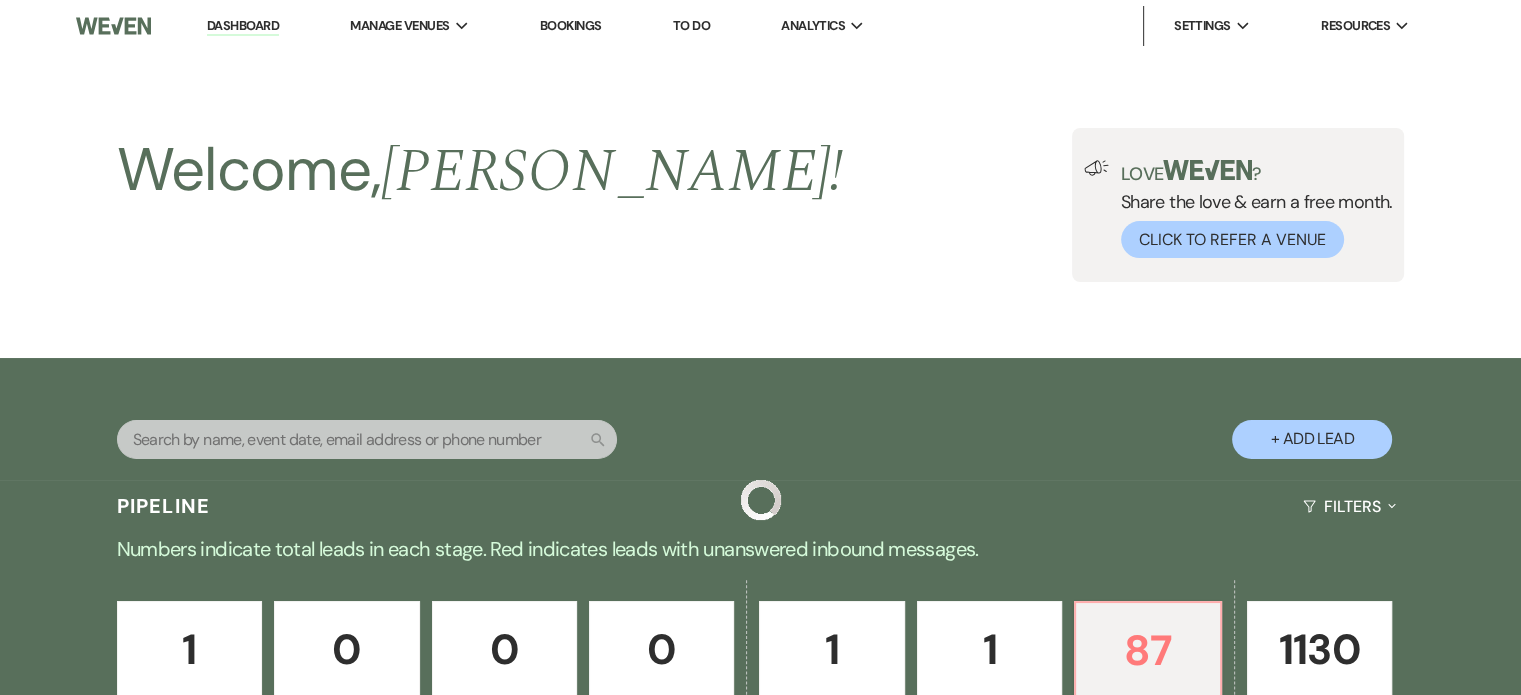scroll, scrollTop: 639, scrollLeft: 0, axis: vertical 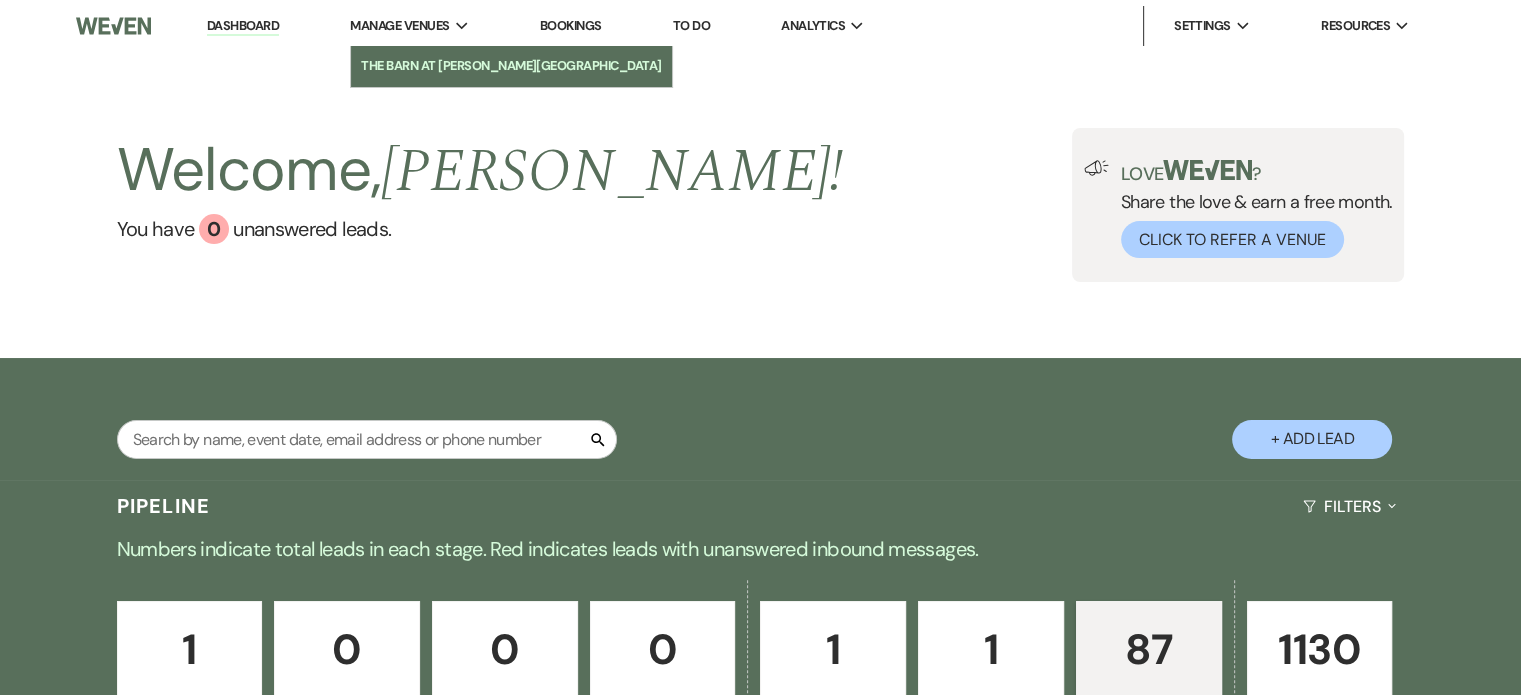click on "The Barn at [PERSON_NAME][GEOGRAPHIC_DATA]" at bounding box center [511, 66] 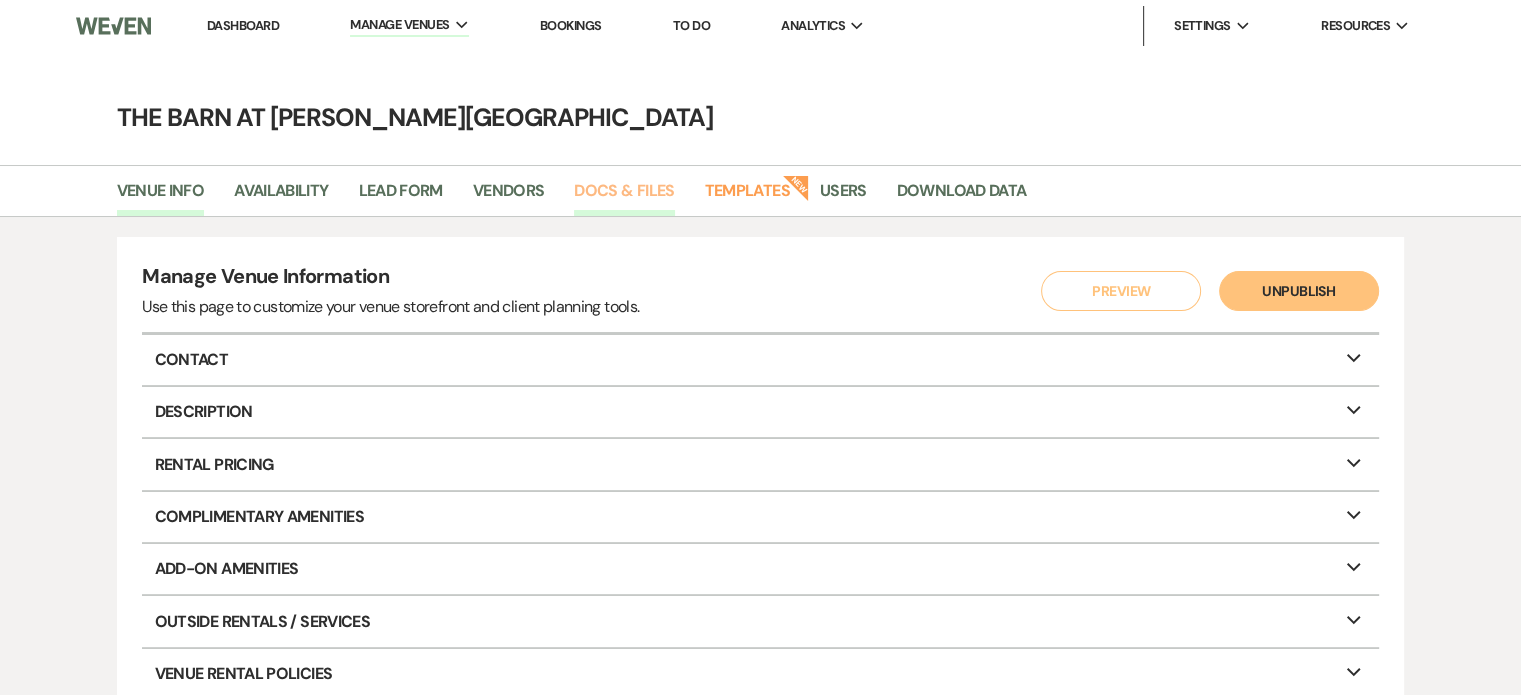 click on "Docs & Files" at bounding box center (624, 197) 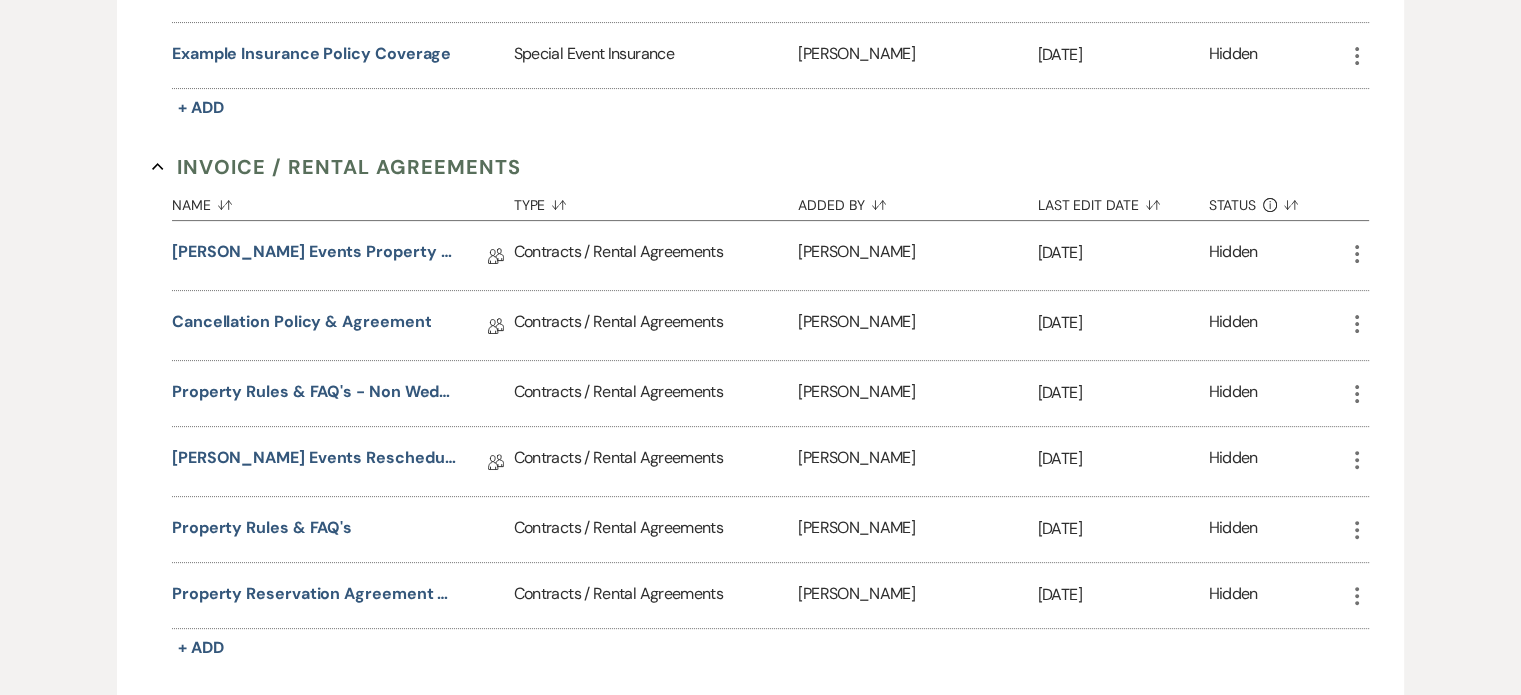 scroll, scrollTop: 586, scrollLeft: 0, axis: vertical 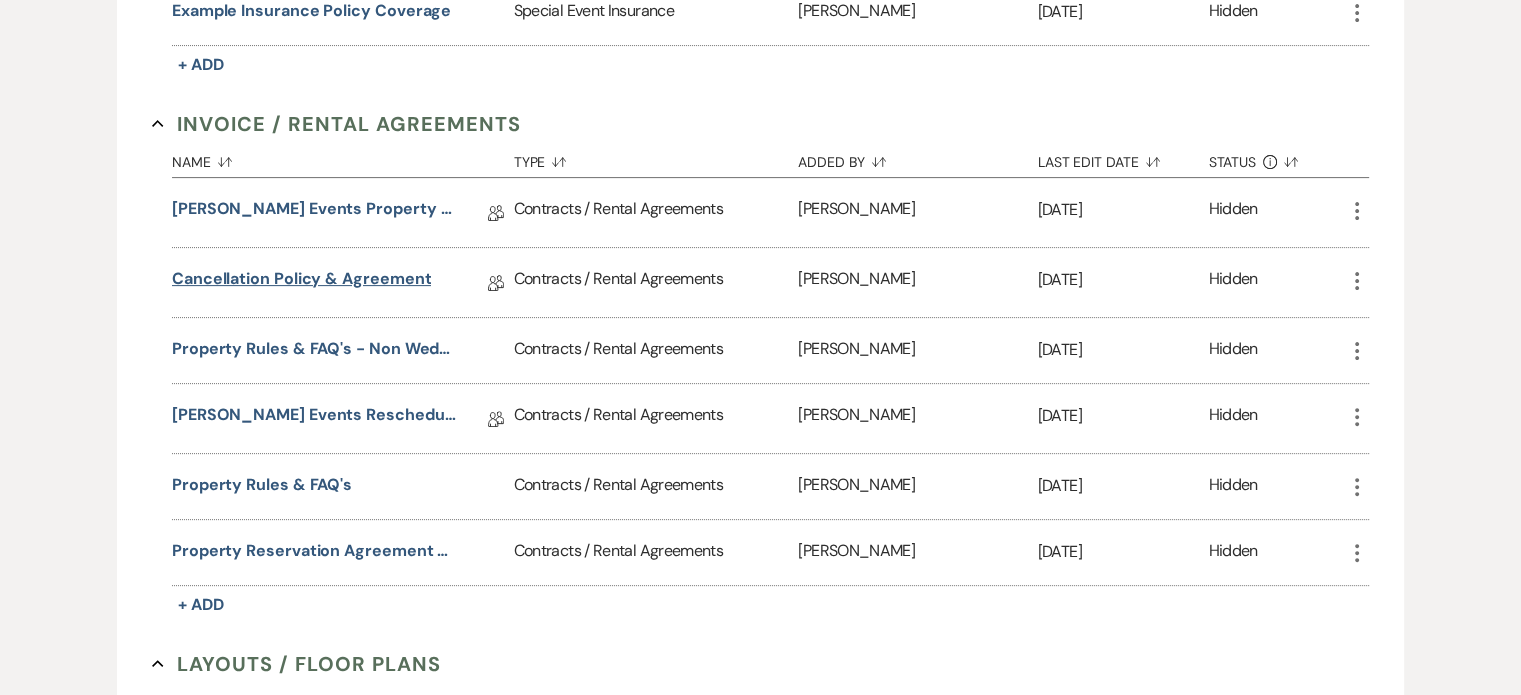 click on "Cancellation Policy & Agreement" at bounding box center [302, 282] 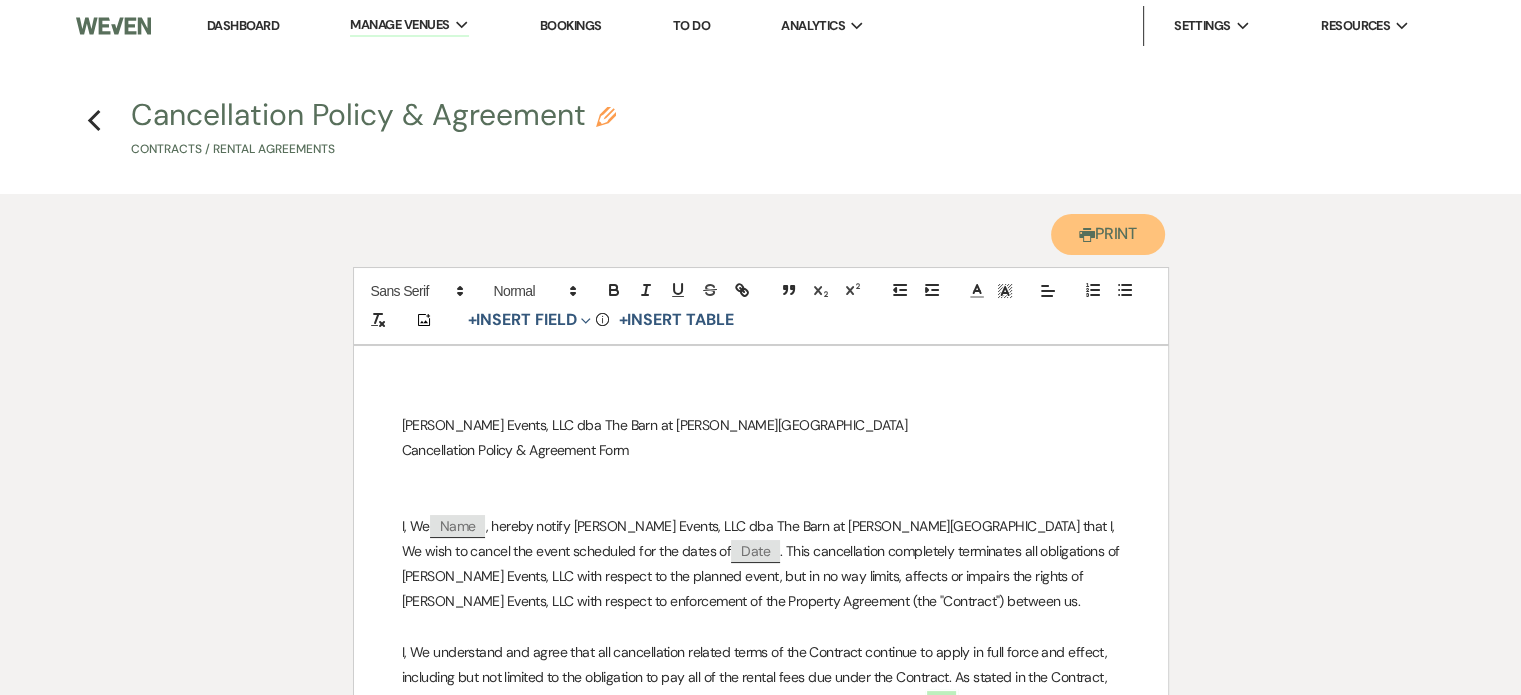 click on "Printer  Print" at bounding box center [1108, 234] 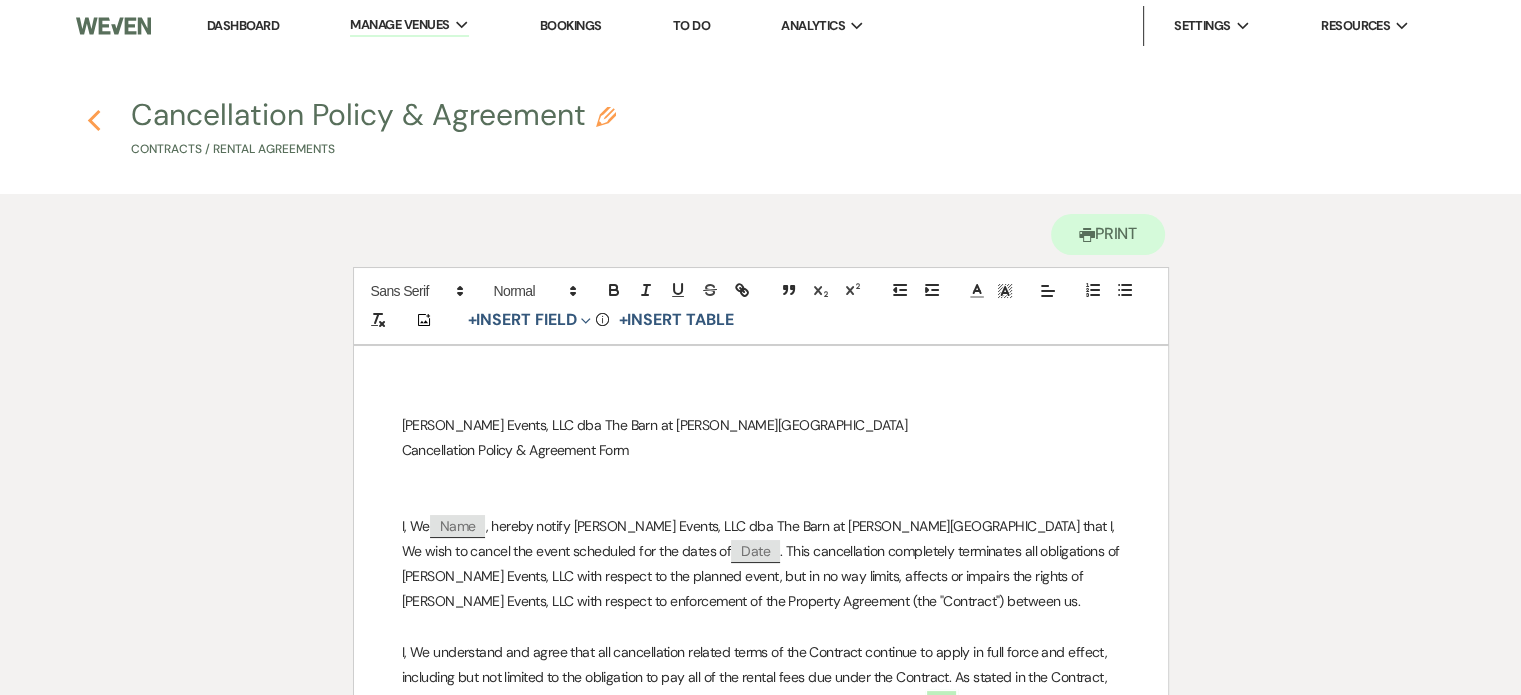 click 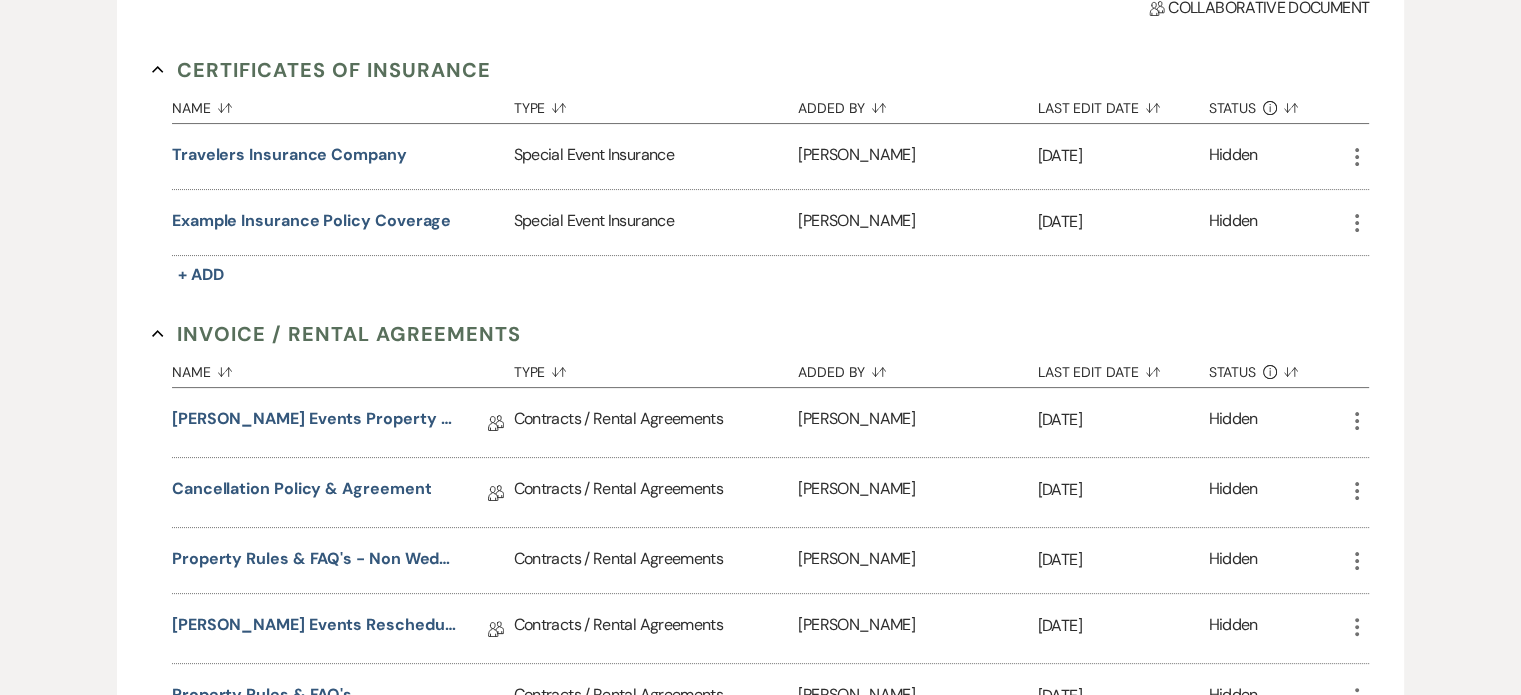 scroll, scrollTop: 379, scrollLeft: 0, axis: vertical 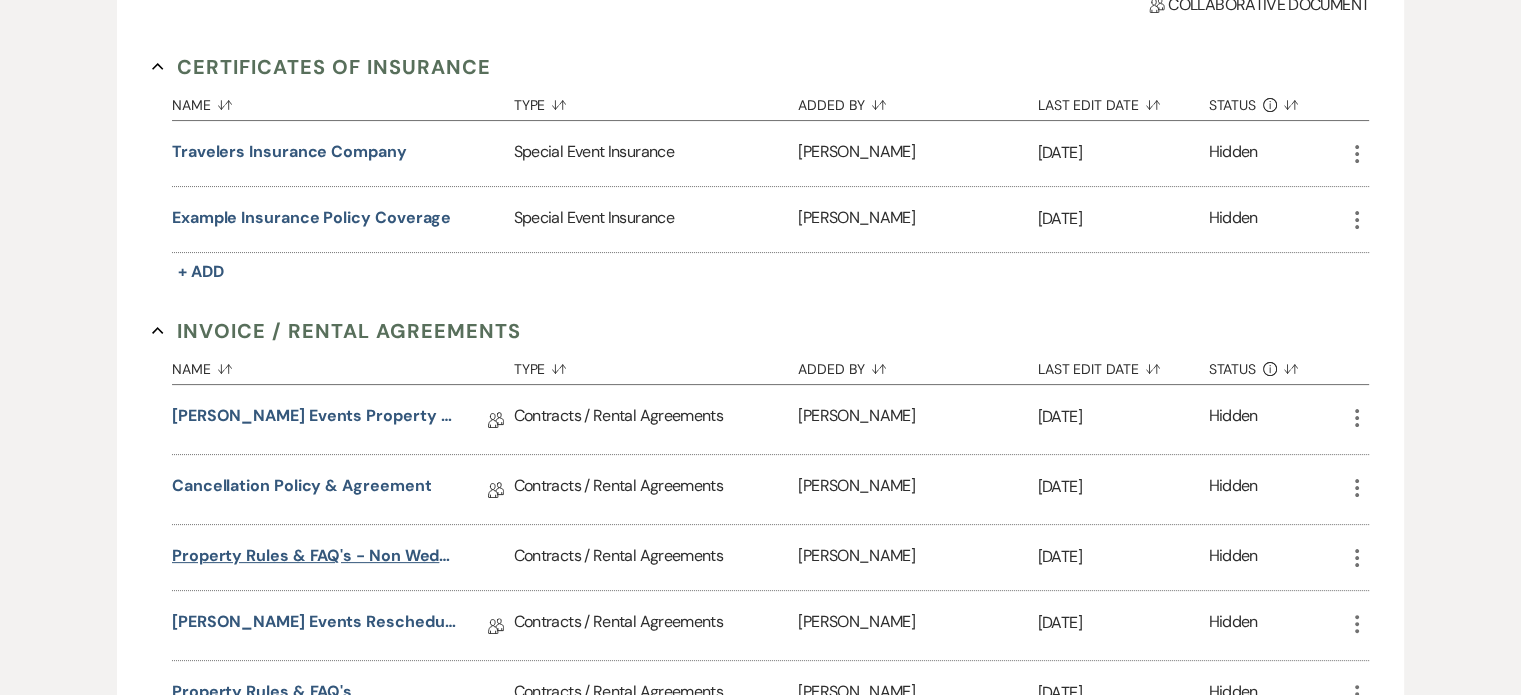 click on "Property Rules & FAQ's - Non Wedding Events" at bounding box center [314, 556] 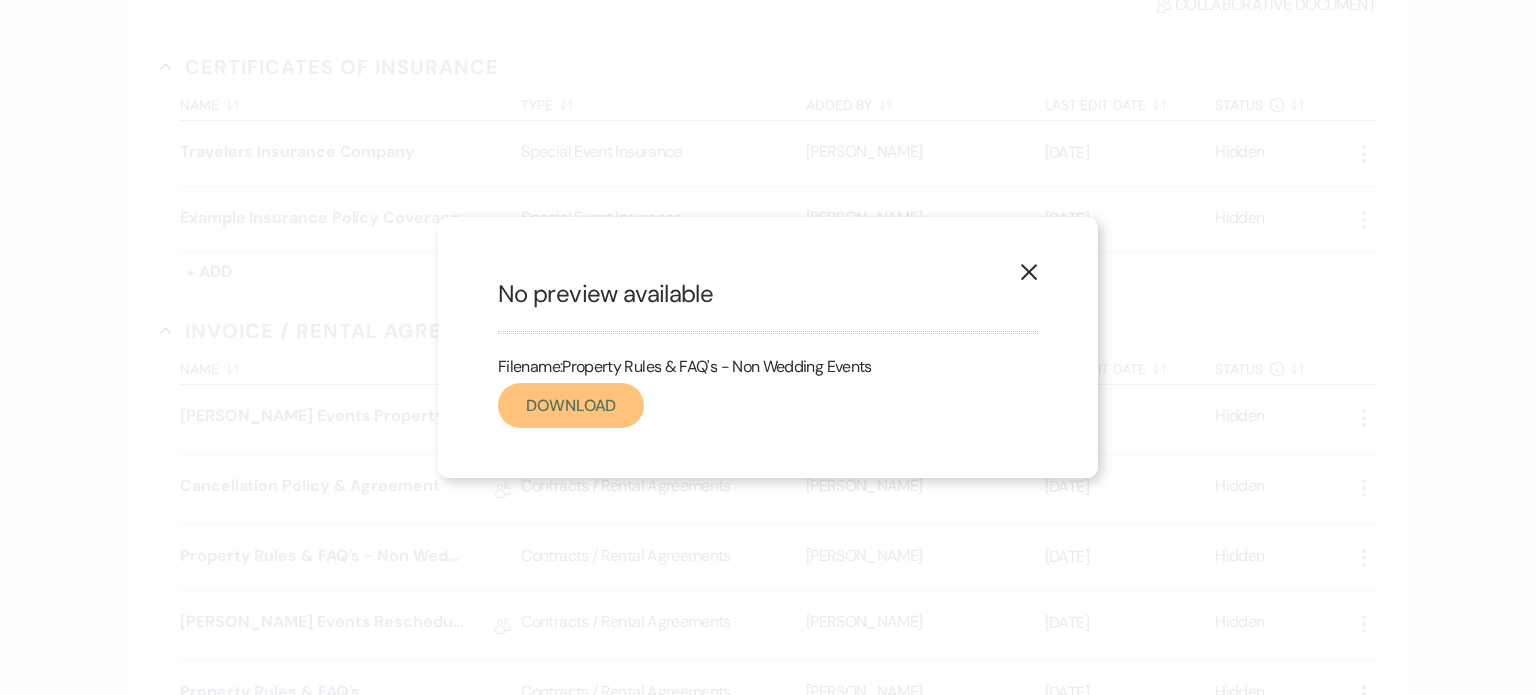click on "Download" at bounding box center (571, 405) 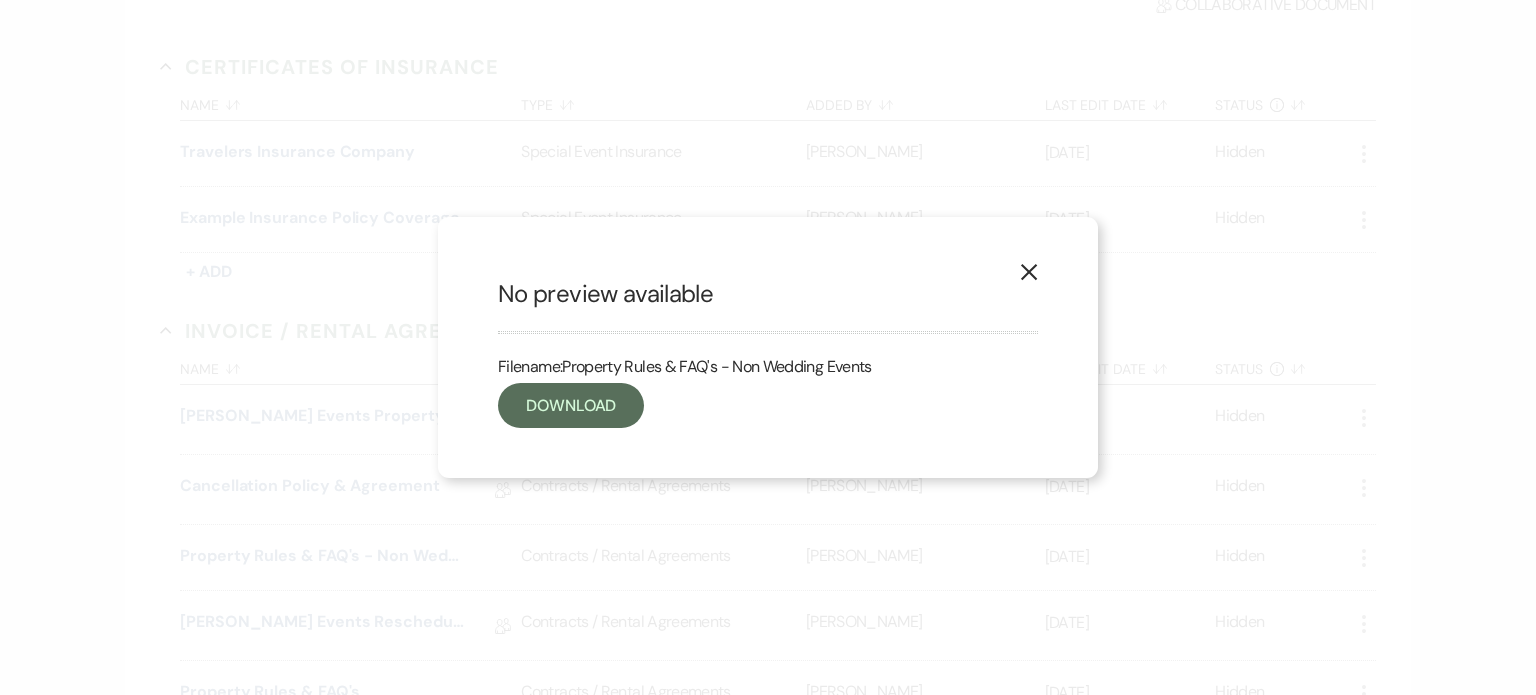 click on "X" 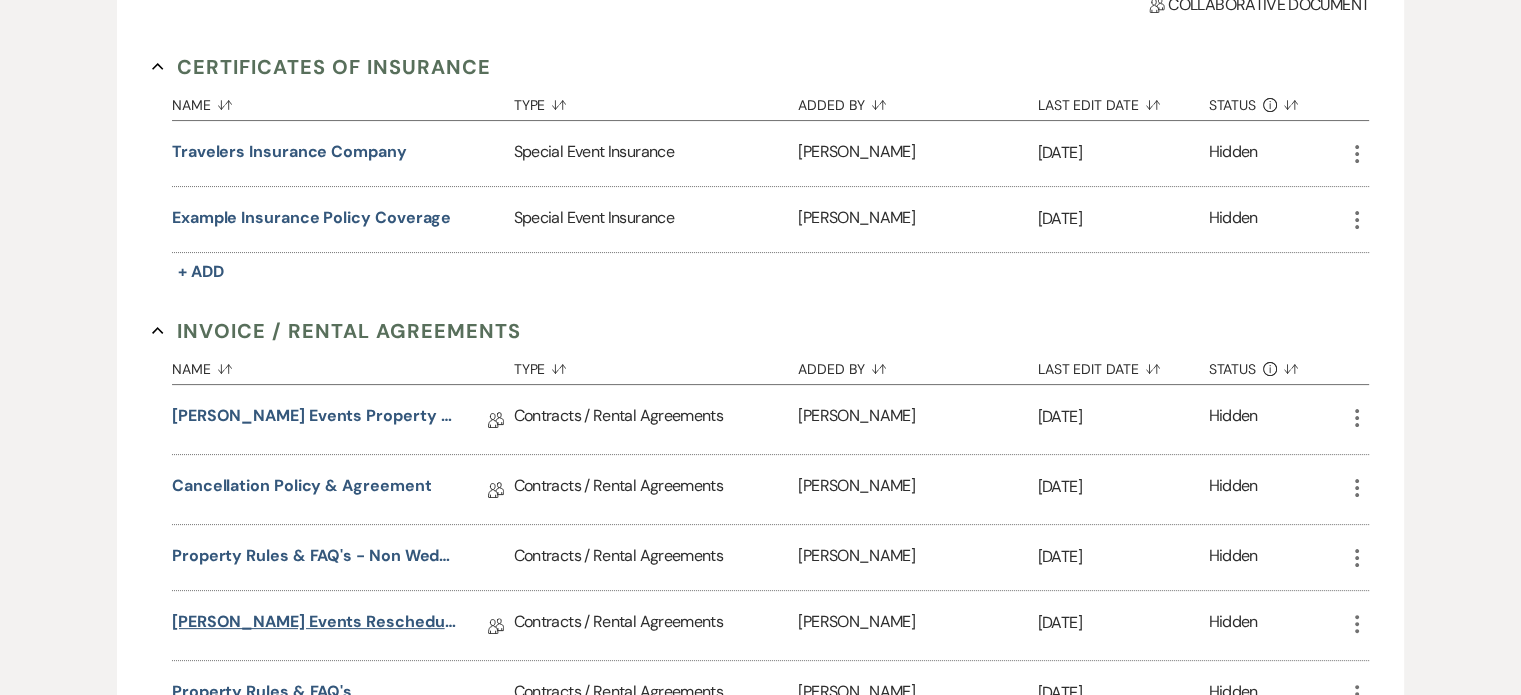 click on "[PERSON_NAME] Events Reschedule Agreement" at bounding box center (314, 625) 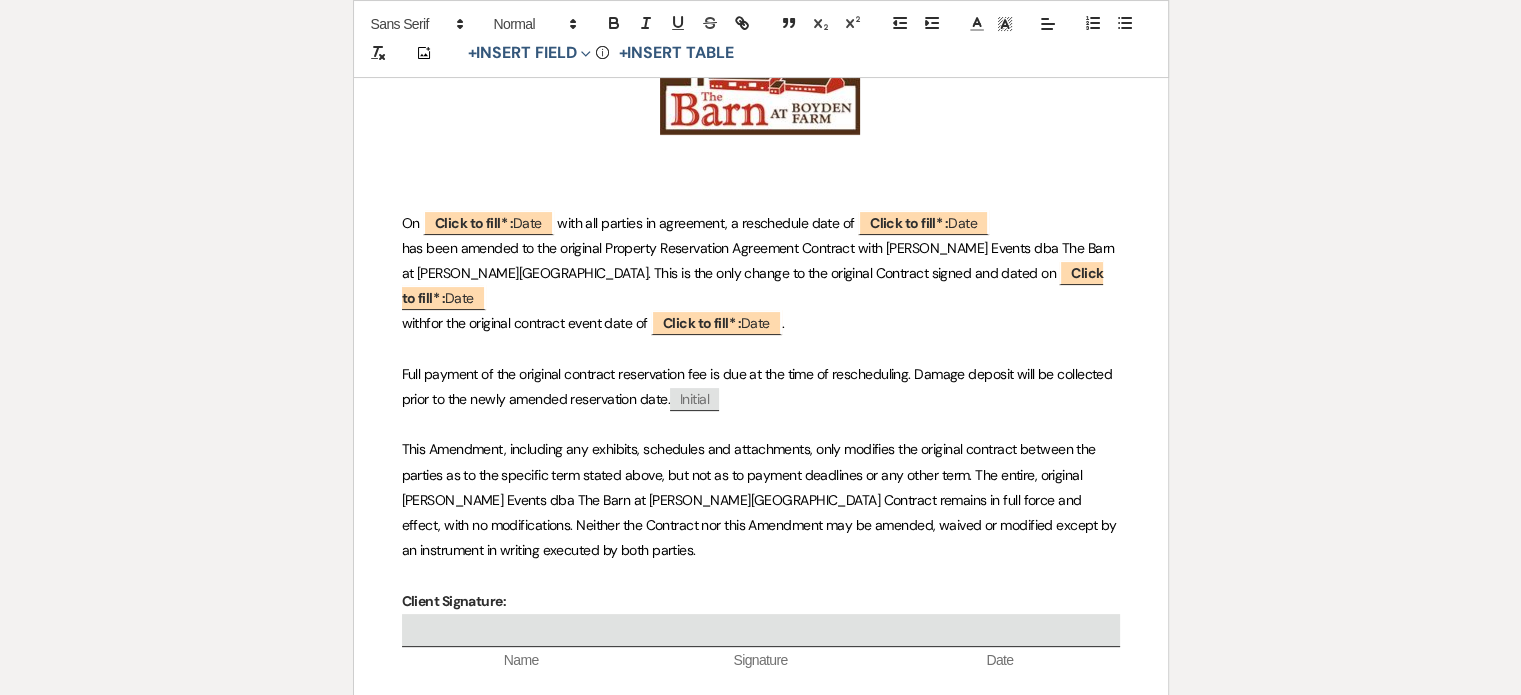 scroll, scrollTop: 0, scrollLeft: 0, axis: both 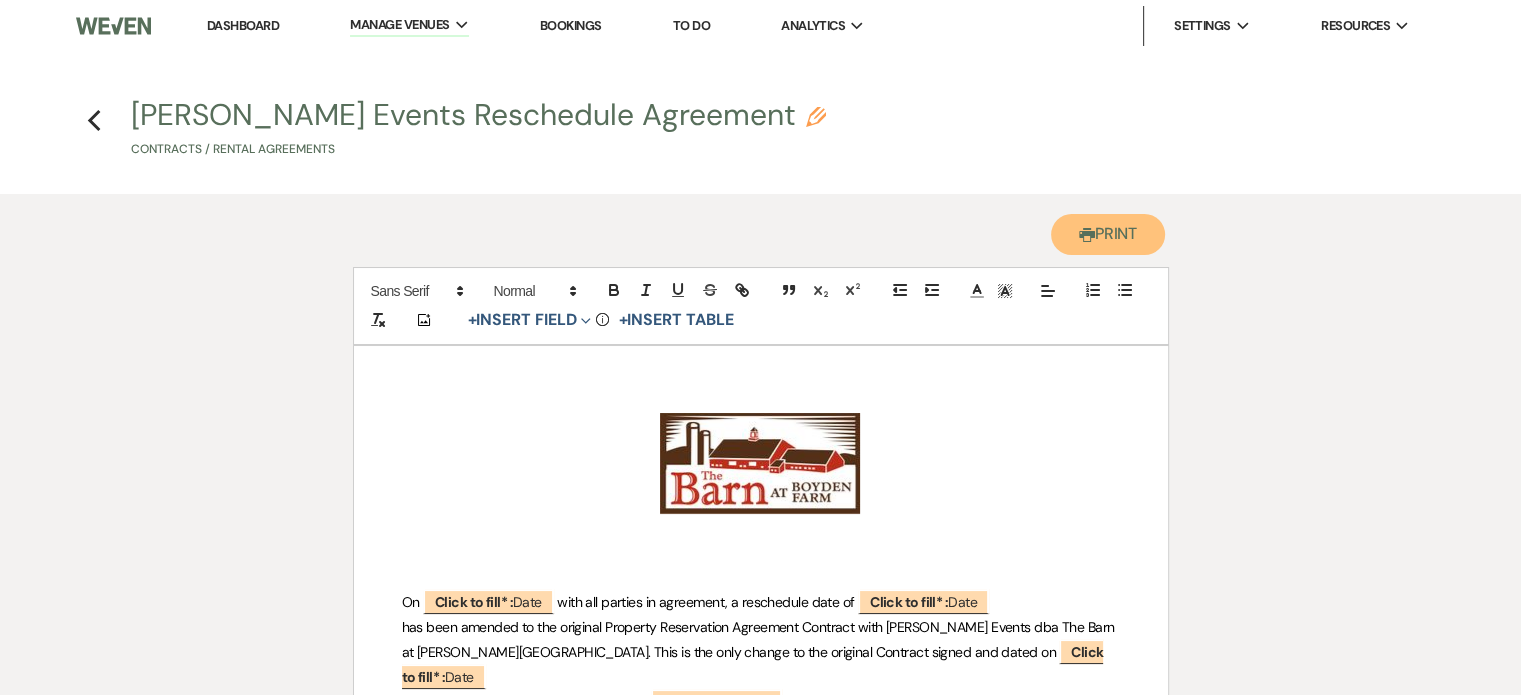 click on "Printer  Print" at bounding box center (1108, 234) 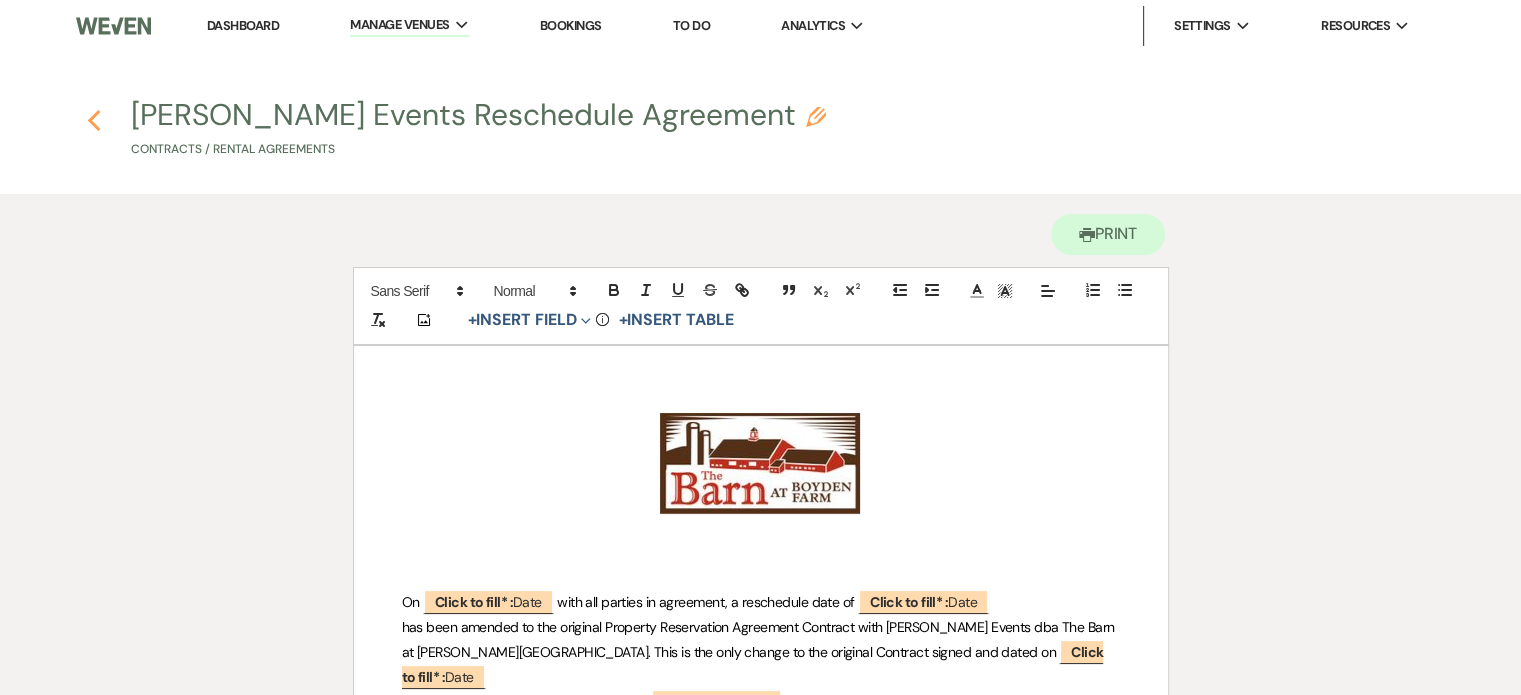 click 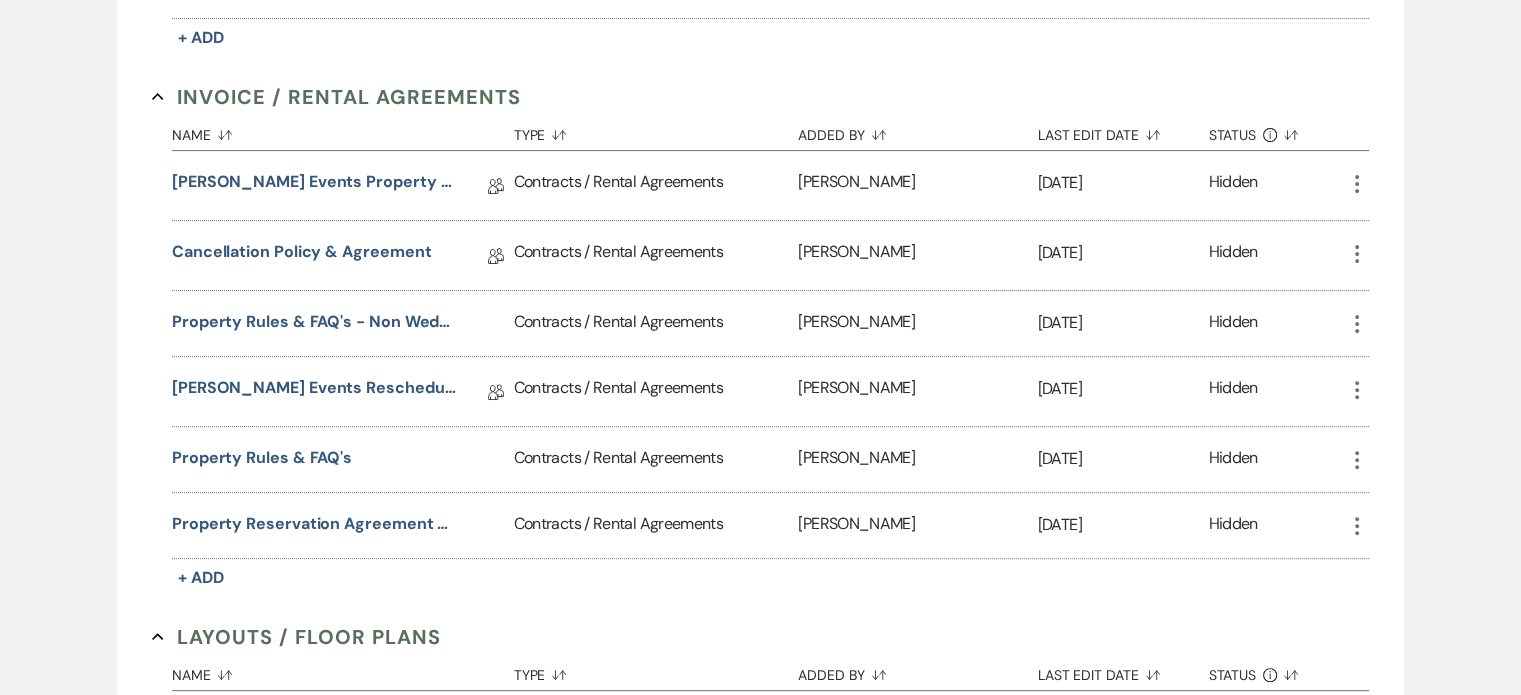 scroll, scrollTop: 637, scrollLeft: 0, axis: vertical 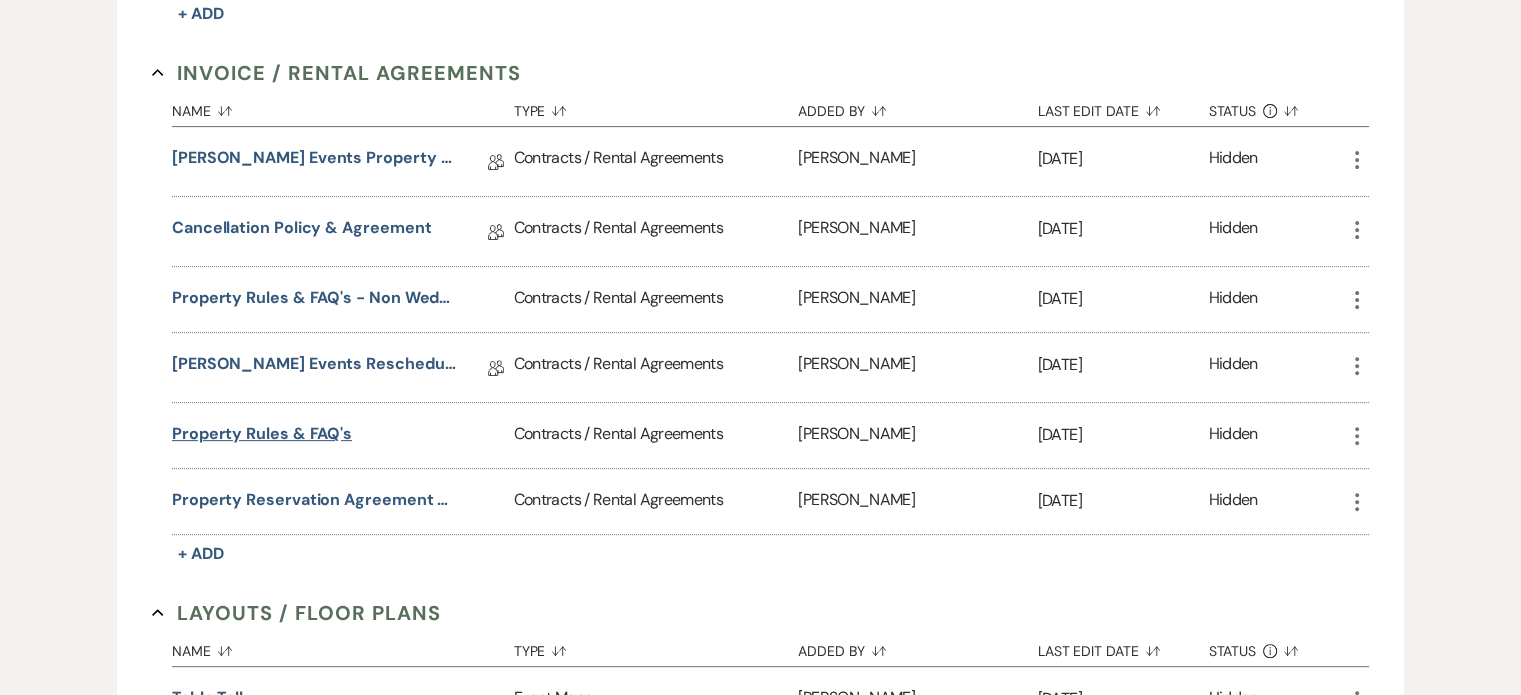 click on "Property Rules & FAQ's" at bounding box center [262, 434] 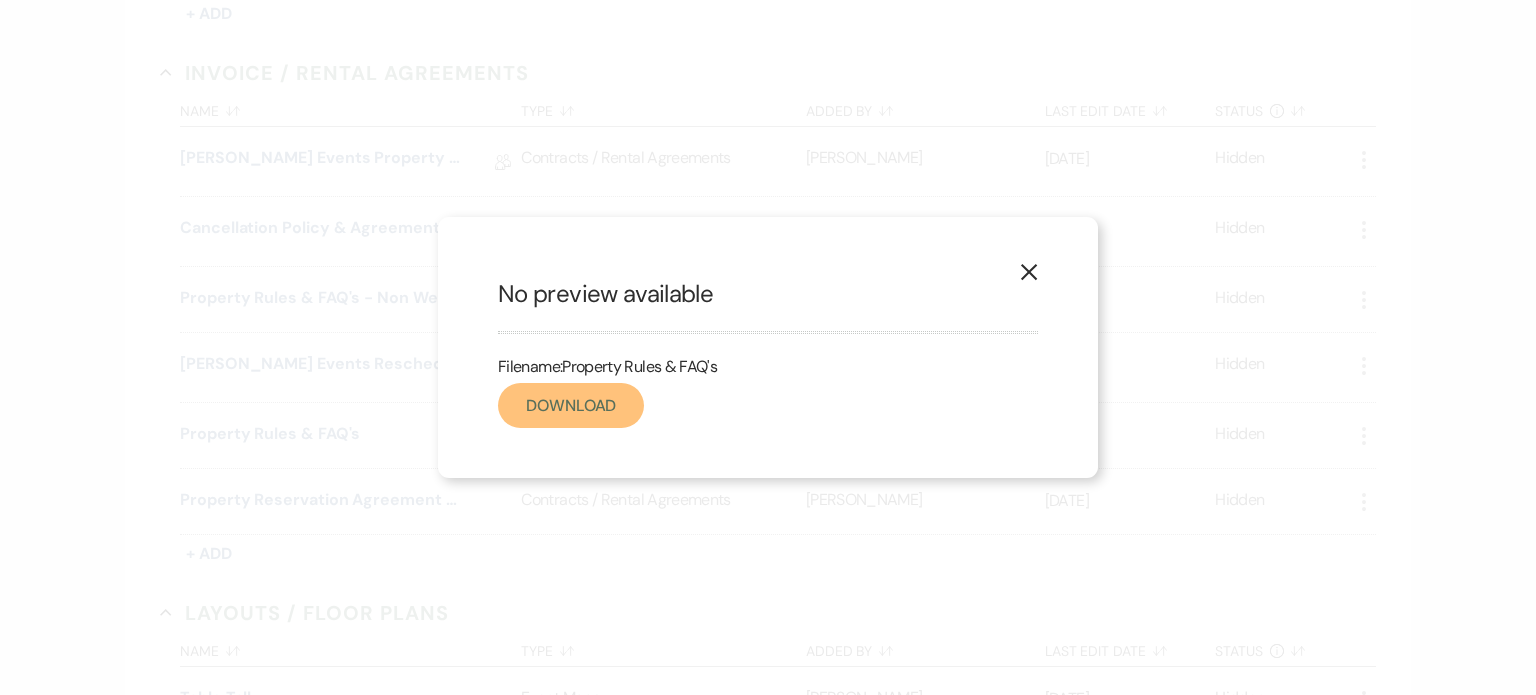 click on "Download" at bounding box center (571, 405) 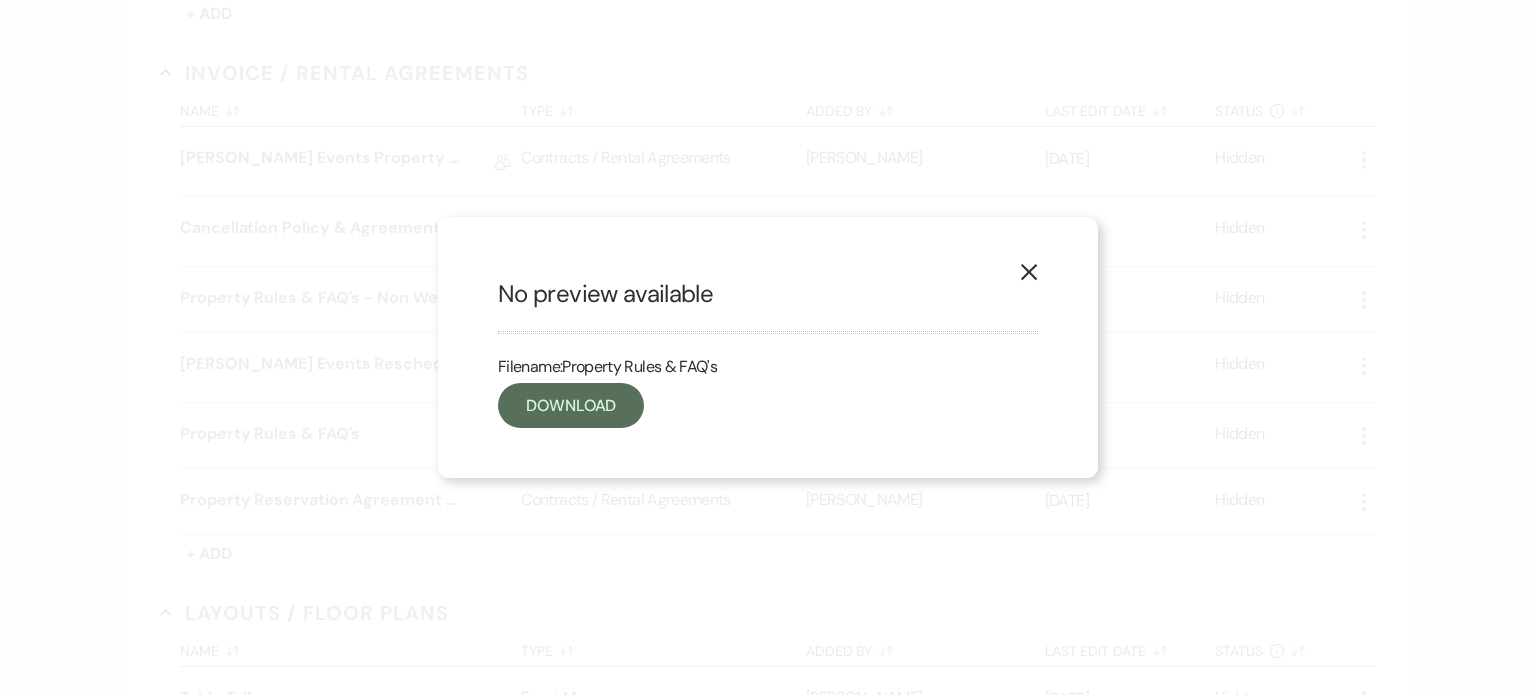 click 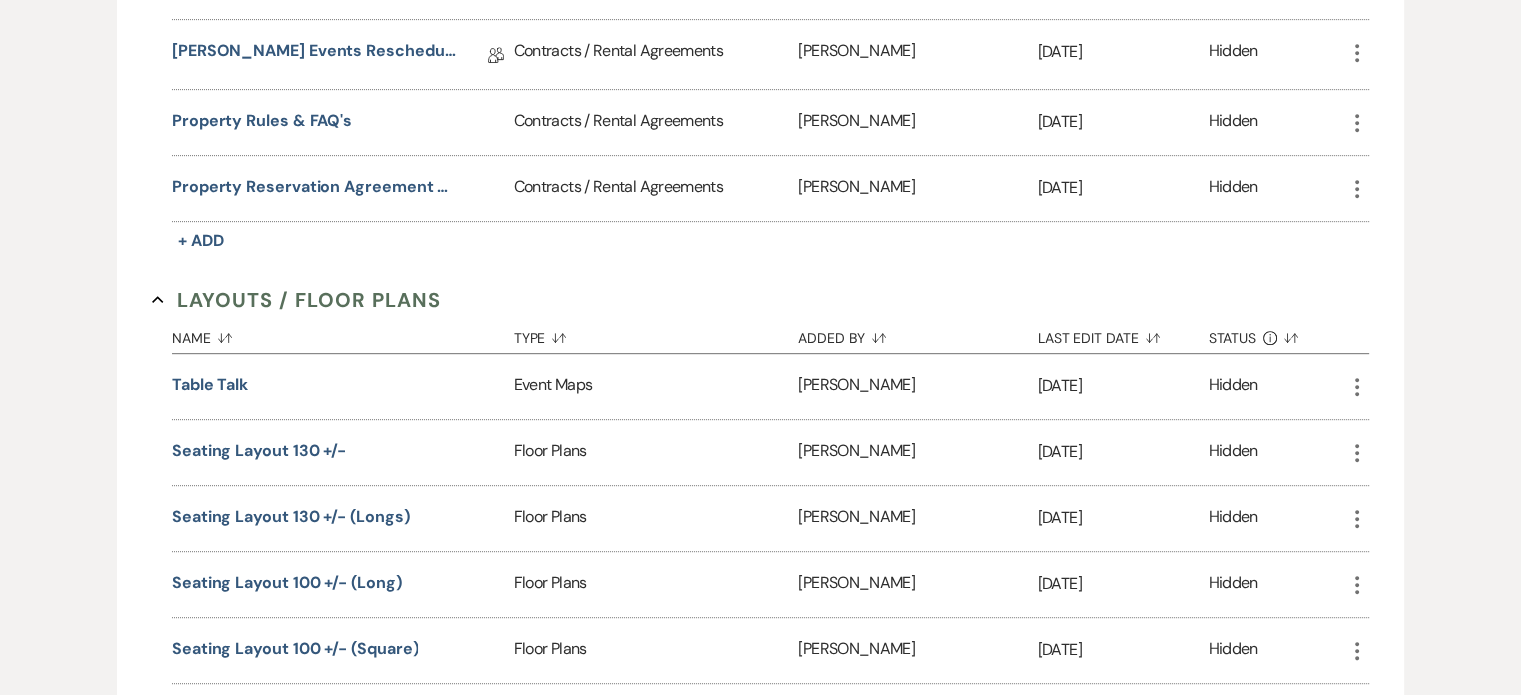 scroll, scrollTop: 958, scrollLeft: 0, axis: vertical 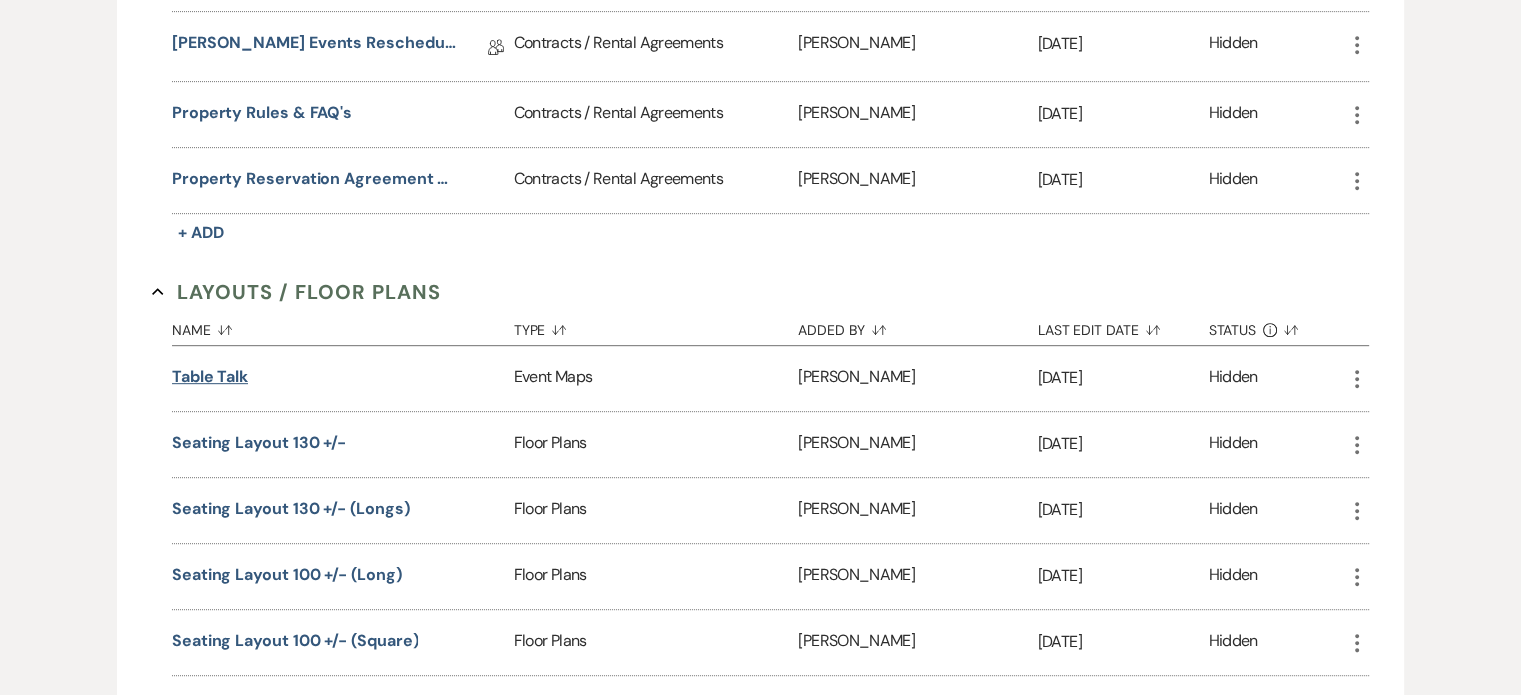 click on "Table Talk" at bounding box center (210, 377) 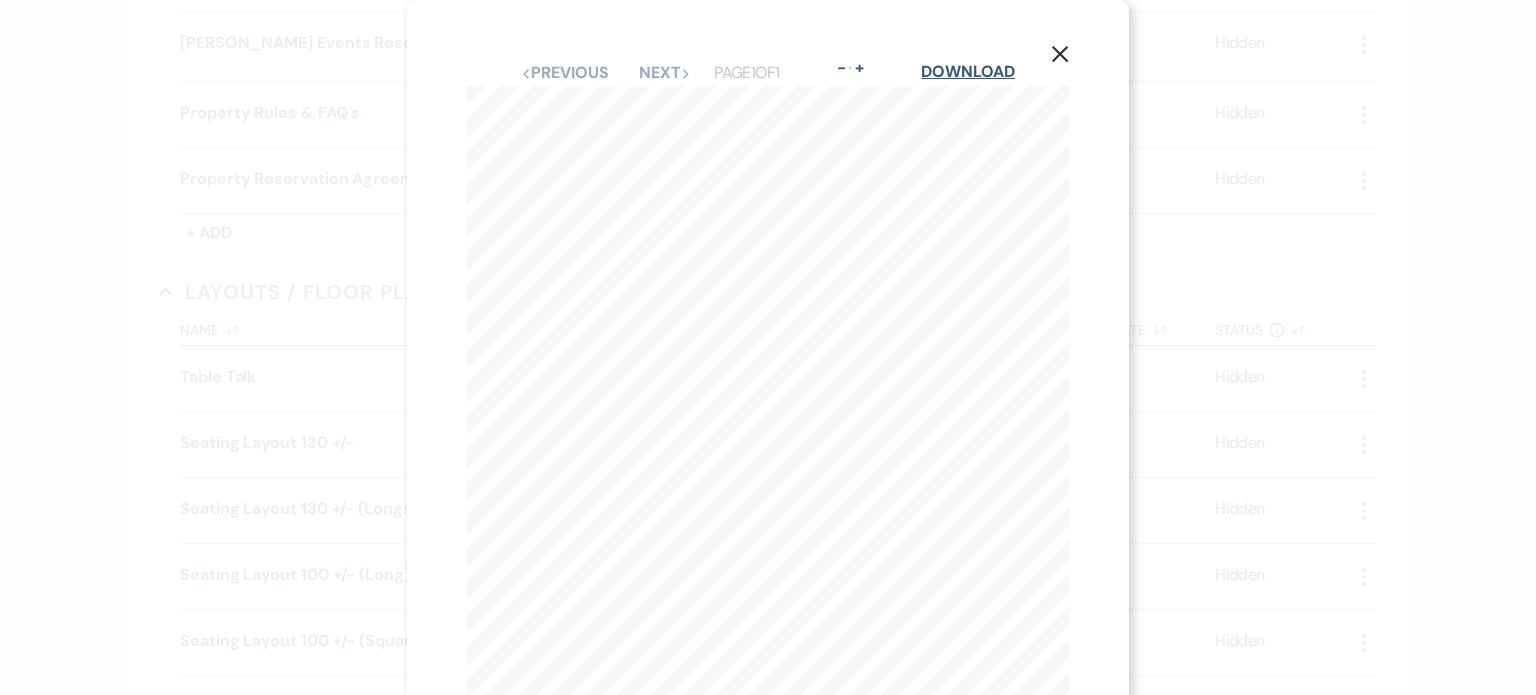 click on "Download" at bounding box center (967, 71) 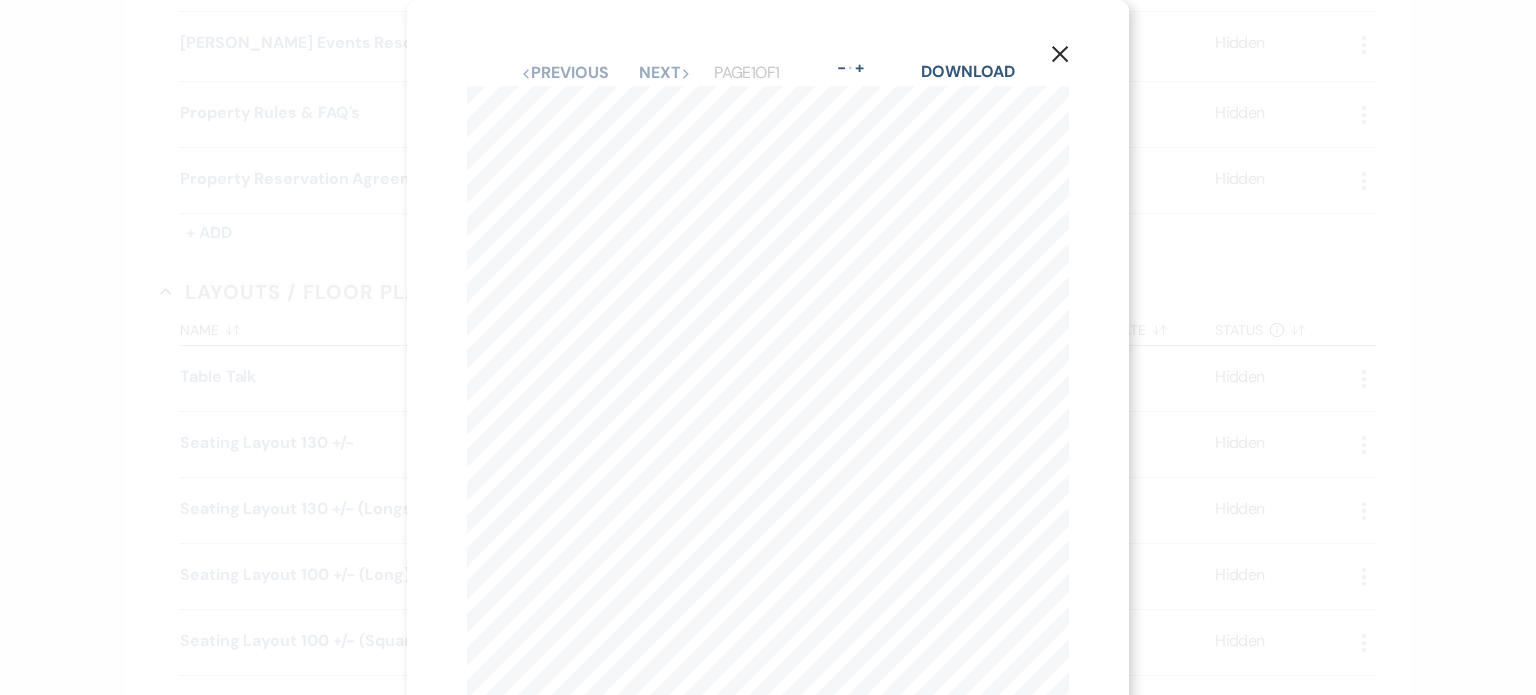 click 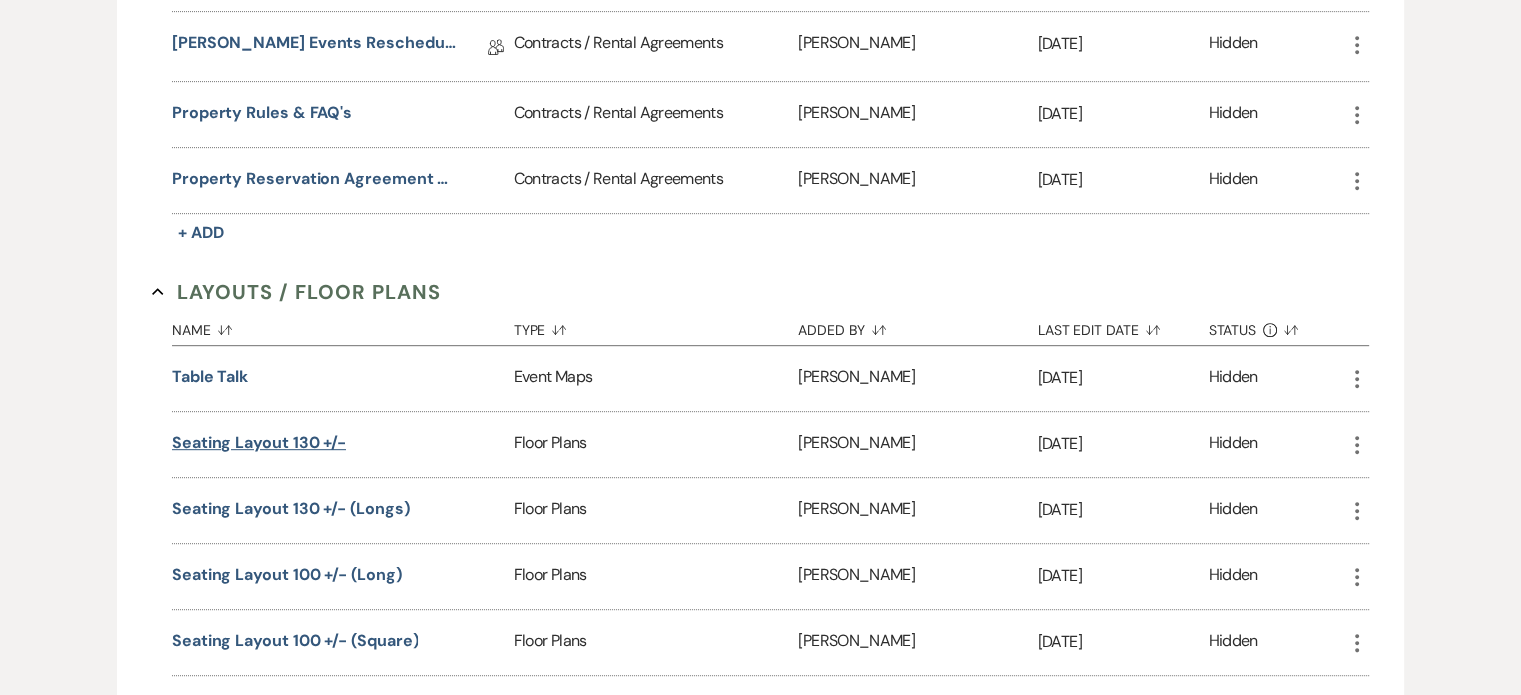 click on "Seating Layout 130 +/-" at bounding box center (259, 443) 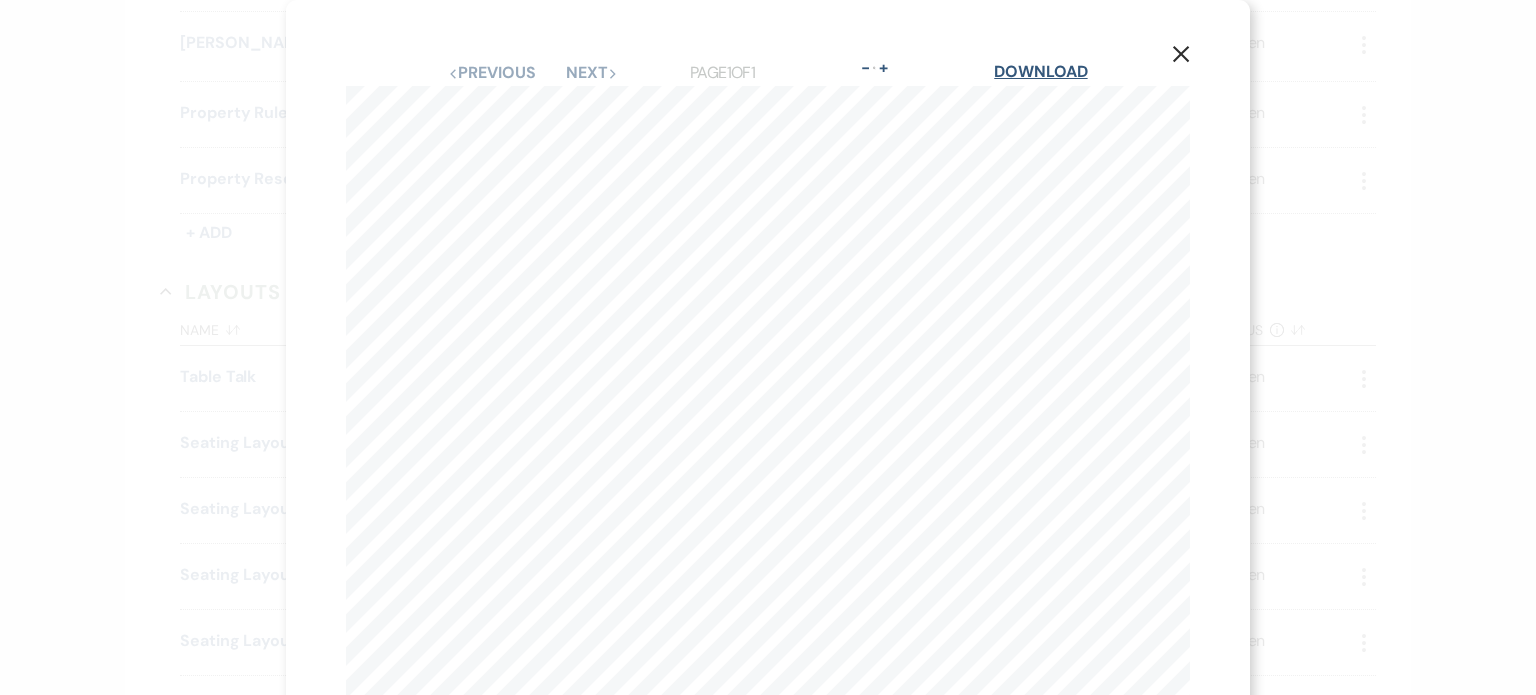 click on "Download" at bounding box center (1040, 71) 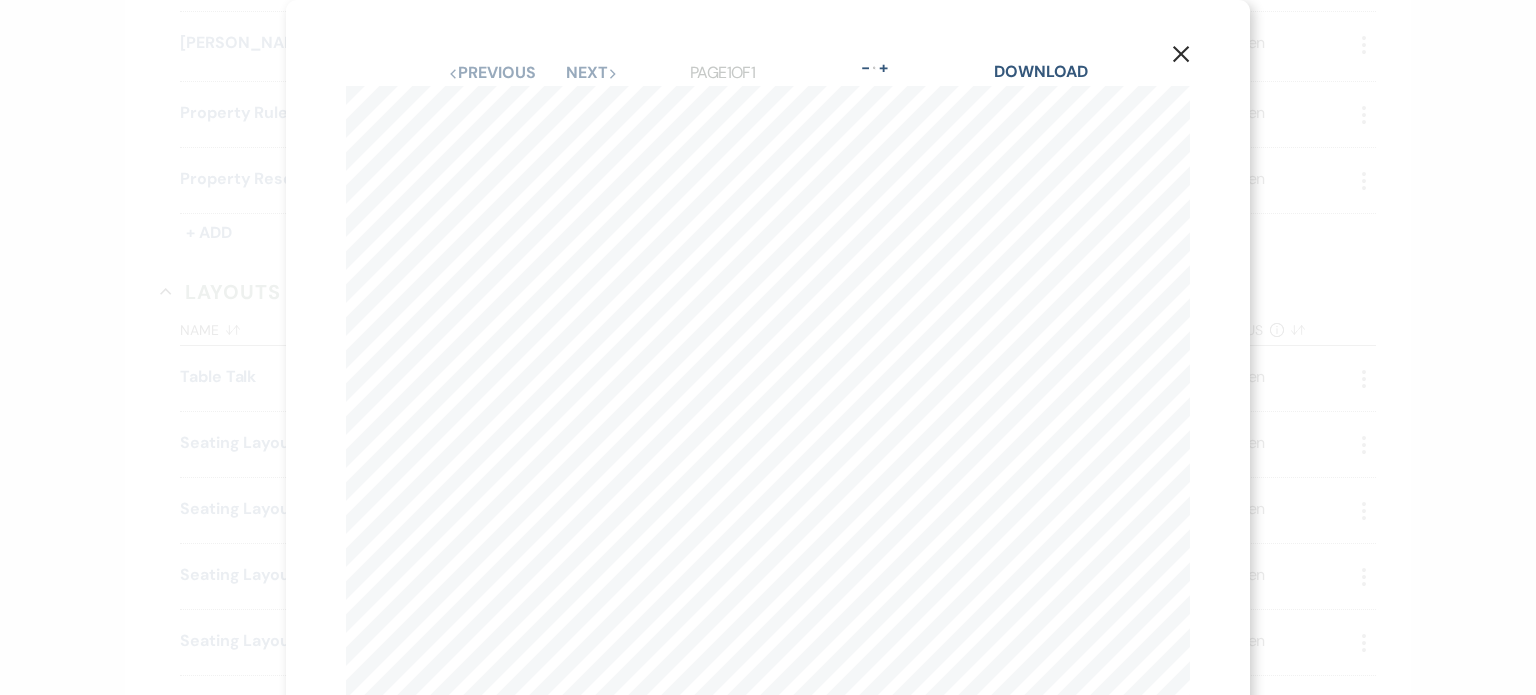 click on "X" 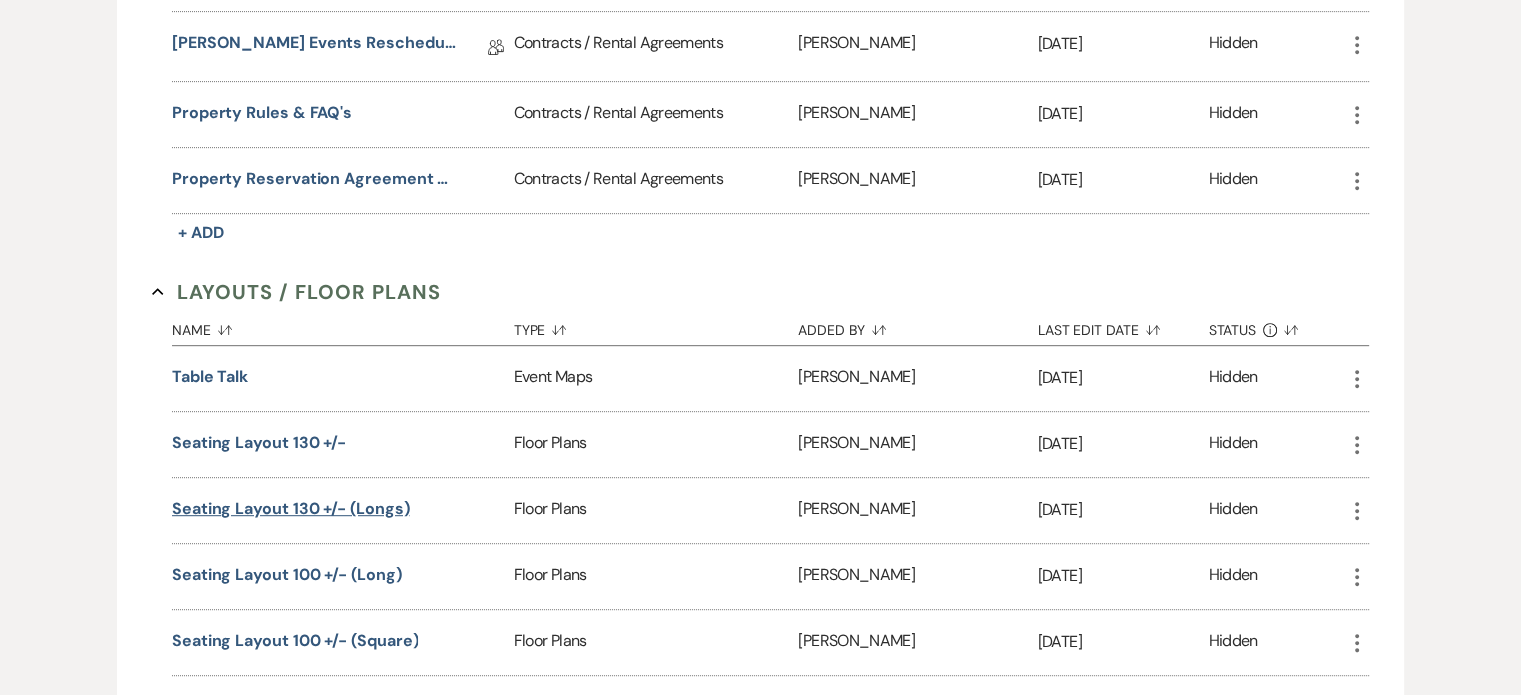 click on "Seating Layout 130 +/-  (longs)" at bounding box center (291, 509) 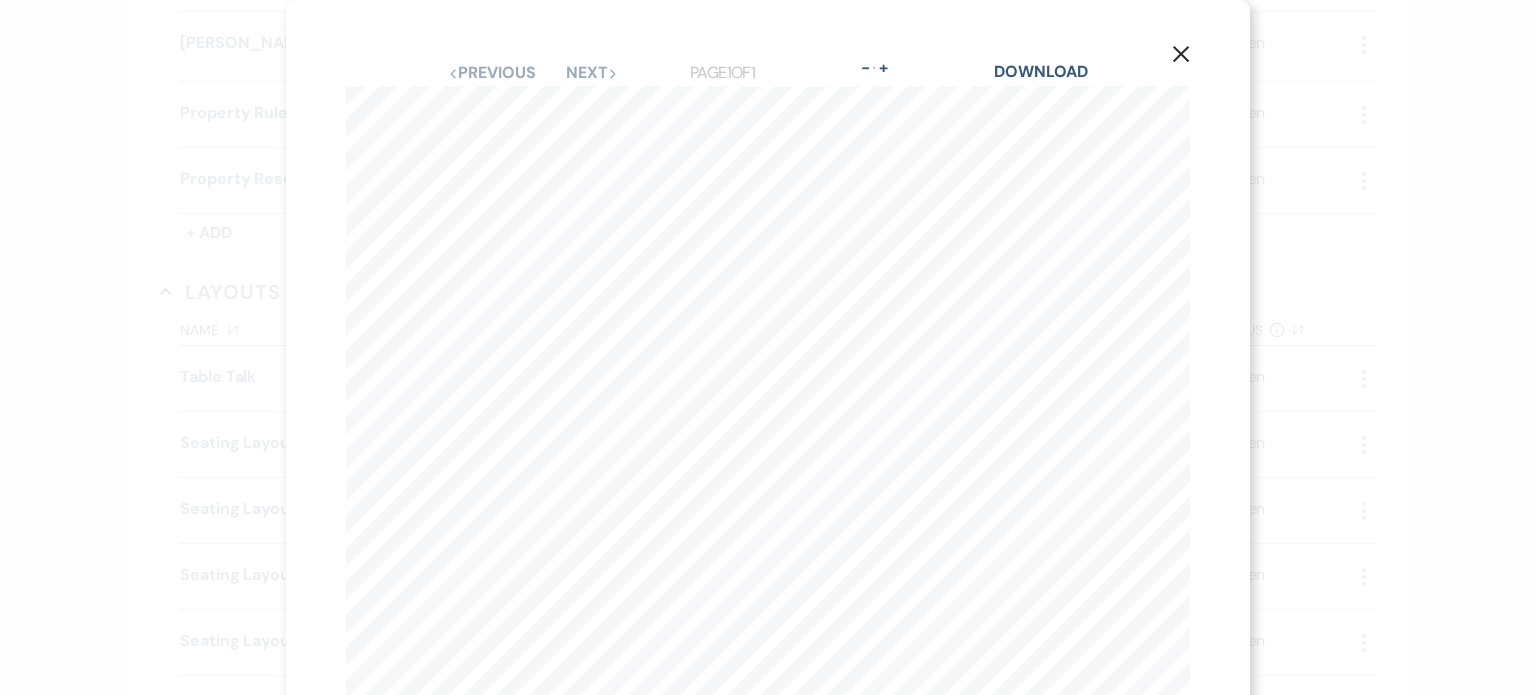 click on "X" 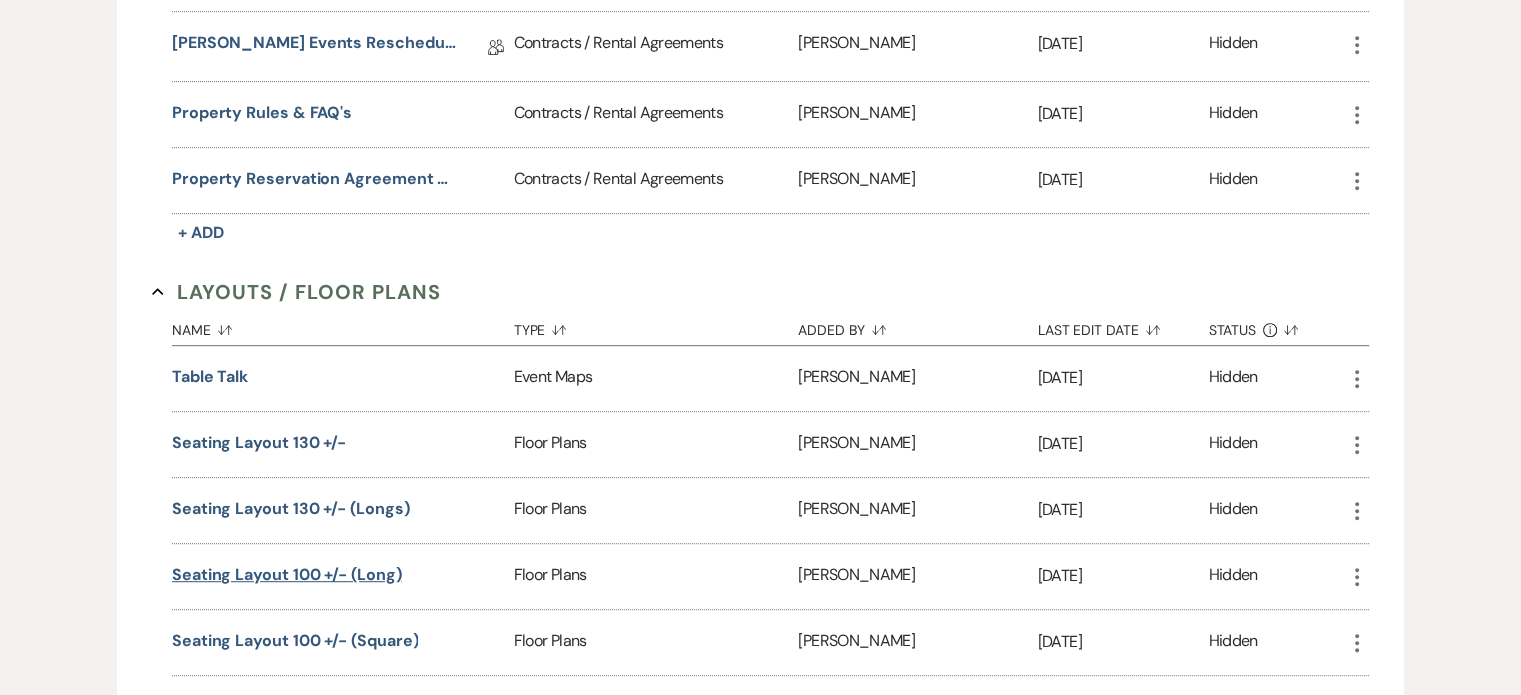 click on "Seating Layout 100 +/- (Long)" at bounding box center (287, 575) 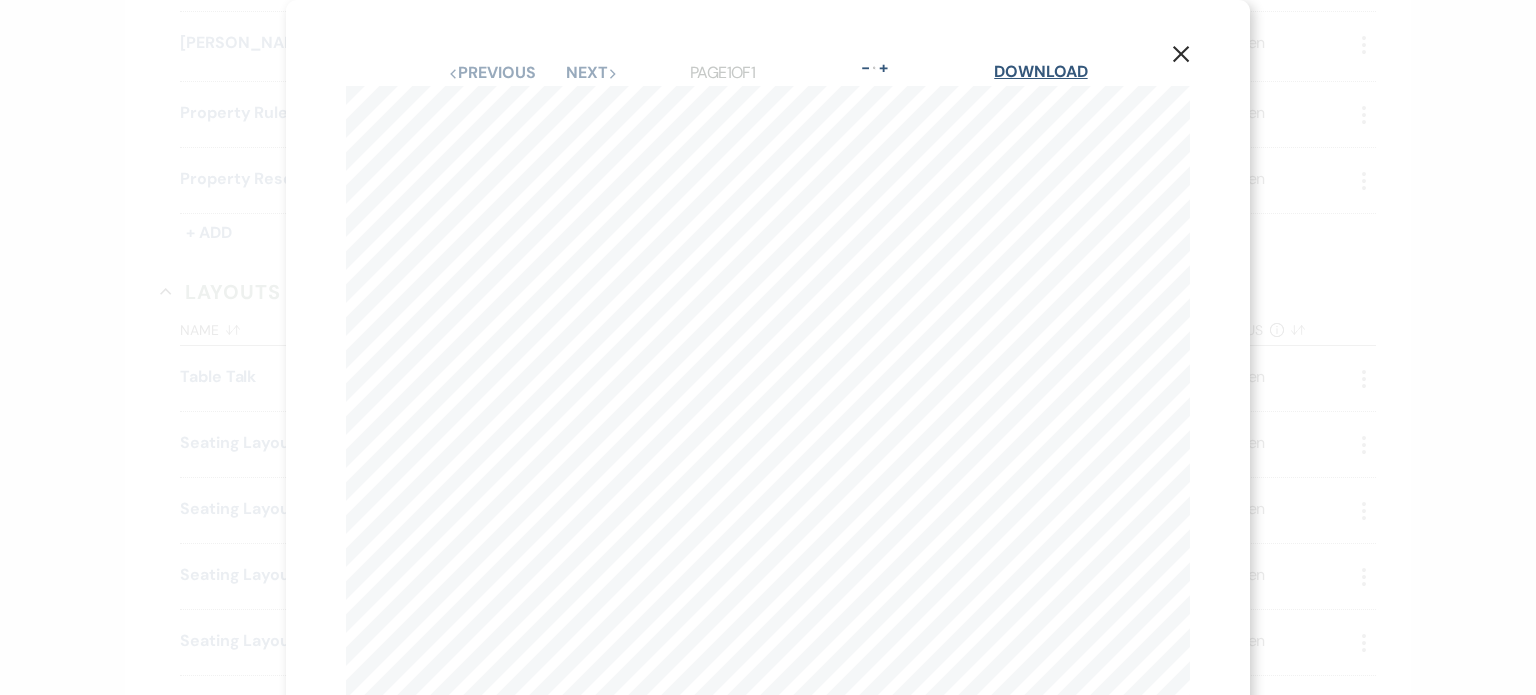 click on "Download" at bounding box center (1040, 71) 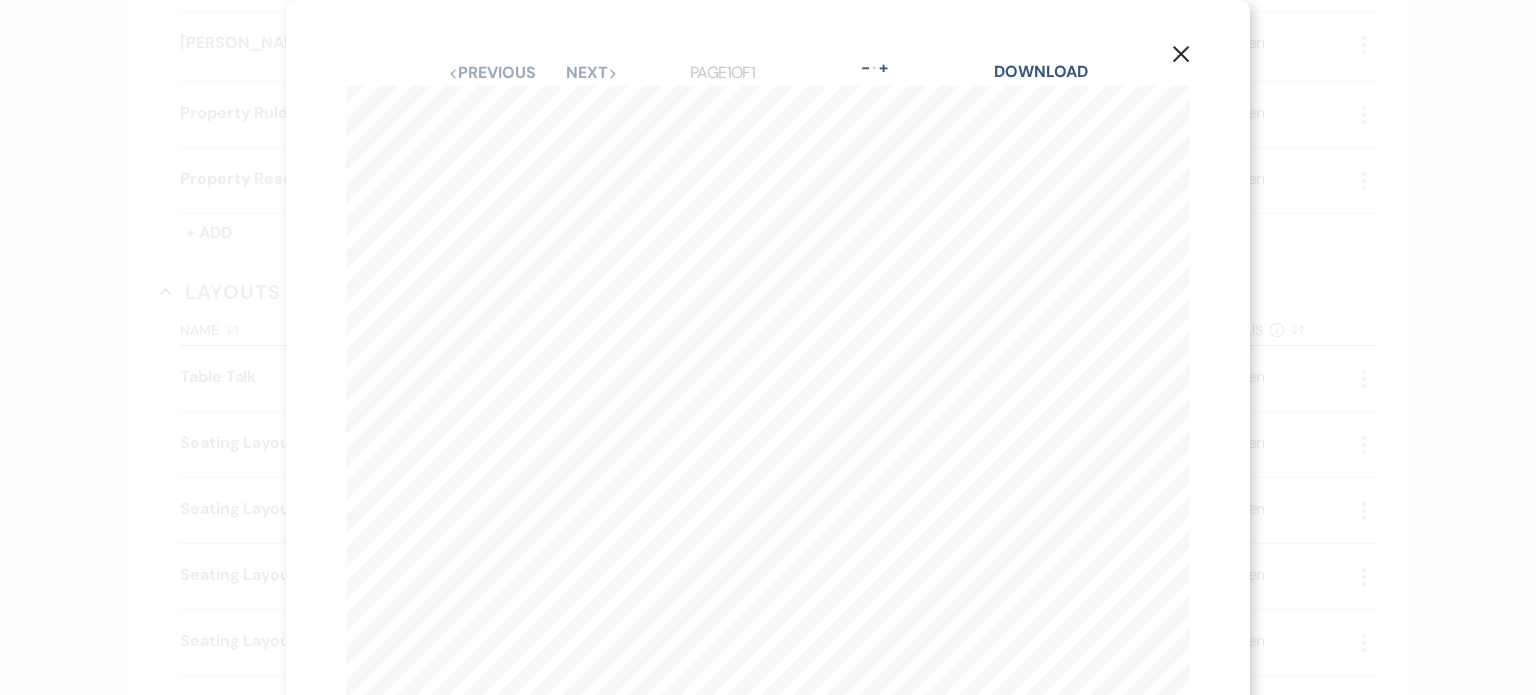 click on "X Previous  Previous Next  Next Page  1  of  1 - Zoom + Download Main Entrance Men’s Bathroom Stairs Women’s Bathroom [PERSON_NAME] Events  Seating & Barn Layout [DOMAIN_NAME] 802.598.5509 Seating Key three tables for up to 8 guests (36" by 108") five tables for up to 12 guests (36" by 180")  six tables for up to 14 guests (36" by 216")" at bounding box center (768, 347) 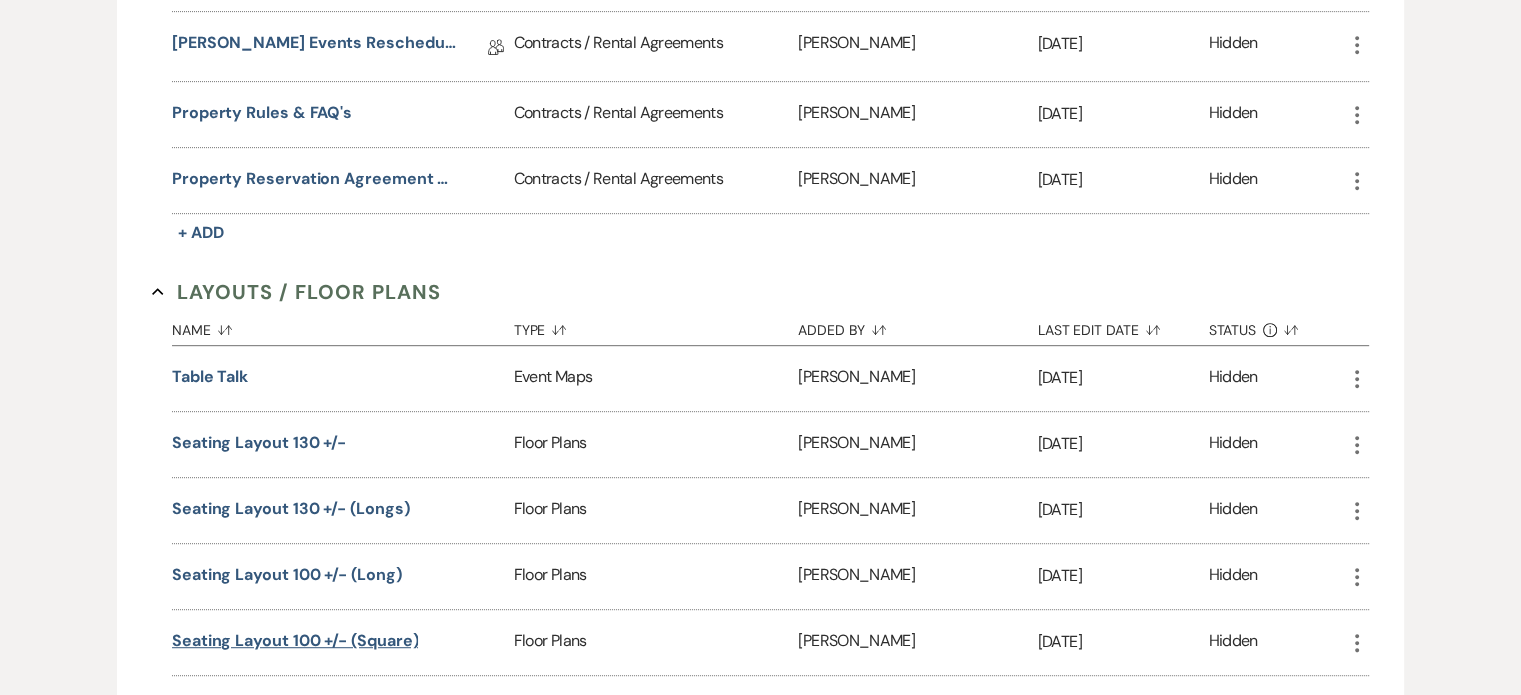 click on "Seating Layout 100 +/-  (square)" at bounding box center [295, 641] 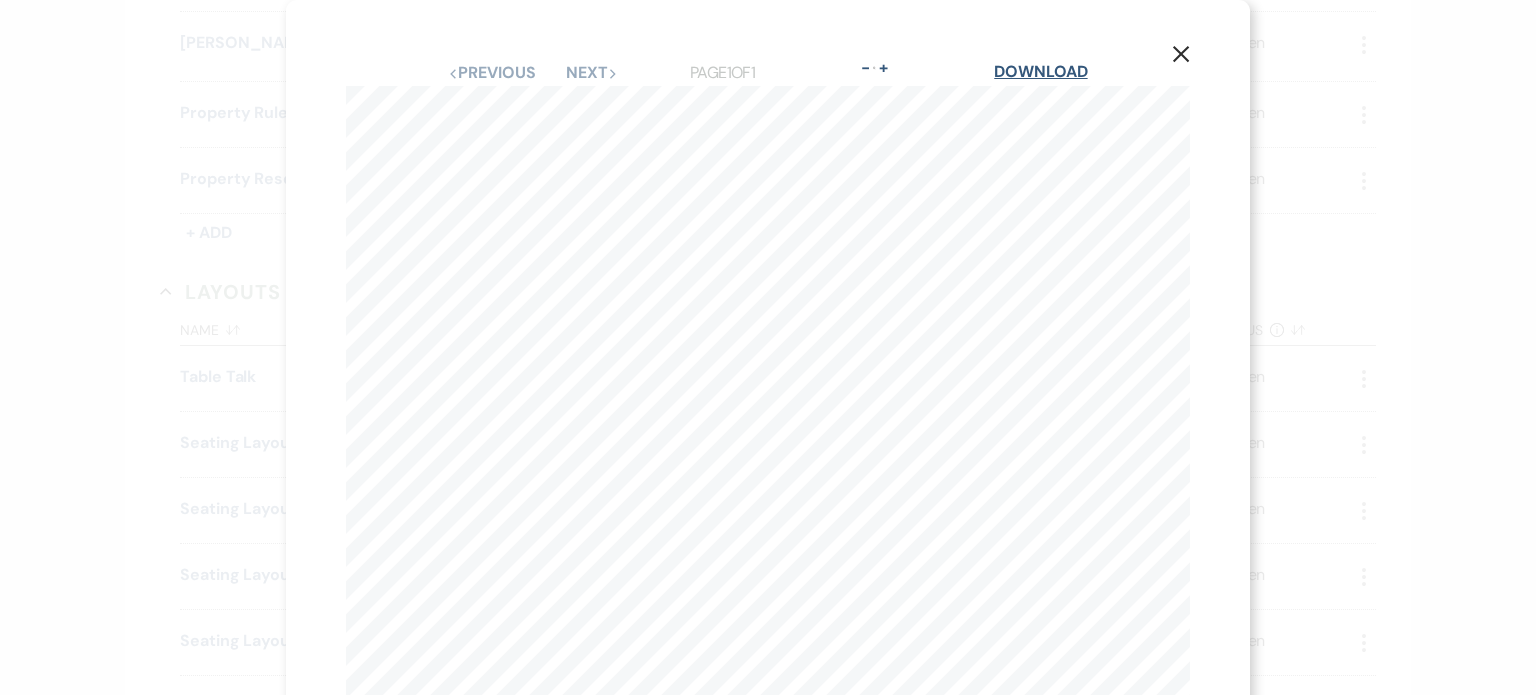 click on "Download" at bounding box center (1040, 71) 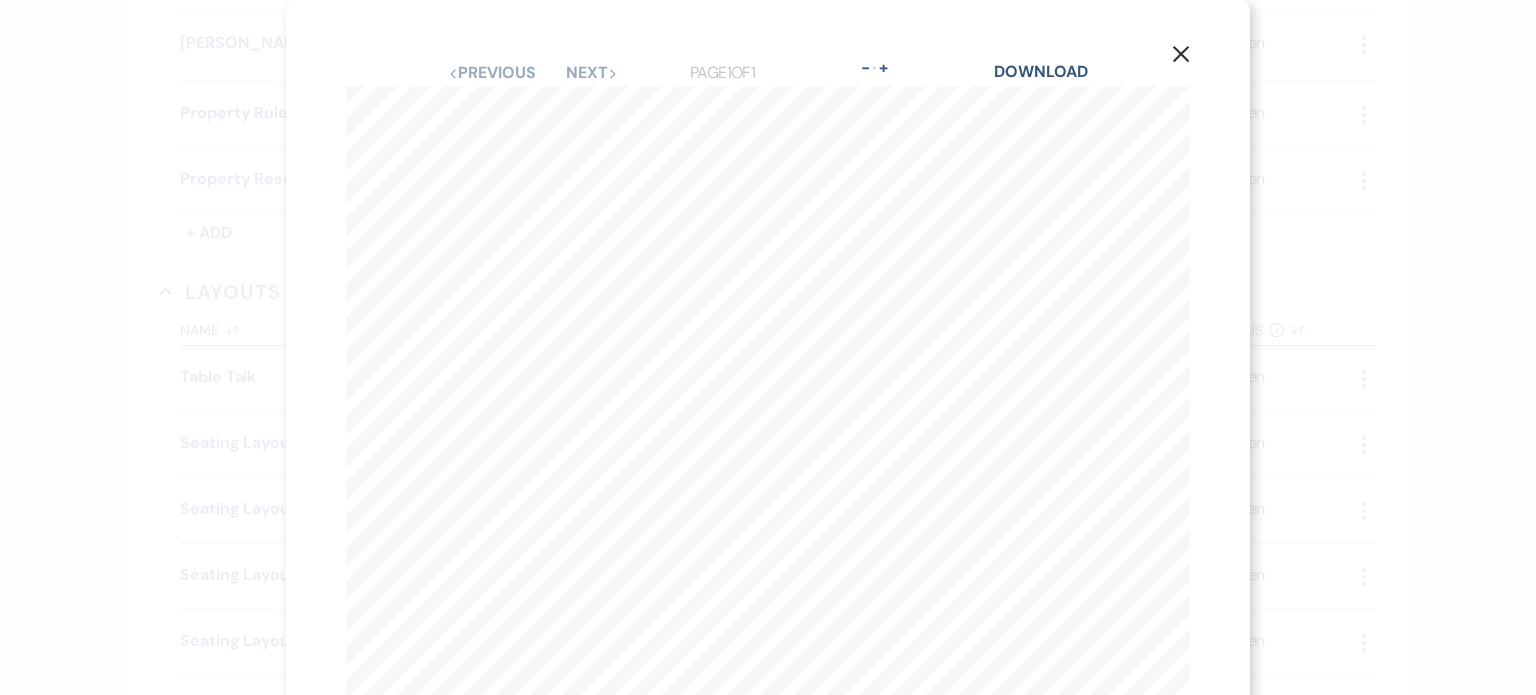 click on "X Previous  Previous Next  Next Page  1  of  1 - Zoom + Download Main Entrance Men’s Bathroom Stairs Women’s Bathroom [PERSON_NAME] Events  Seating & Barn Layout [DOMAIN_NAME] 802.598.5509 Seating Key one table for 2 six tables for up to 10 guests (36" by 36")" at bounding box center [768, 347] 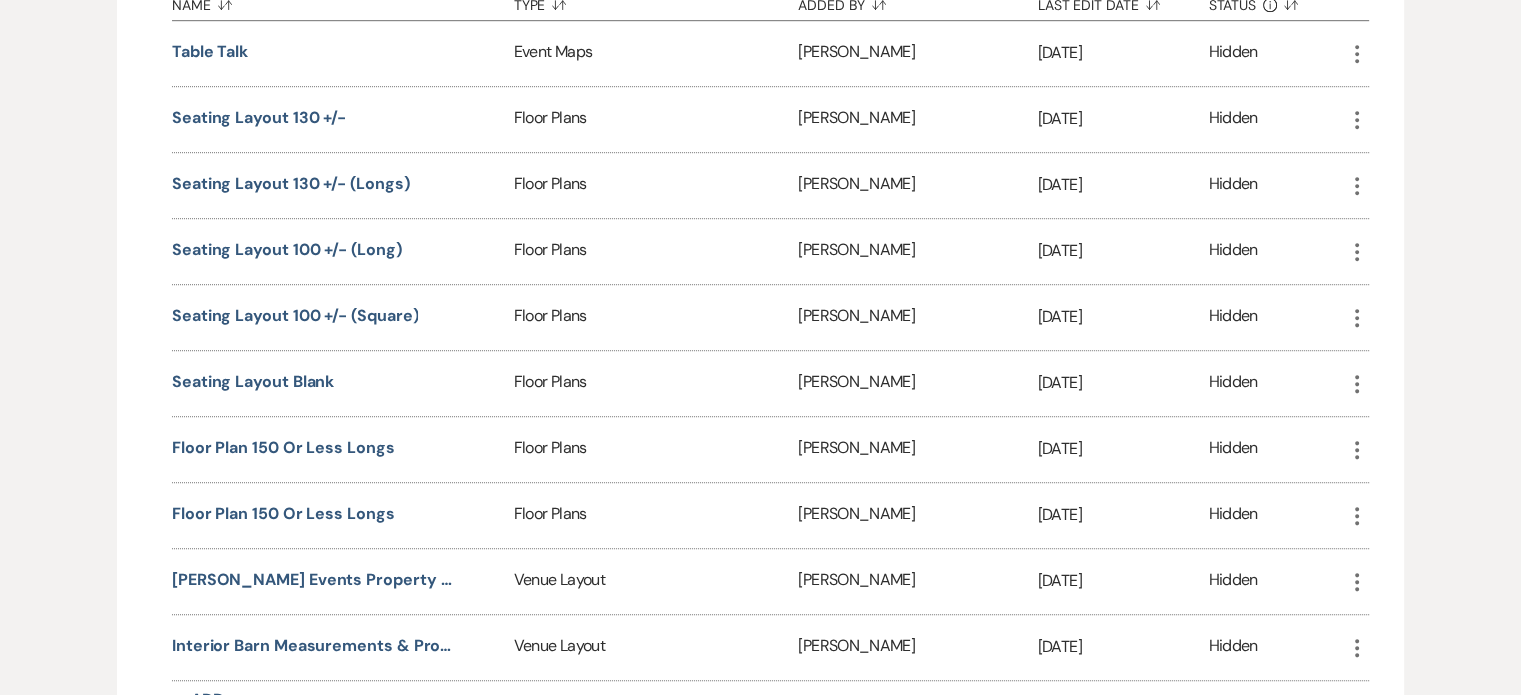 scroll, scrollTop: 1306, scrollLeft: 0, axis: vertical 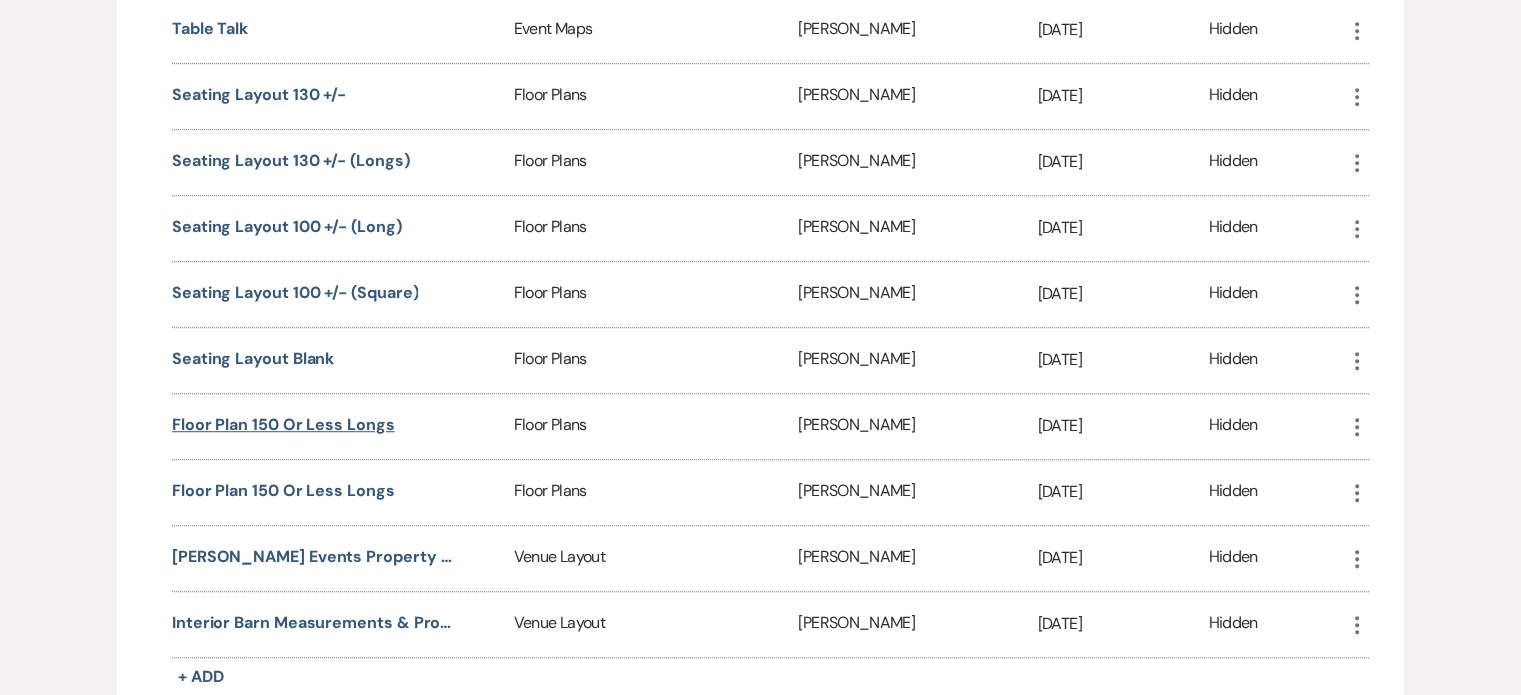 click on "Floor Plan 150 or less Longs" at bounding box center [283, 425] 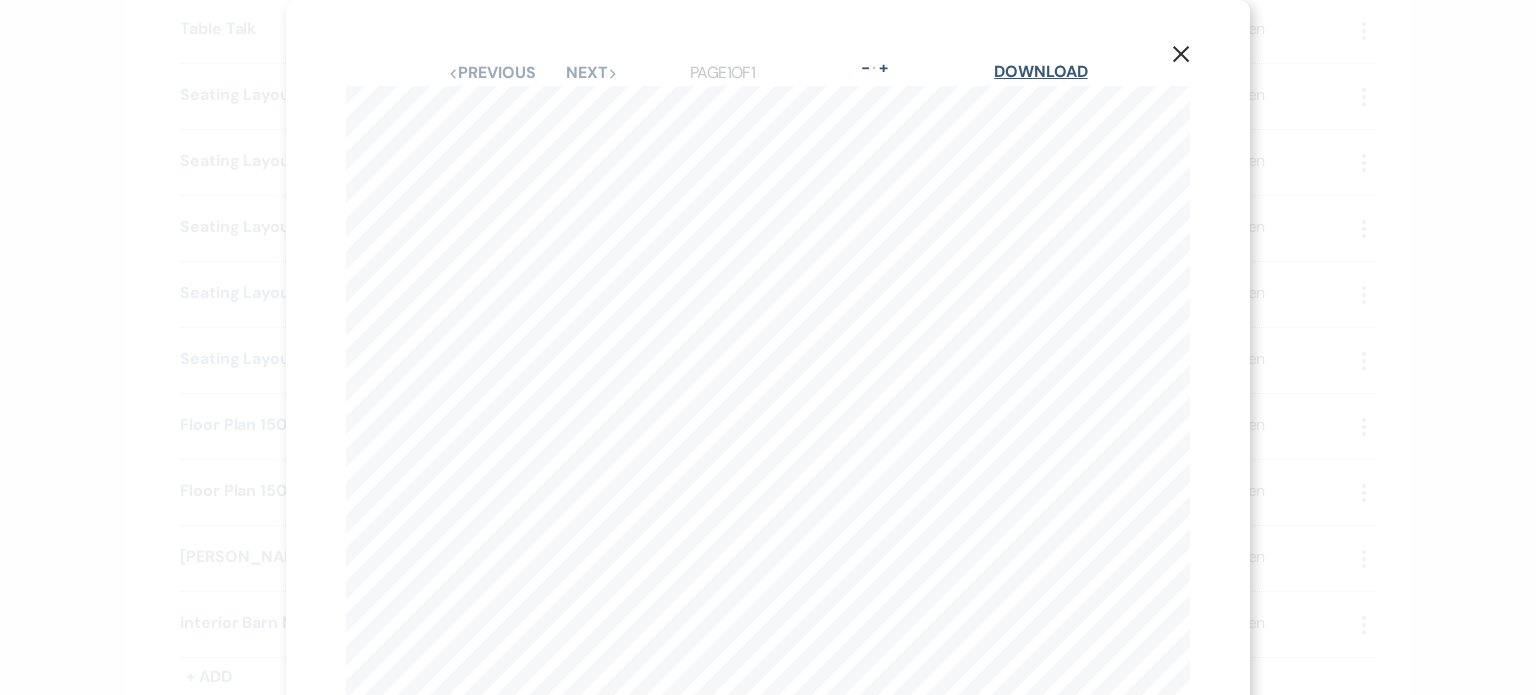click on "Download" at bounding box center (1040, 71) 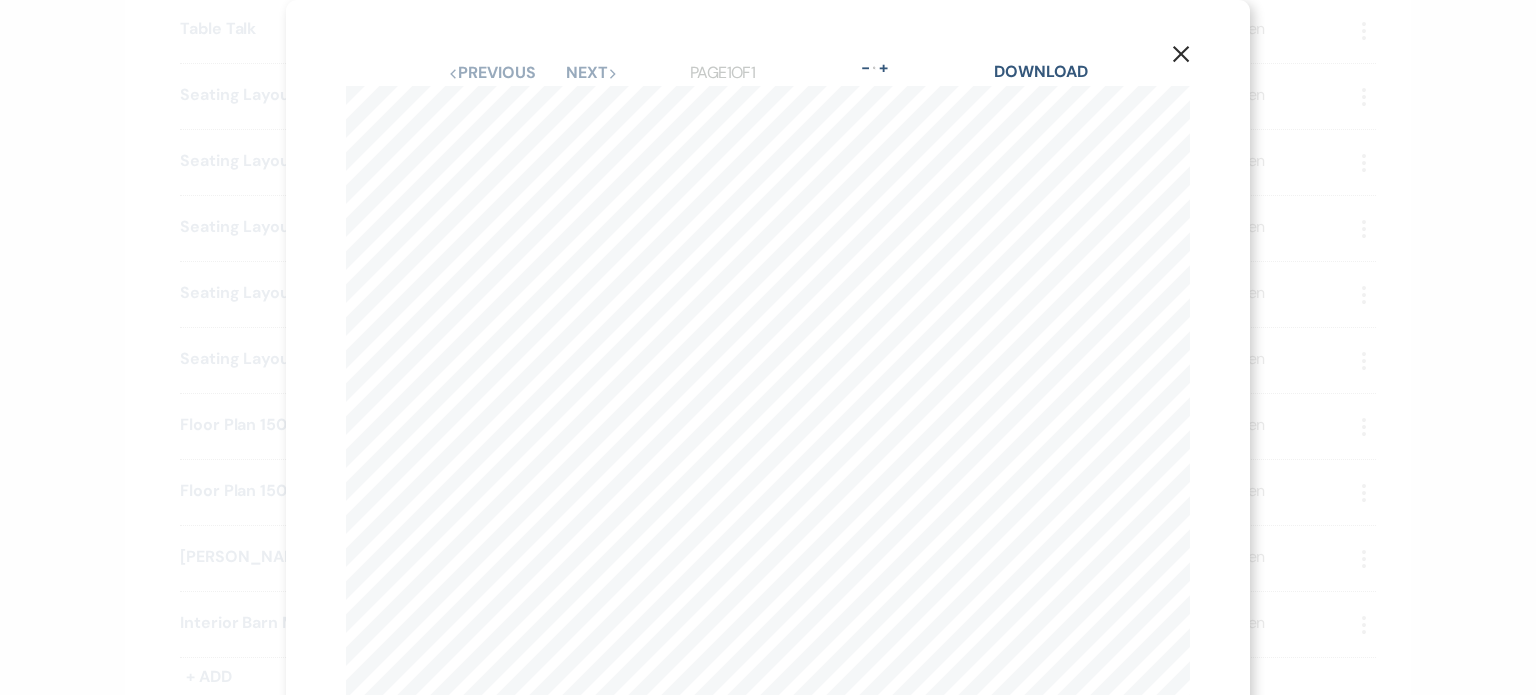 click on "X Previous  Previous Next  Next Page  1  of  1 - Zoom + Download Main Entrance Men’s Bathroom Stairs Women’s Bathroom [PERSON_NAME] Events  Seating & Barn Layout [DOMAIN_NAME] 802.598.5509 Seating Key one table for 2 two tables for up to 6 guests (36" by 72") three tables for up to 8 guests (36" by 108") four tables for up to 10 guests (36" by 144")  five tables for up to 12 guests (36" by 180")  six tables for up to 14 guests (36" by 216")" at bounding box center [768, 347] 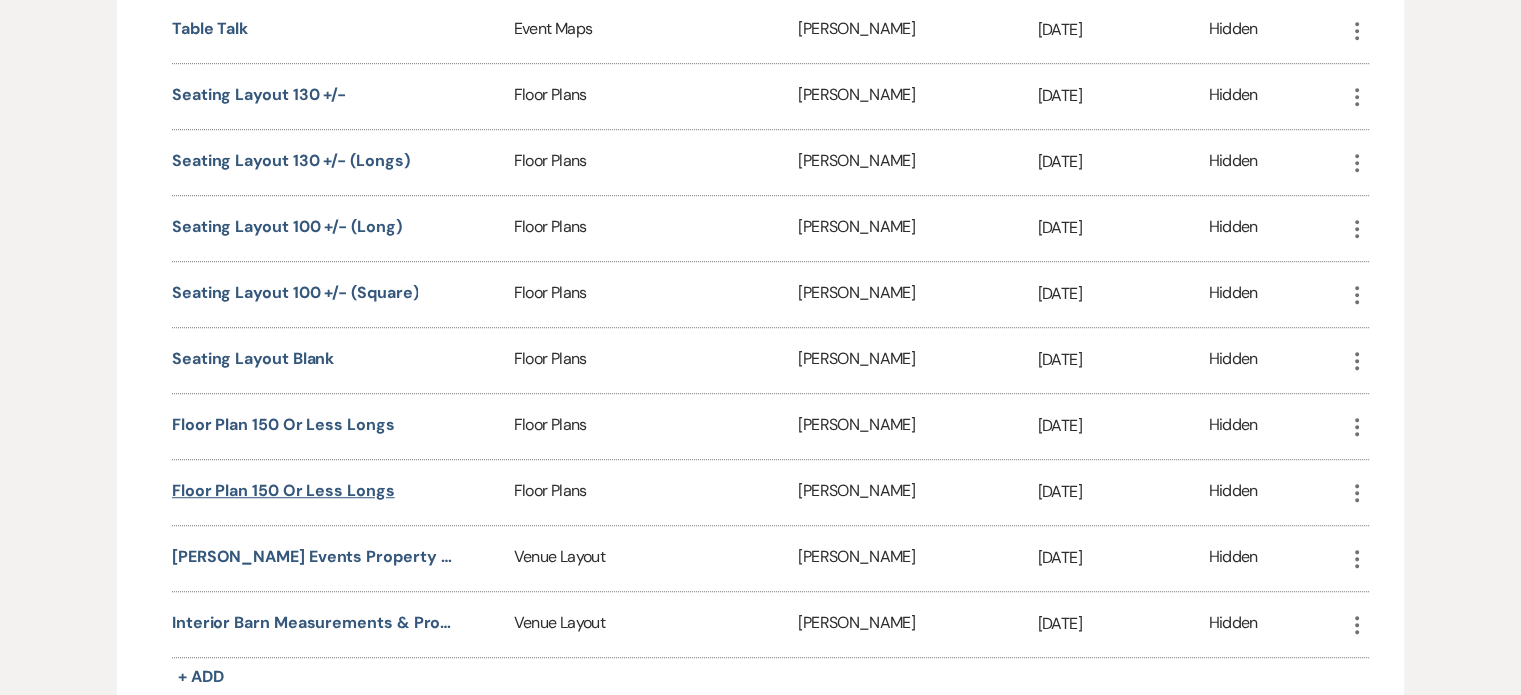 click on "Floor Plan 150 or less Longs" at bounding box center [283, 491] 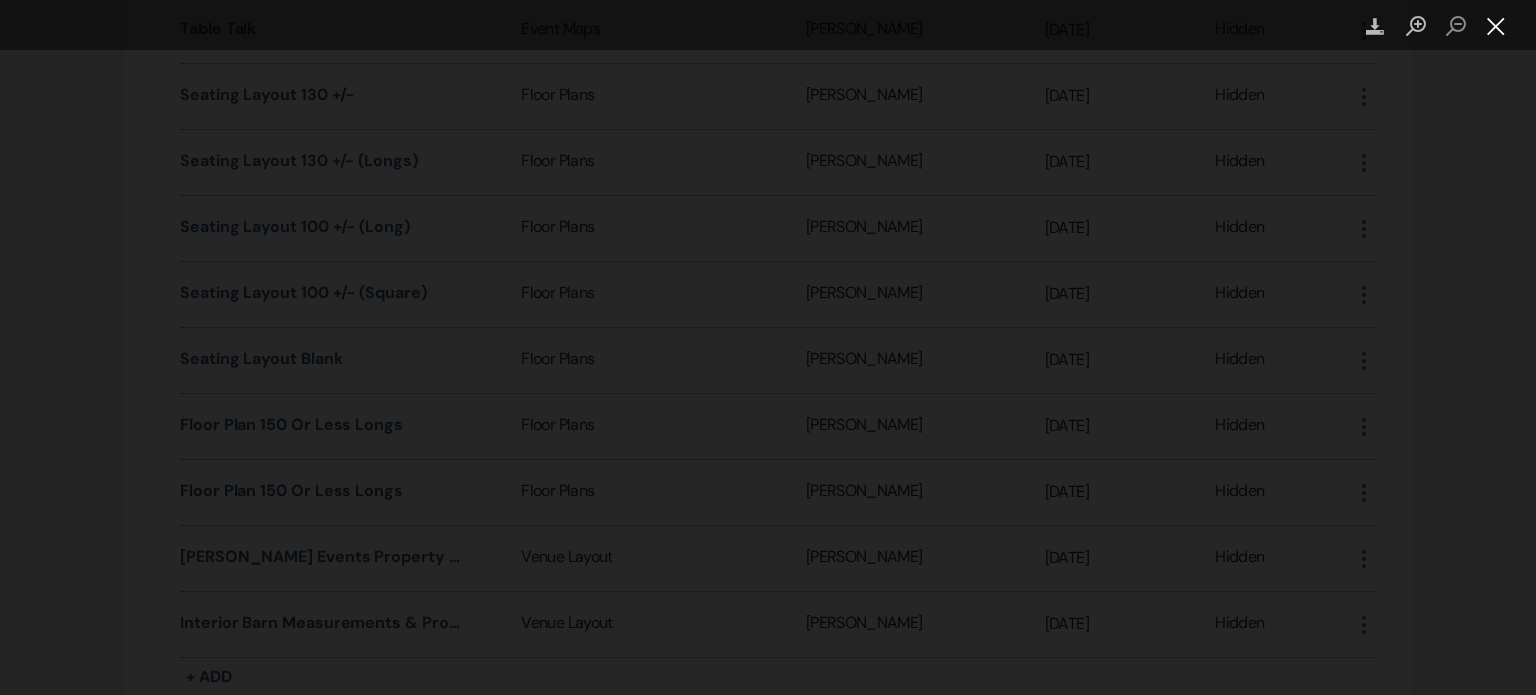 click at bounding box center [1496, 26] 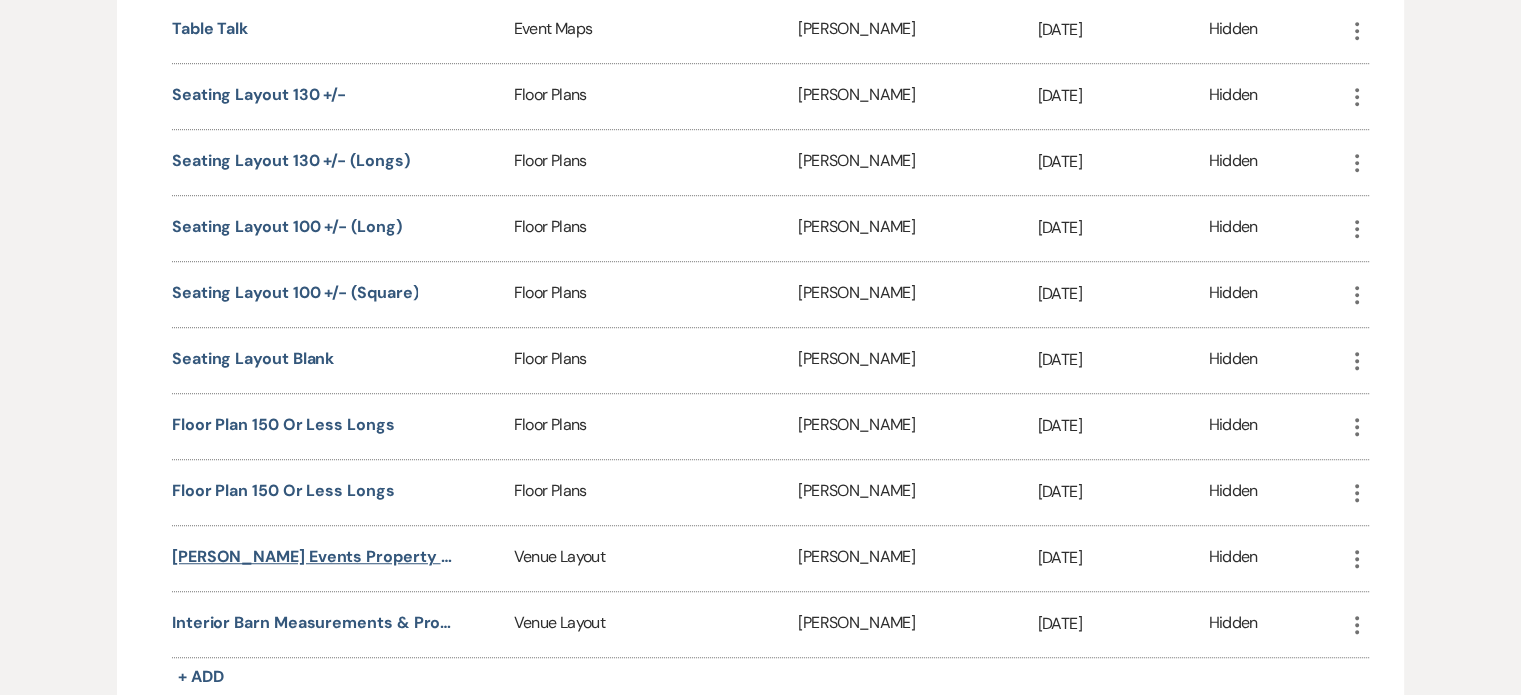 click on "[PERSON_NAME] Events Property Map" at bounding box center [314, 557] 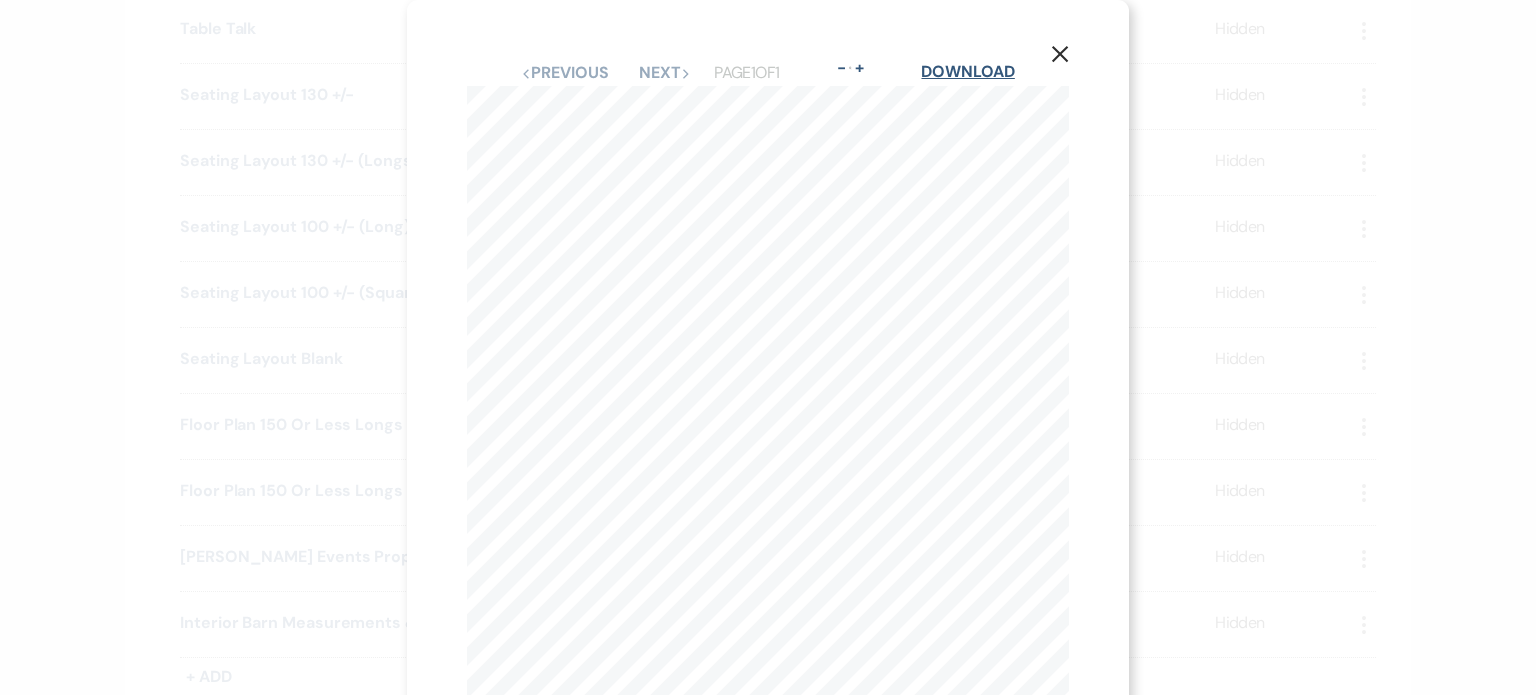 click on "Download" at bounding box center (967, 71) 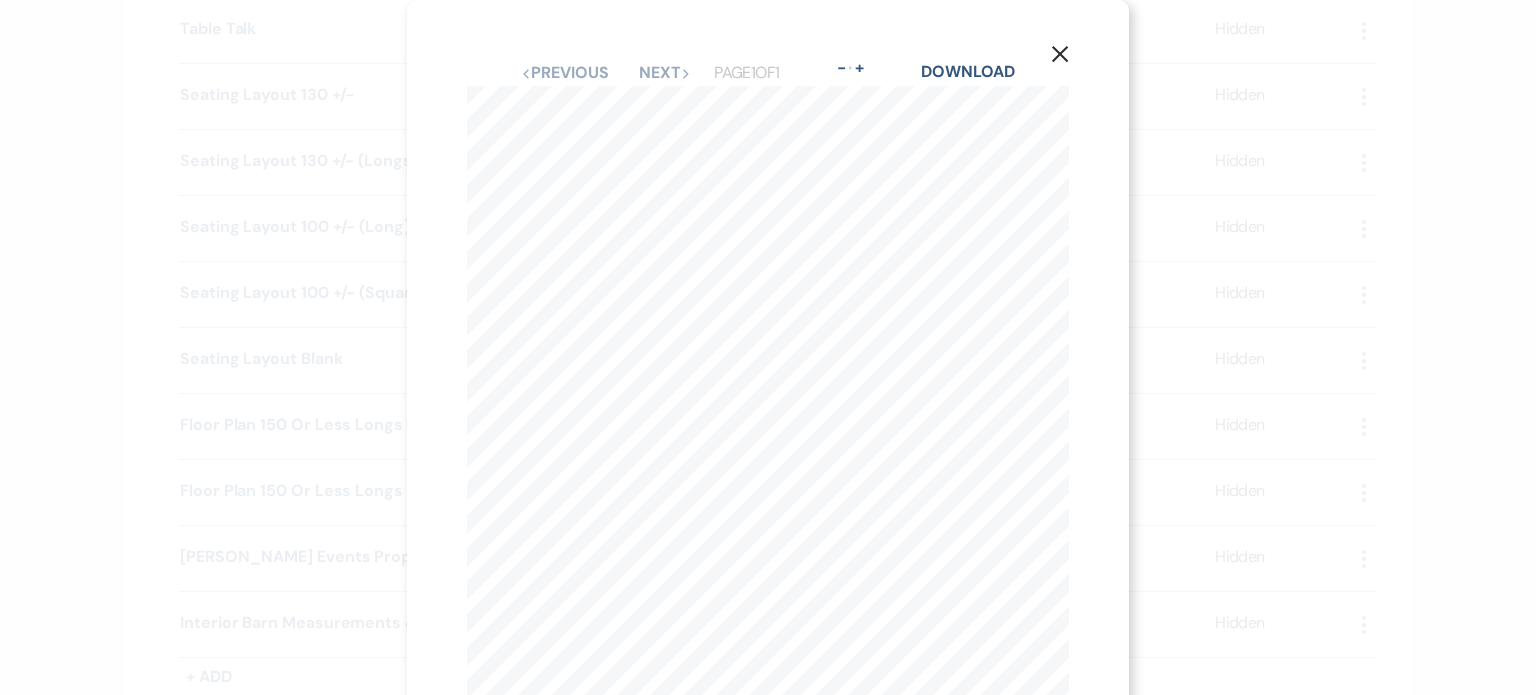click on "X Previous  Previous Next  Next Page  1  of  1 - Zoom + Download" at bounding box center [768, 347] 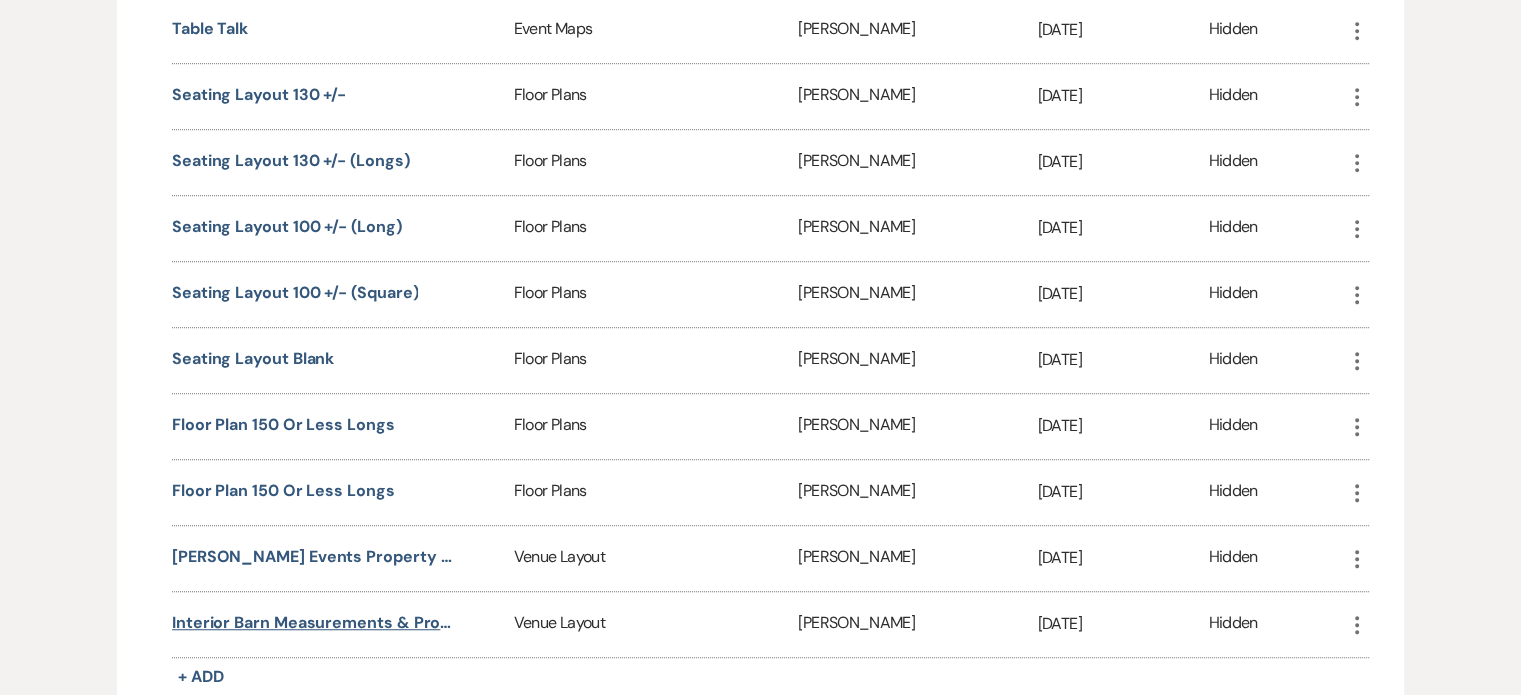 click on "Interior Barn Measurements & Property Details" at bounding box center [314, 623] 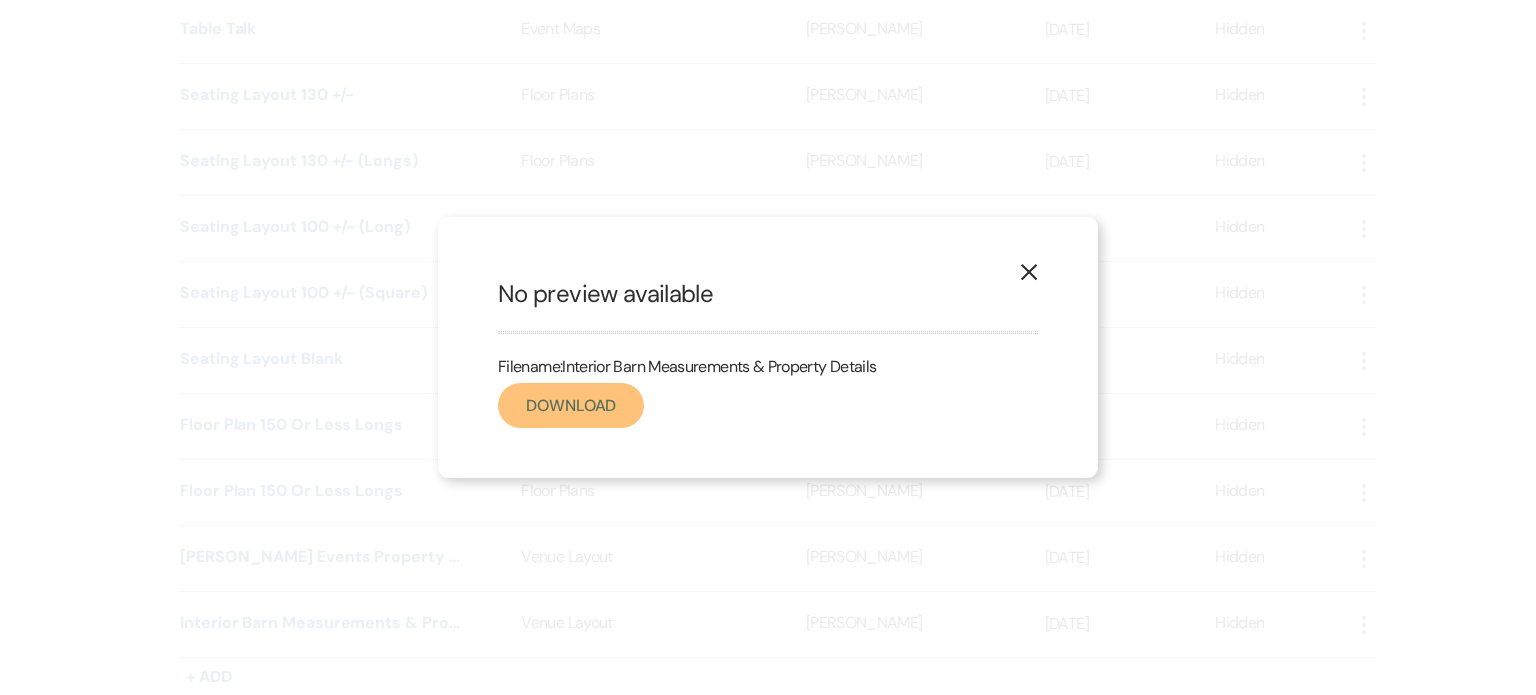 click on "Download" at bounding box center (571, 405) 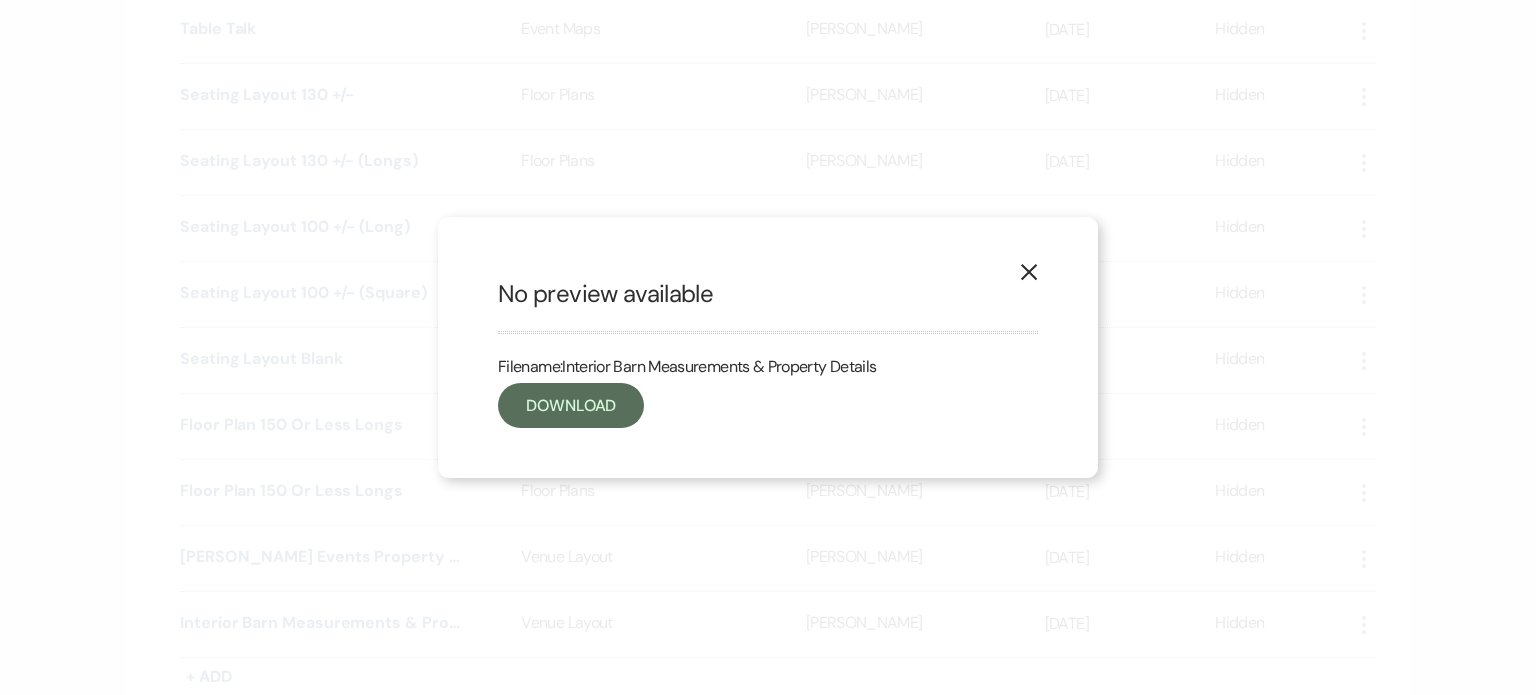 click 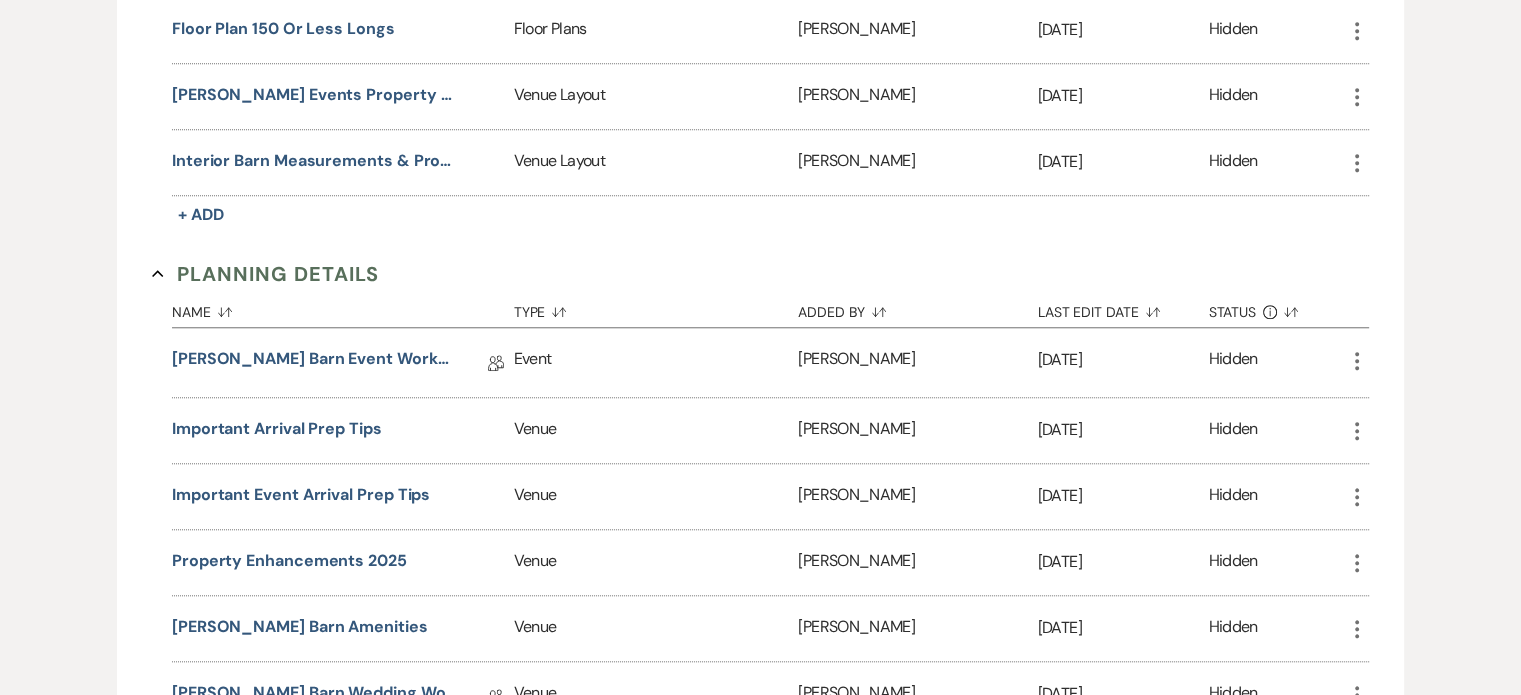 scroll, scrollTop: 1784, scrollLeft: 0, axis: vertical 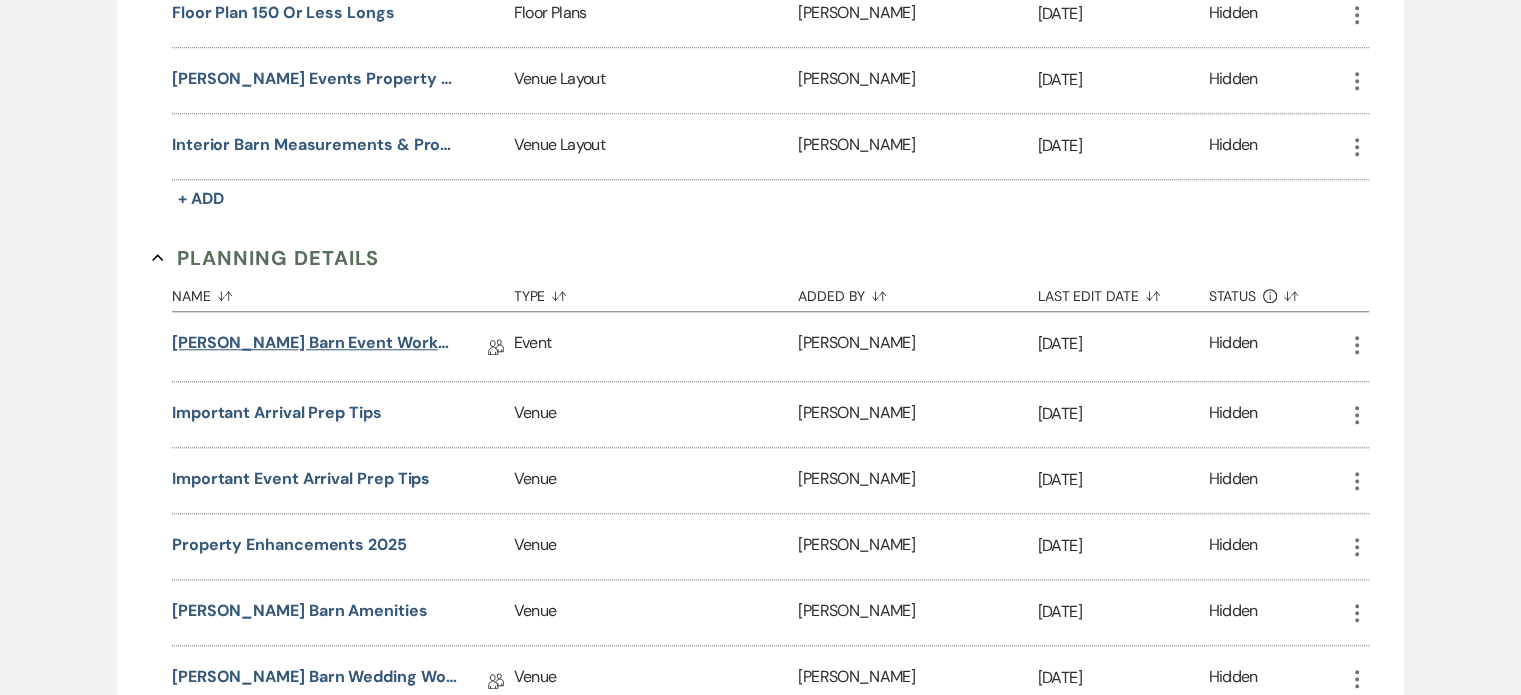 click on "[PERSON_NAME] Barn Event Worksheet" at bounding box center [314, 346] 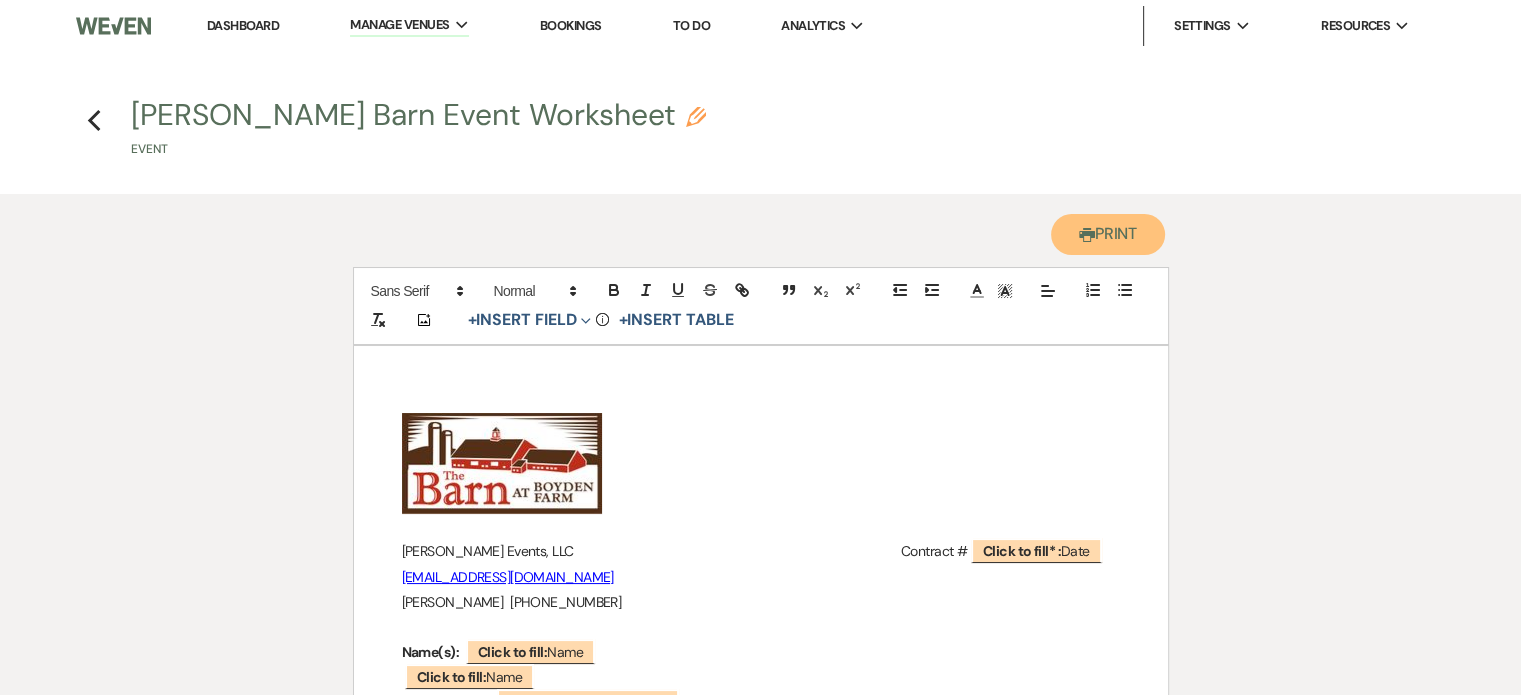 click on "Printer  Print" at bounding box center [1108, 234] 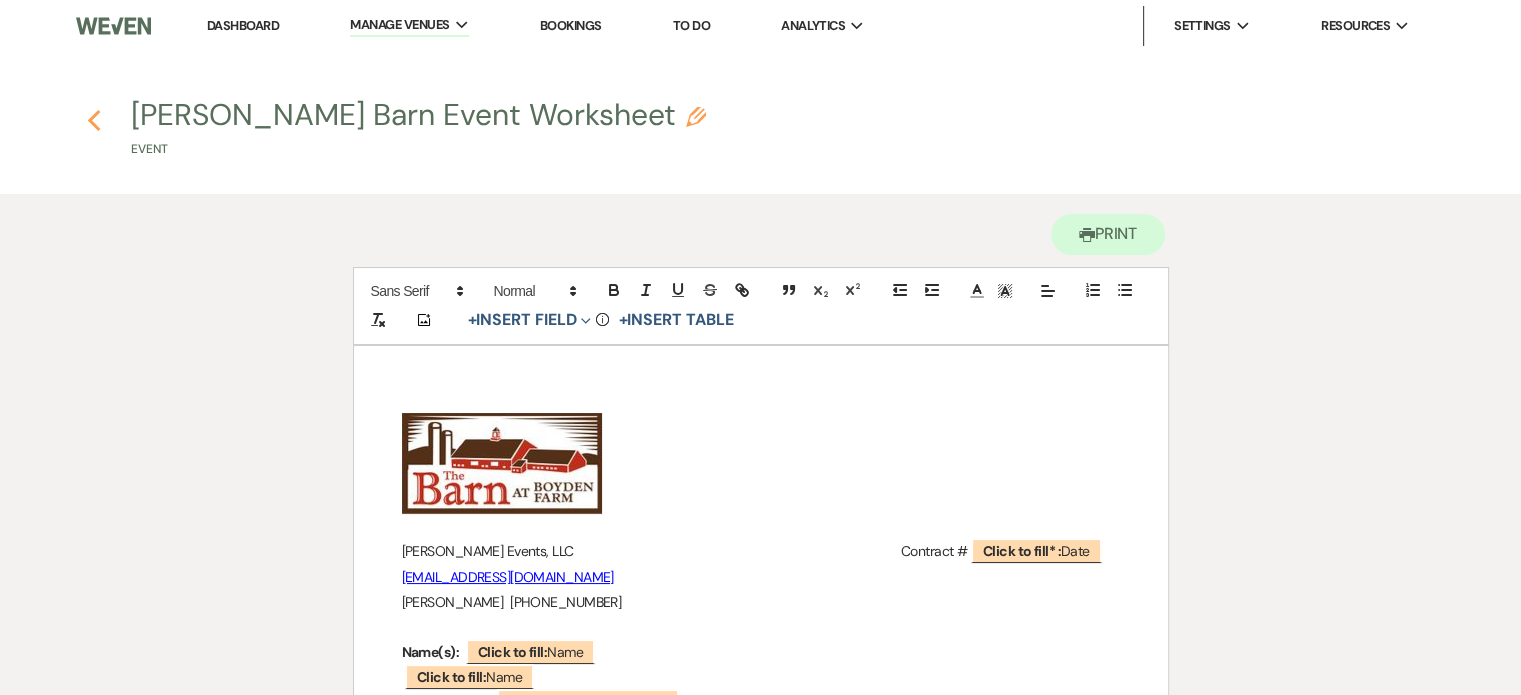click 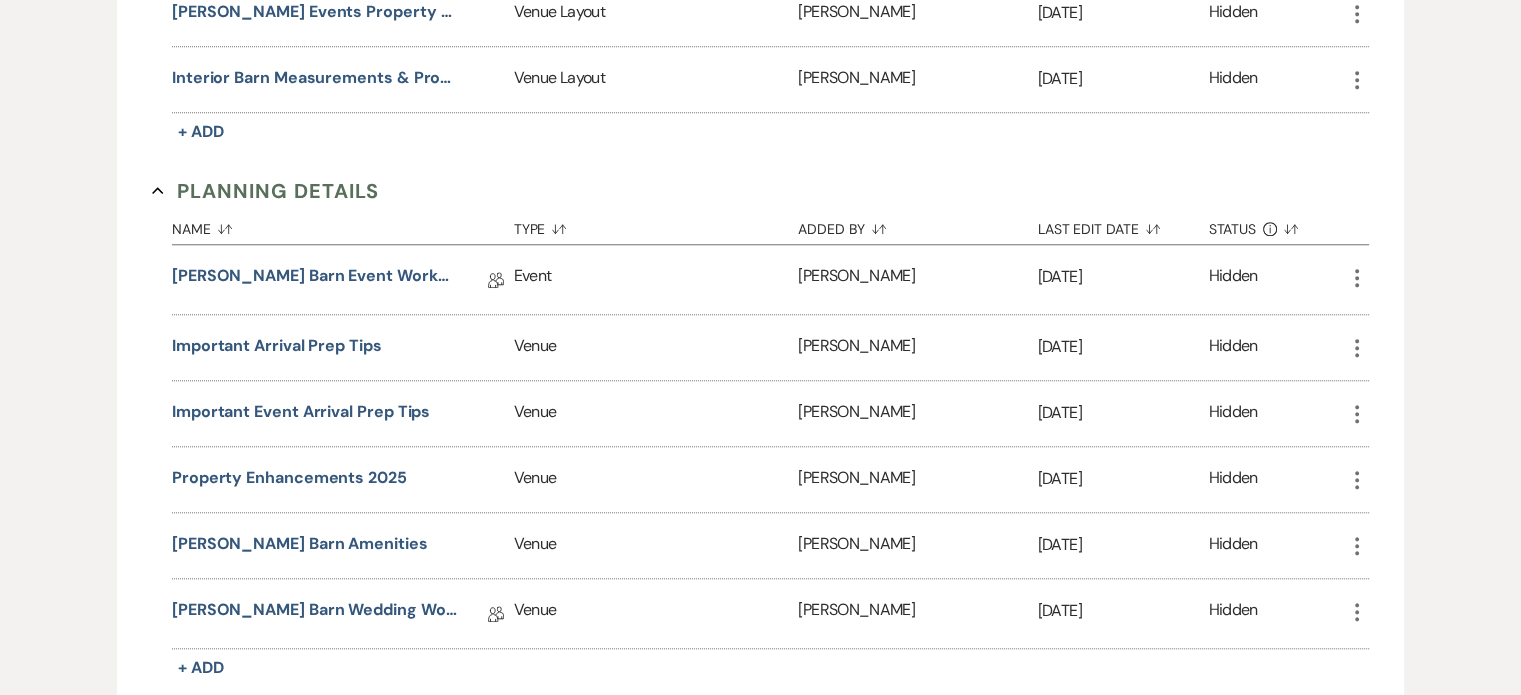 scroll, scrollTop: 1859, scrollLeft: 0, axis: vertical 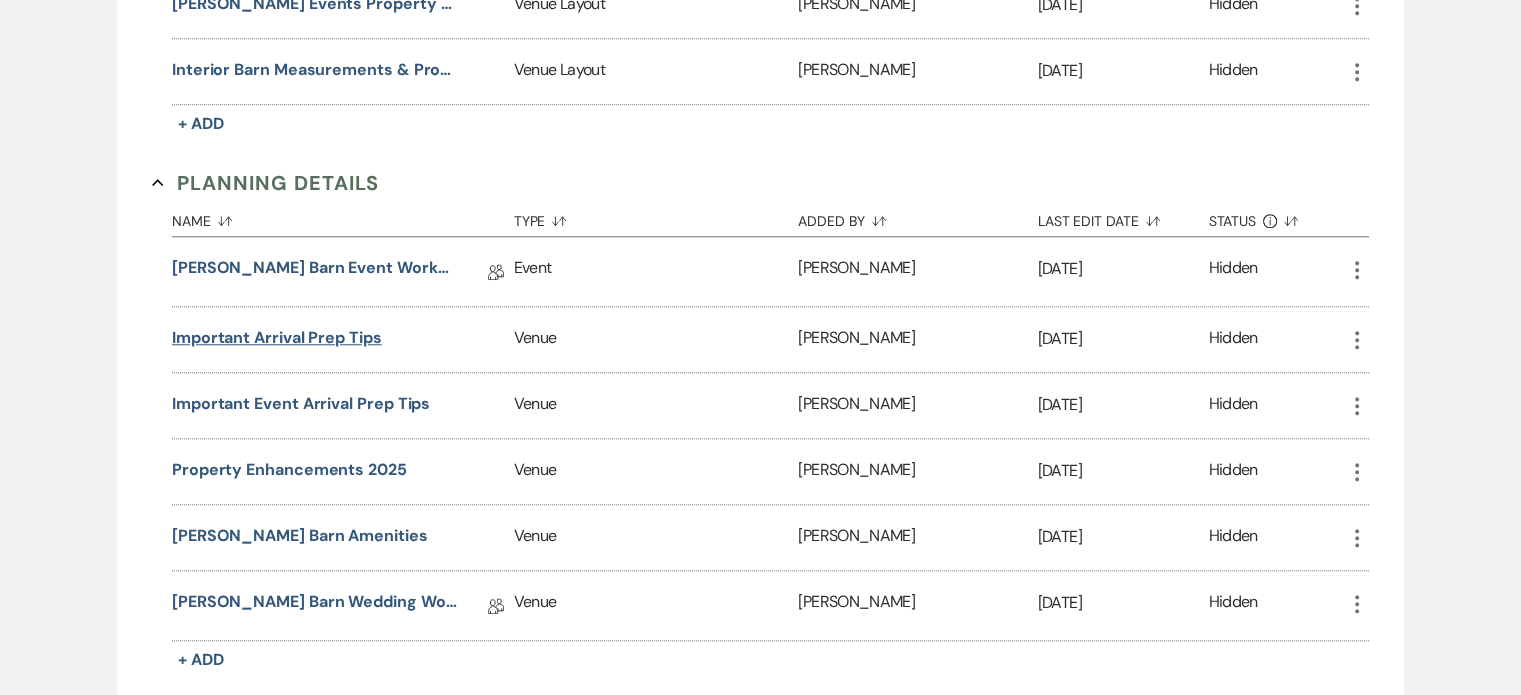 click on "Important Arrival Prep Tips" at bounding box center (277, 338) 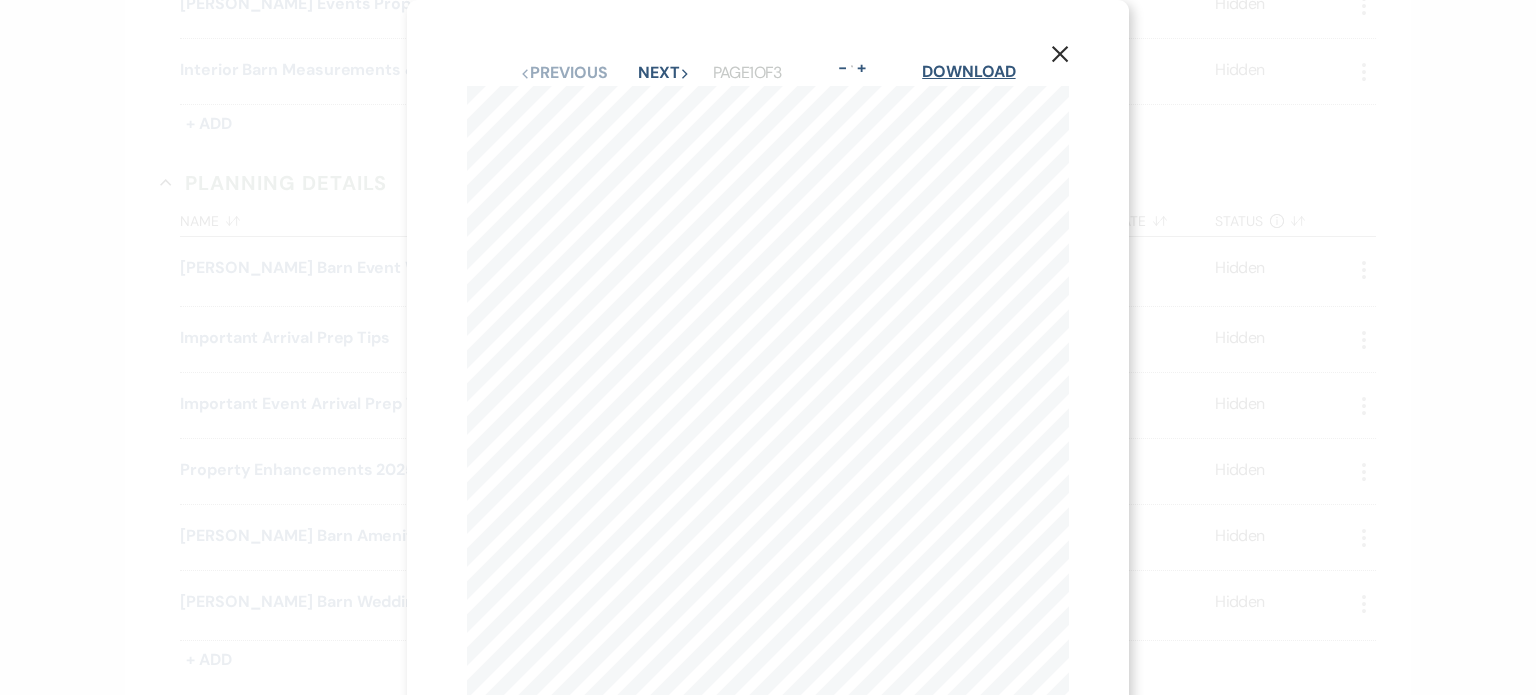 click on "Download" at bounding box center [968, 71] 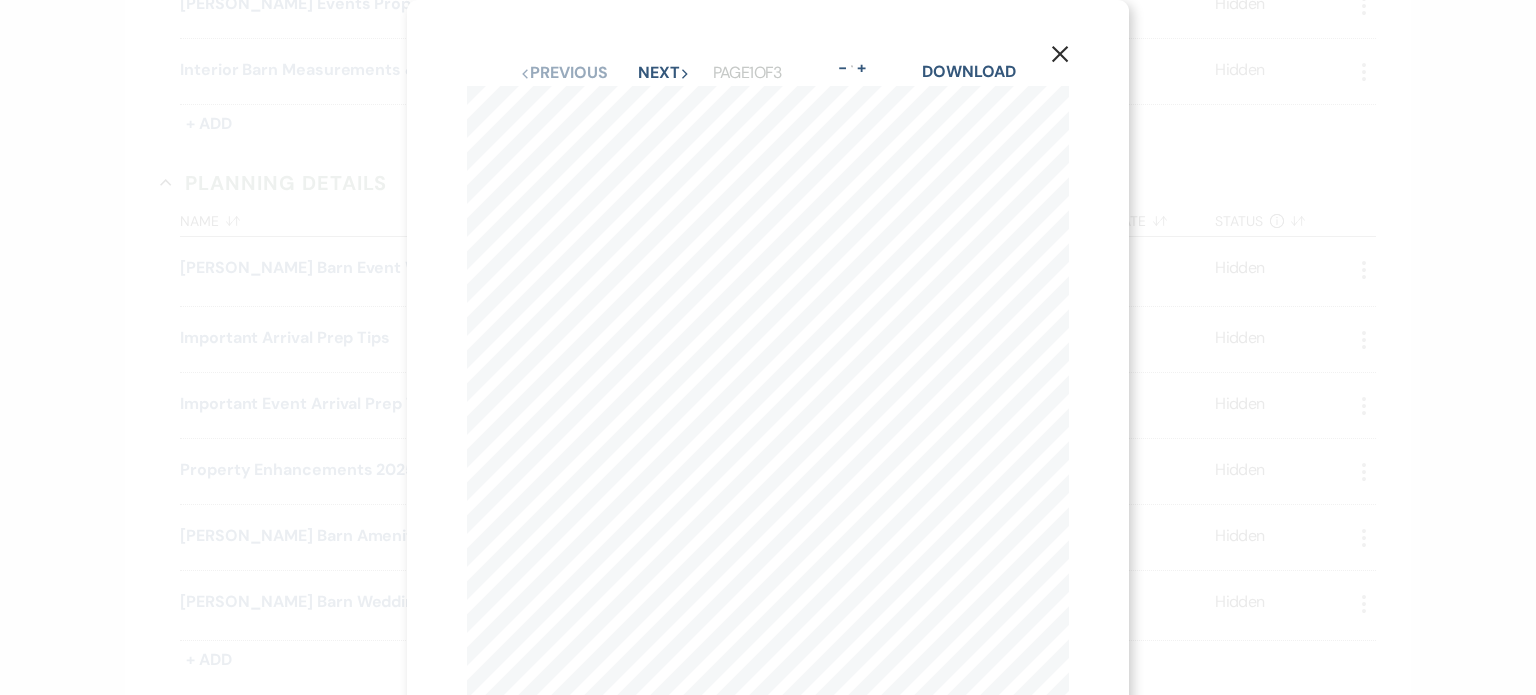 click 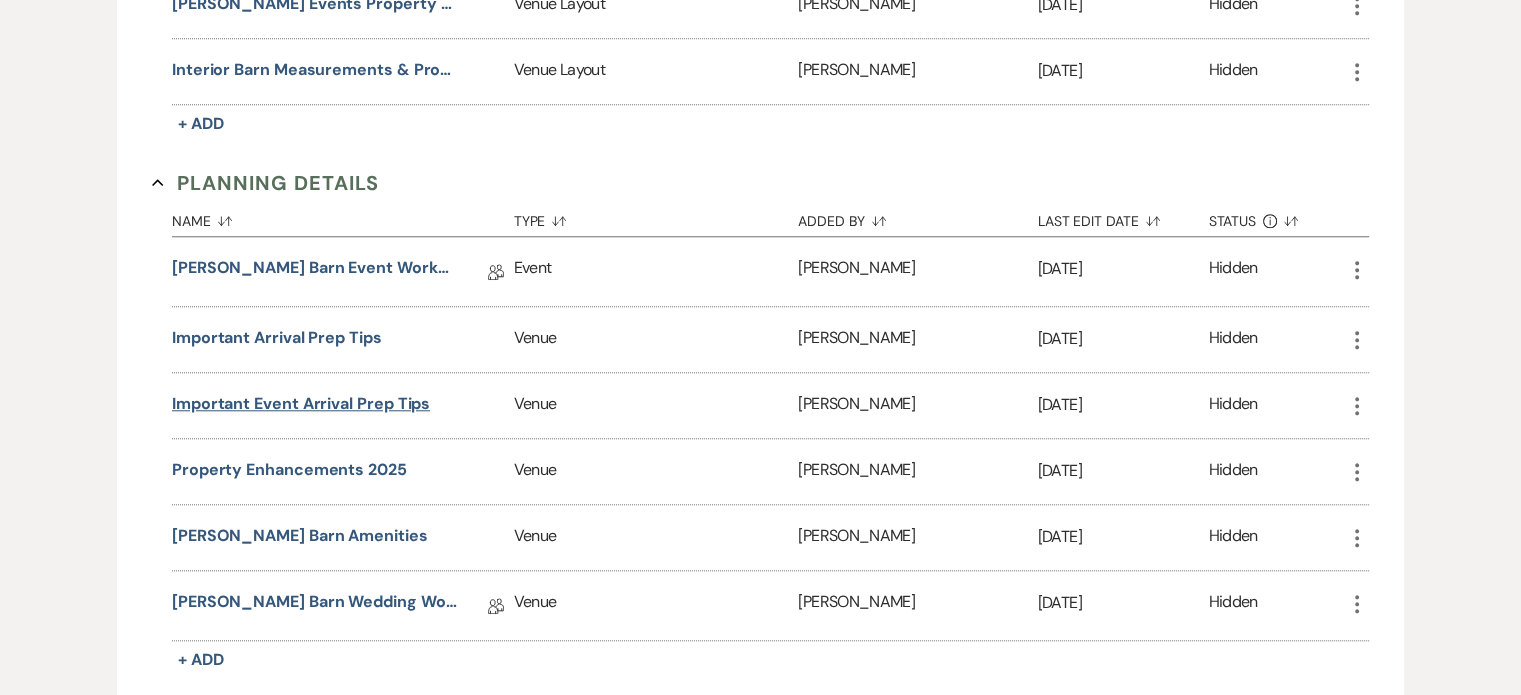 click on "Important Event Arrival Prep Tips" at bounding box center [301, 404] 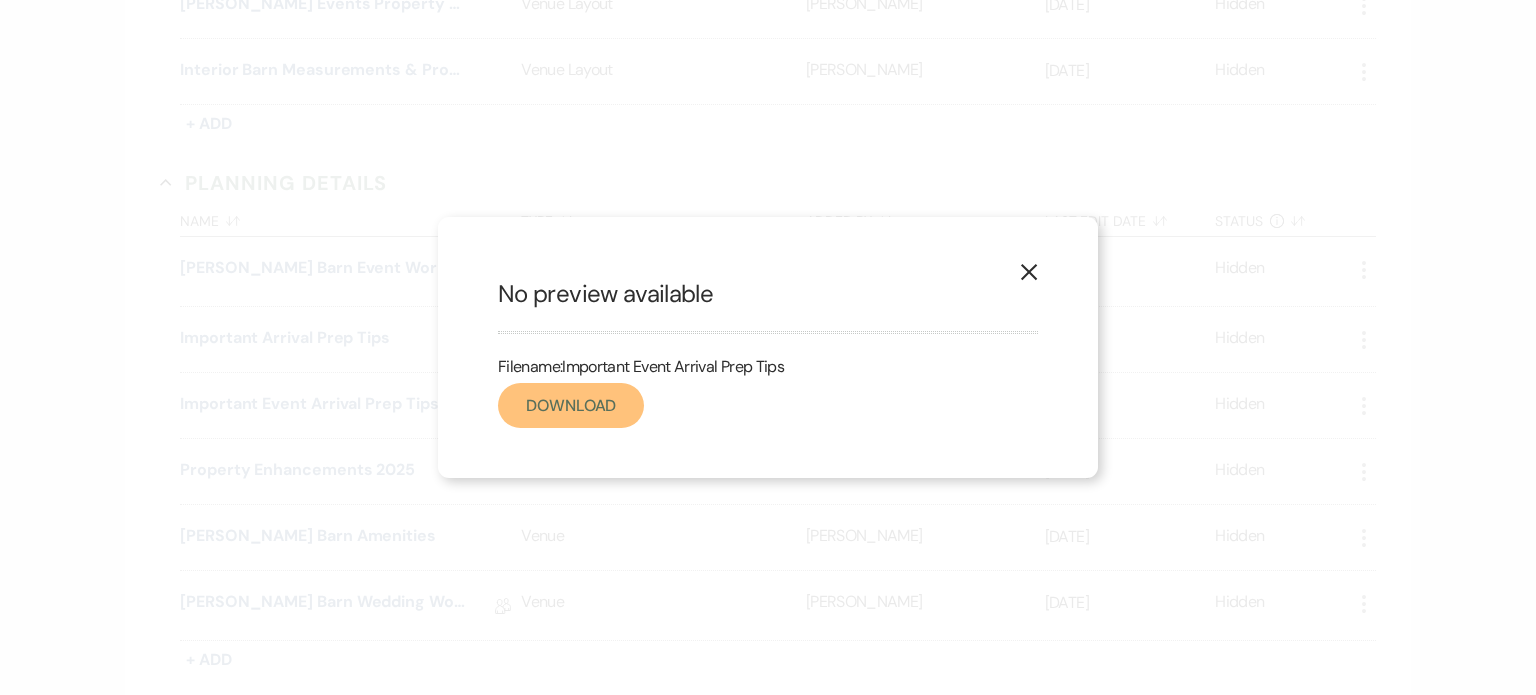click on "Download" at bounding box center (571, 405) 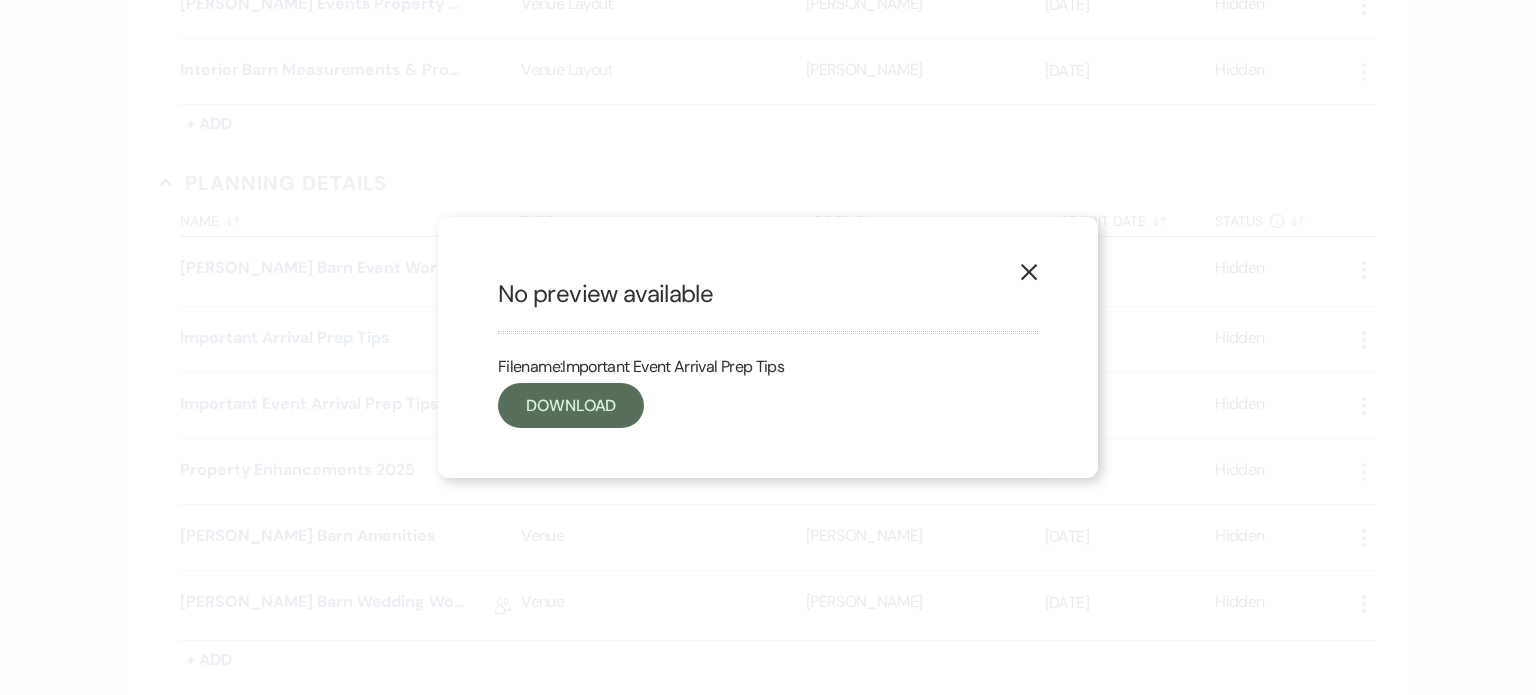 click 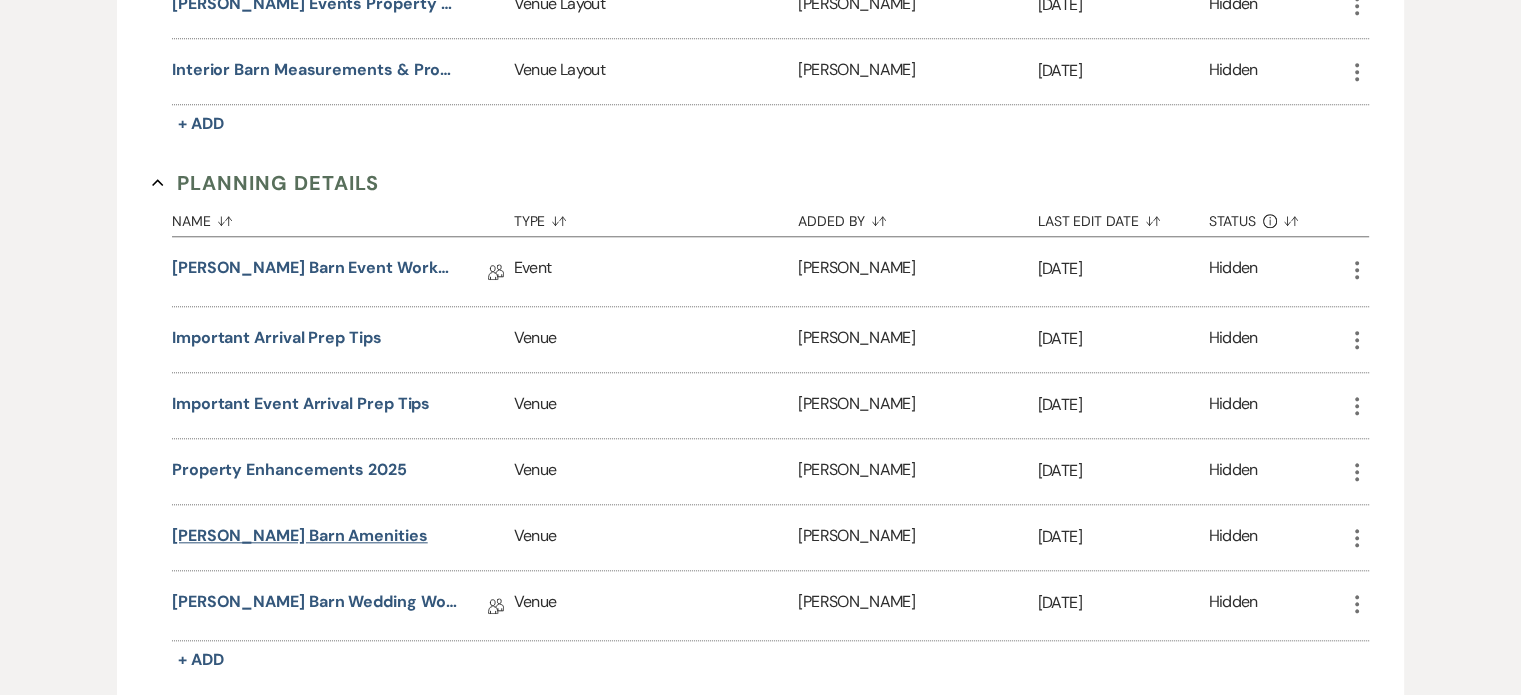click on "[PERSON_NAME] Barn Amenities" at bounding box center [300, 536] 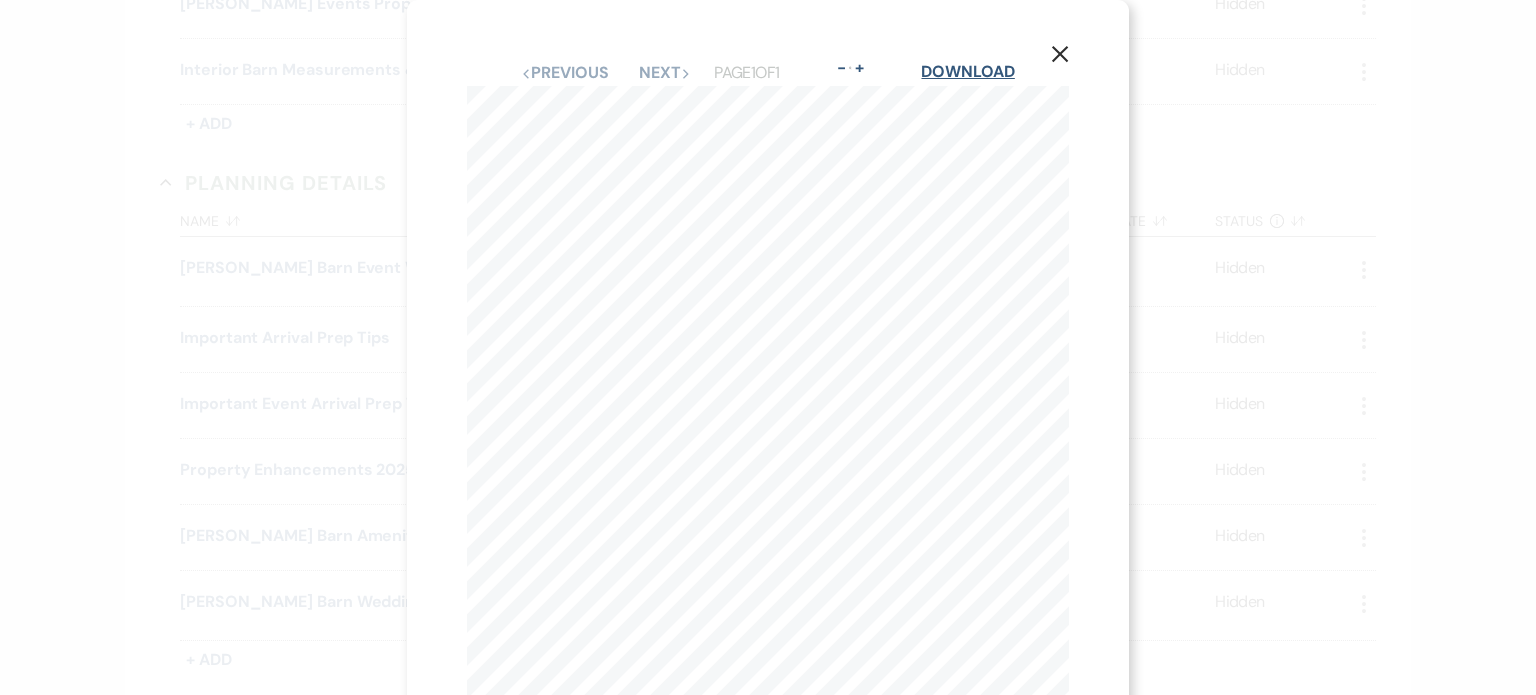 click on "Download" at bounding box center (967, 71) 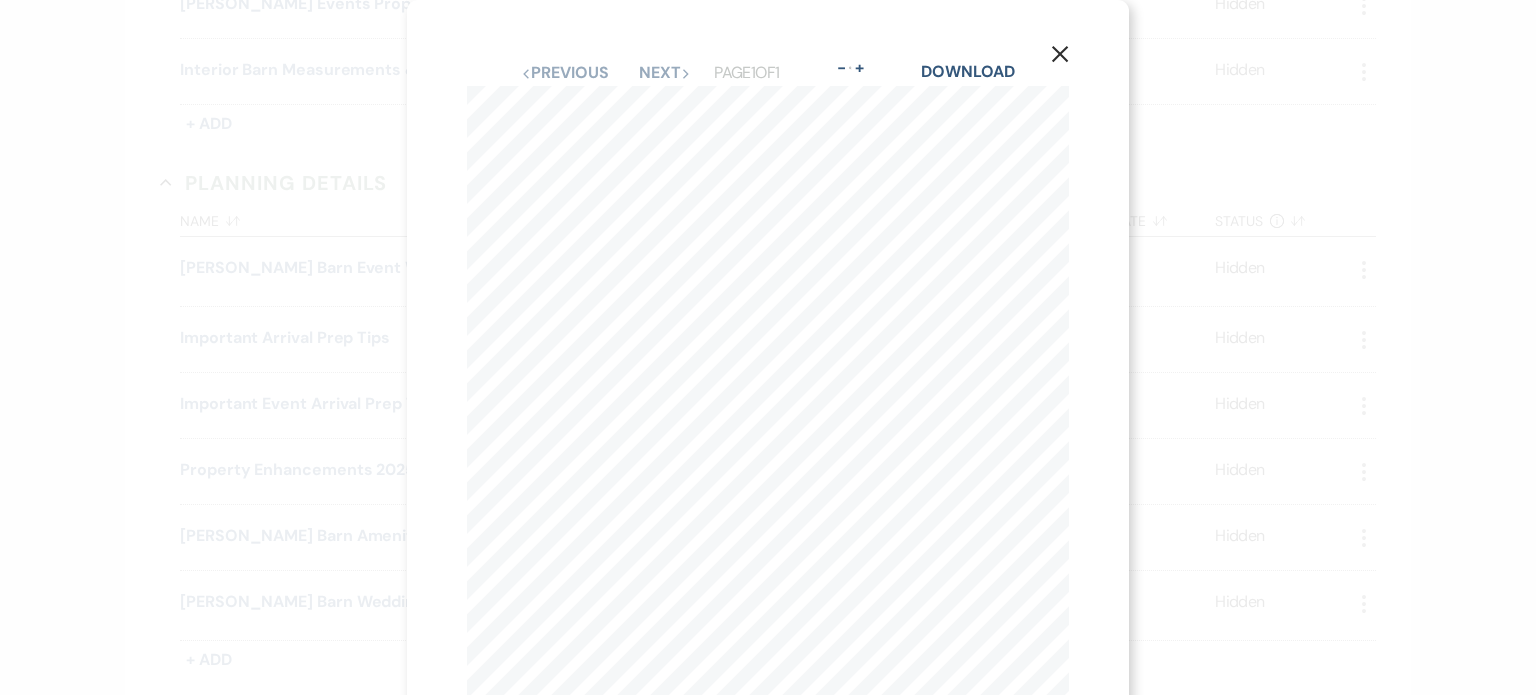 click on "X" 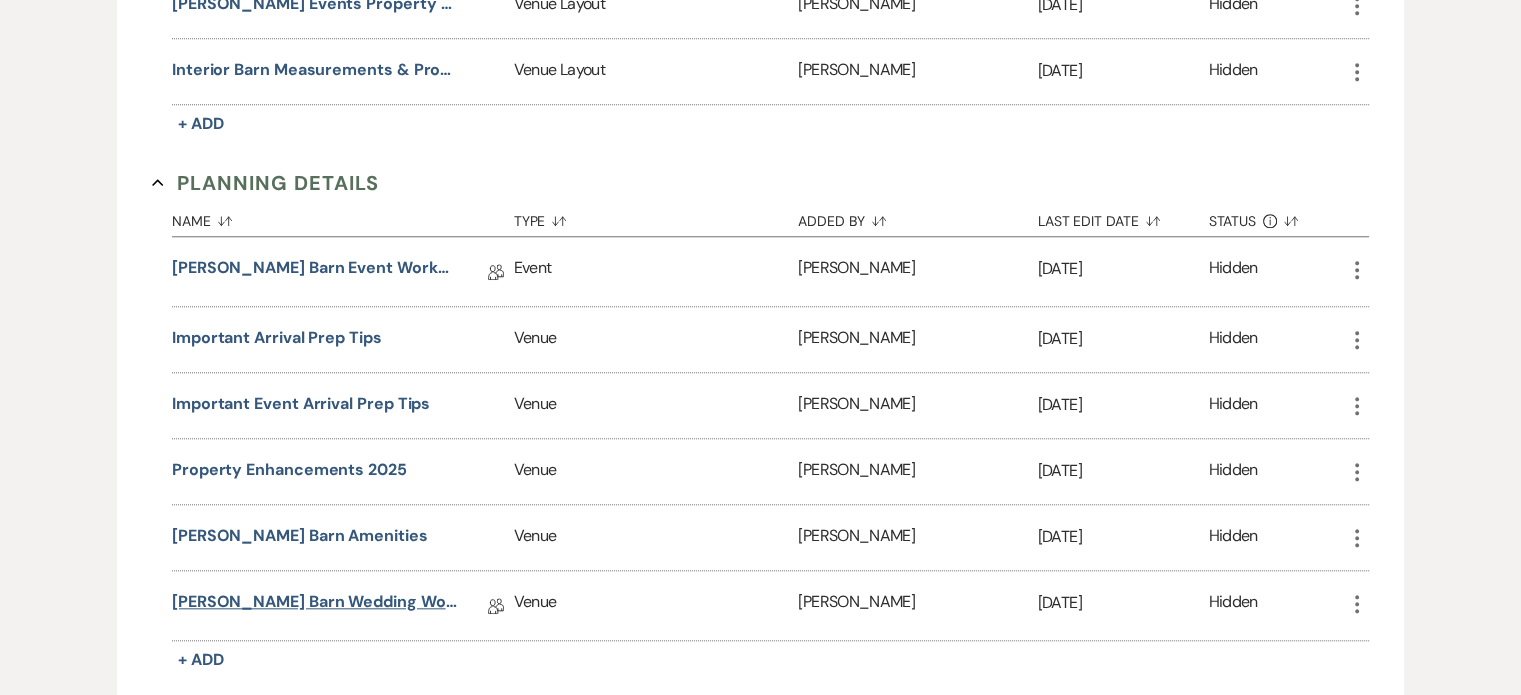 click on "[PERSON_NAME] Barn Wedding Worksheet" at bounding box center (314, 605) 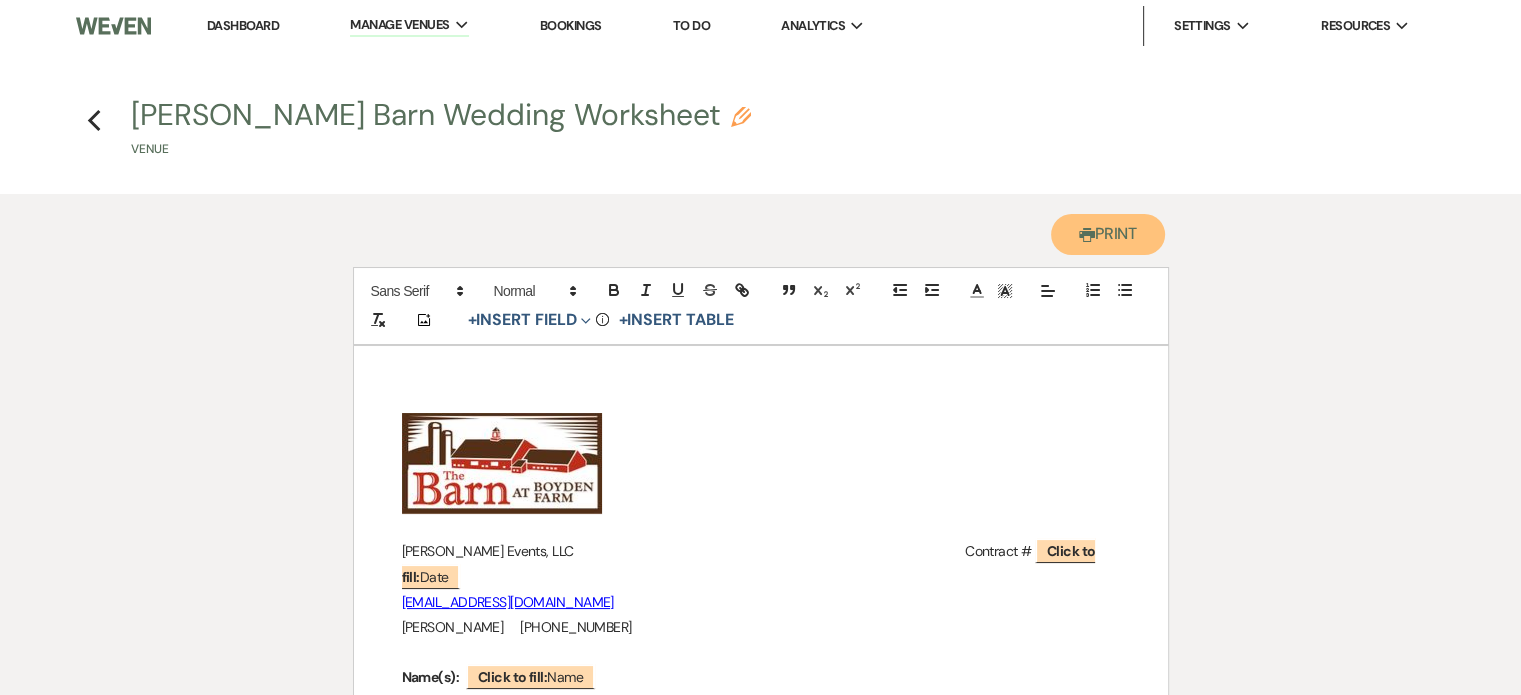 click on "Printer  Print" at bounding box center (1108, 234) 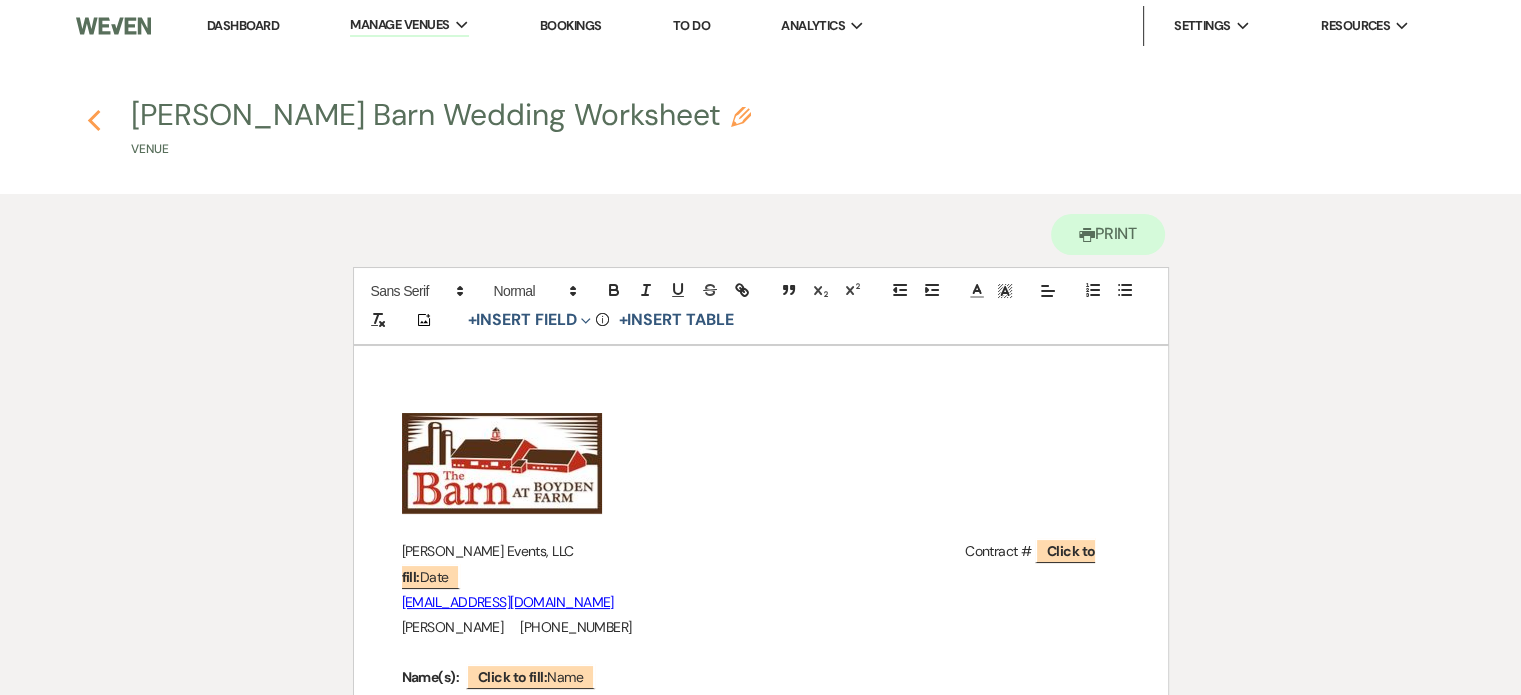 click 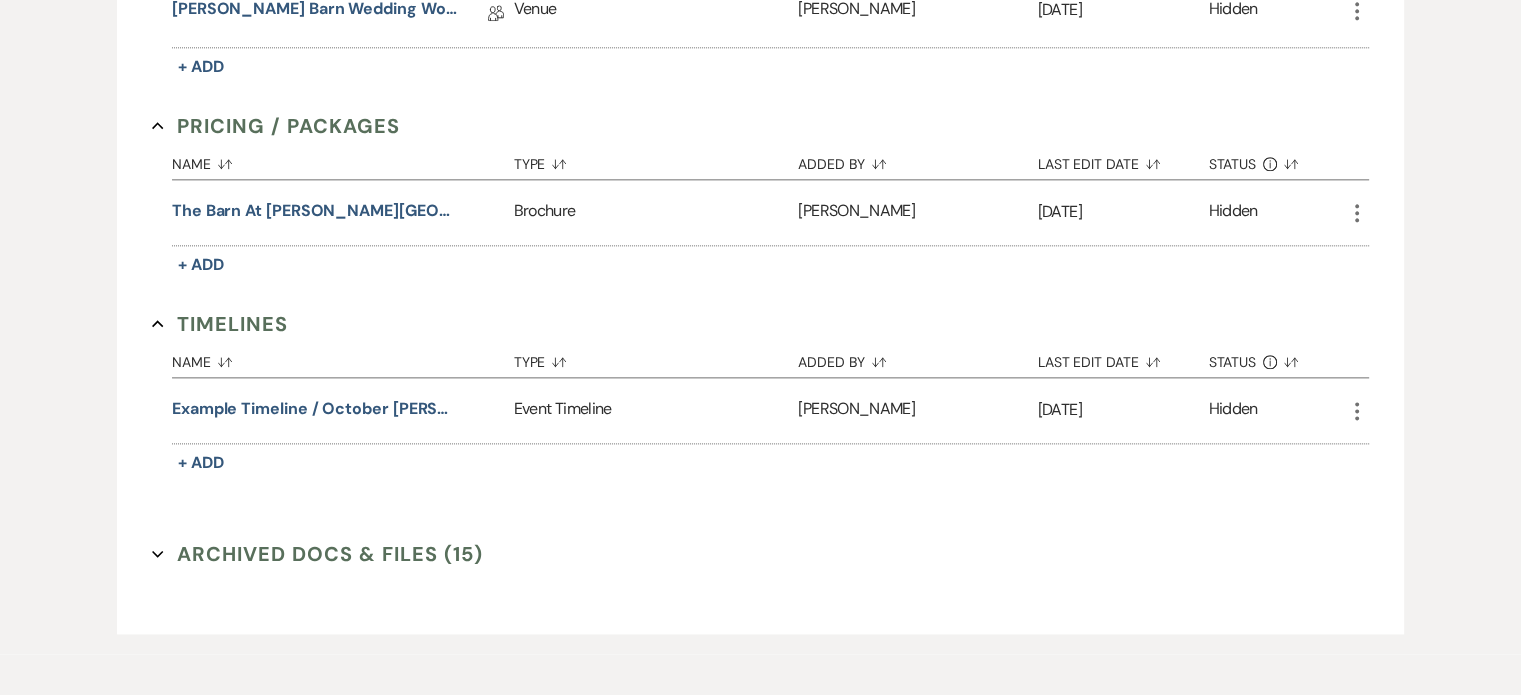 scroll, scrollTop: 2440, scrollLeft: 0, axis: vertical 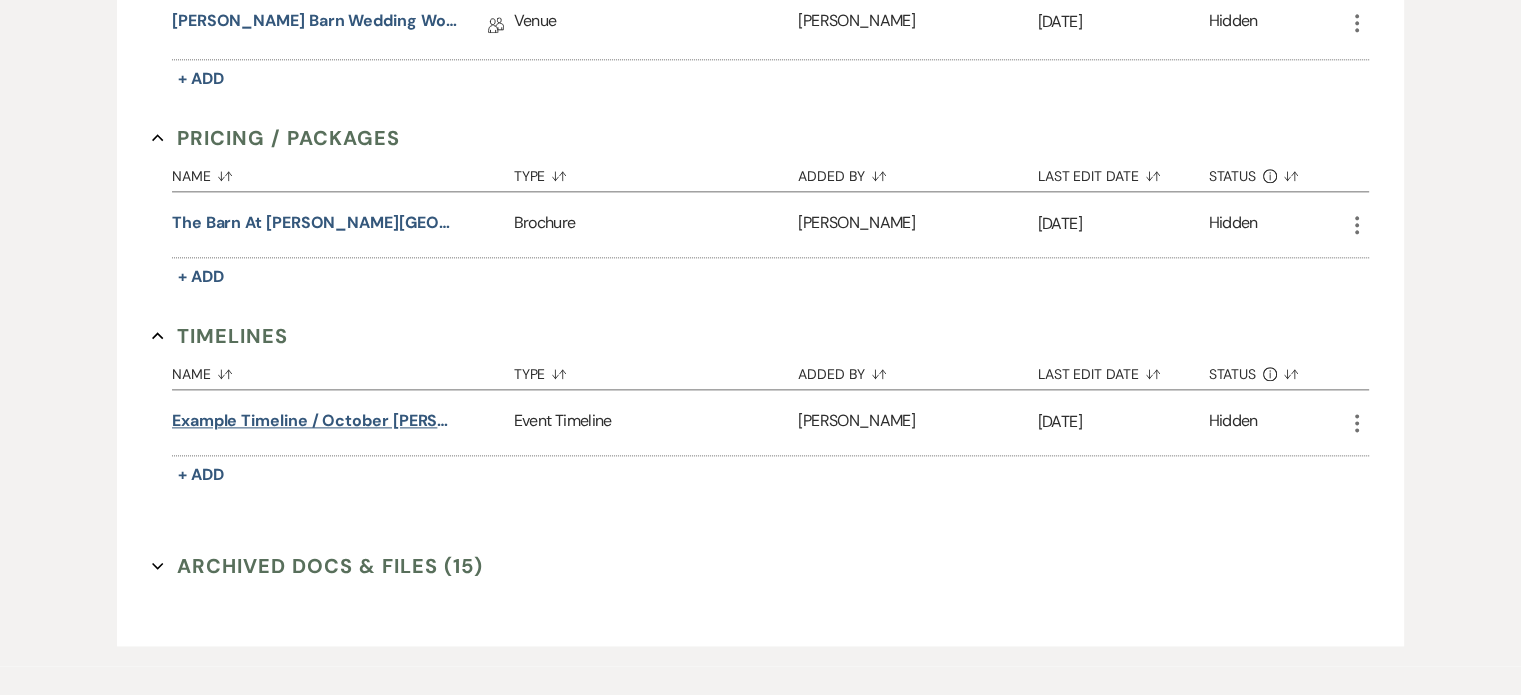 click on "Example Timeline / October [PERSON_NAME] Wedding" at bounding box center (314, 421) 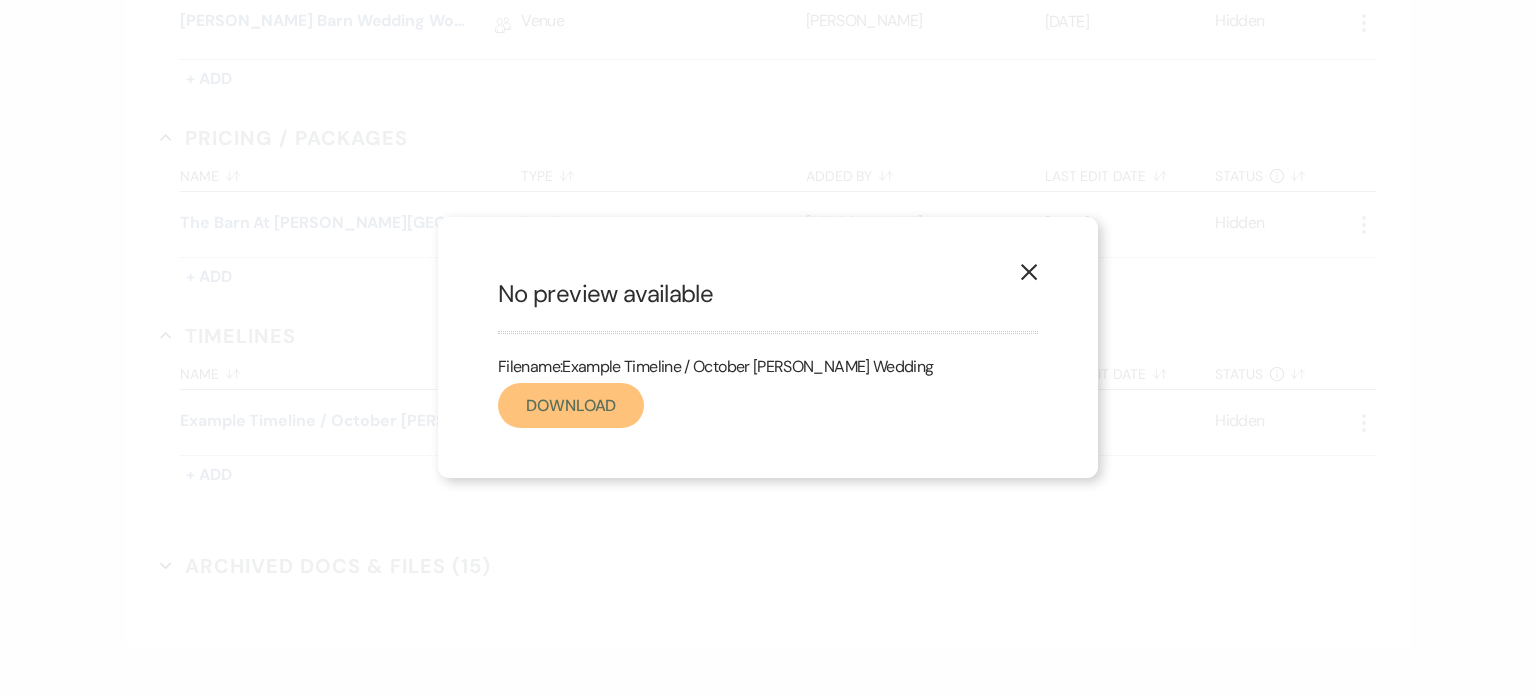 click on "Download" at bounding box center [571, 405] 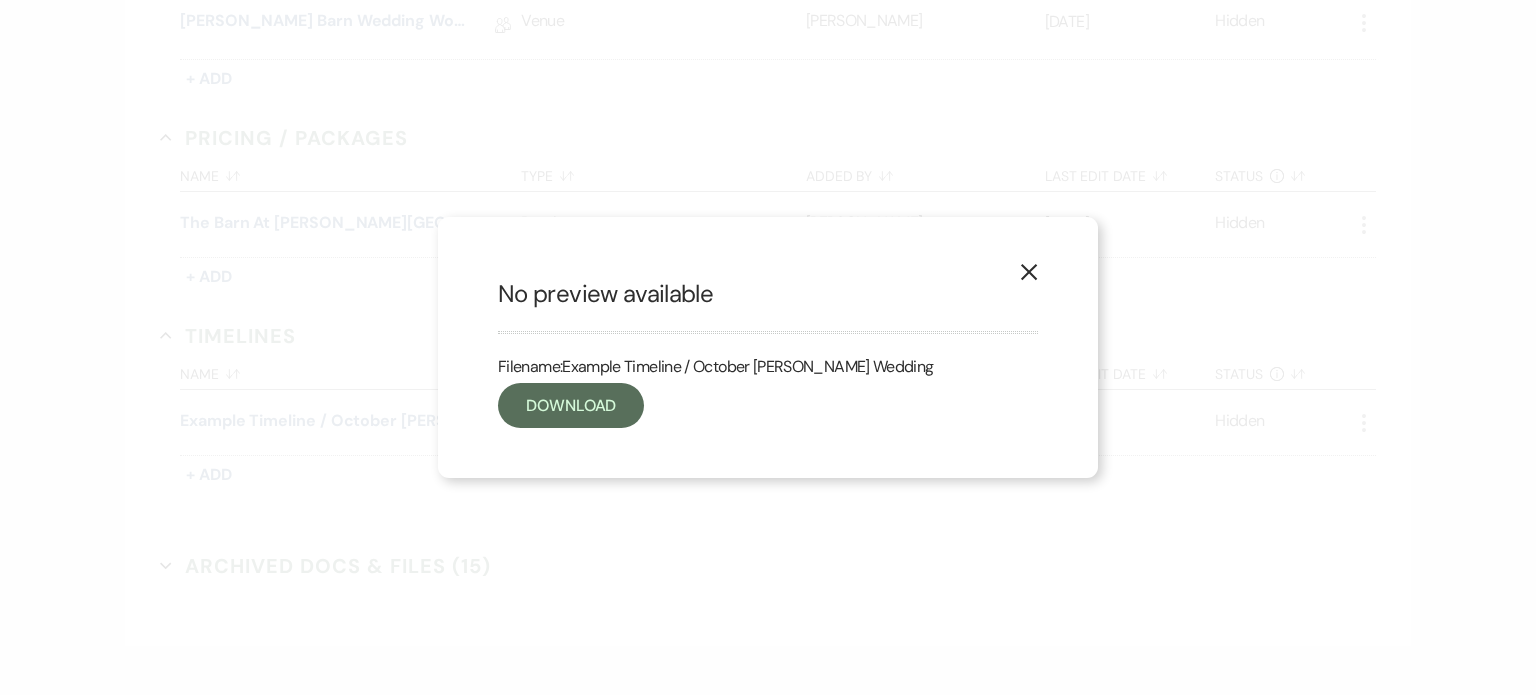 click on "X No preview available Filename:  Example Timeline / October [PERSON_NAME] Wedding  Download" at bounding box center (768, 347) 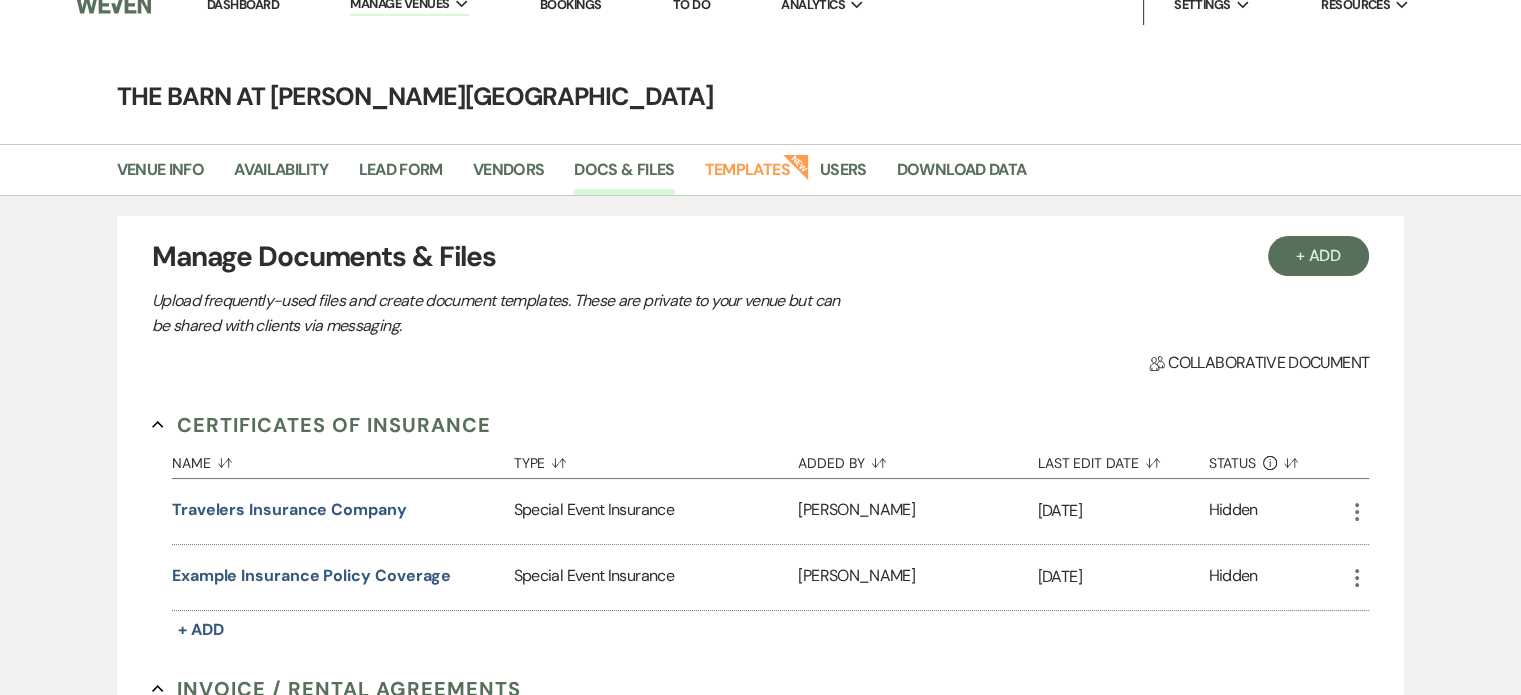 scroll, scrollTop: 0, scrollLeft: 0, axis: both 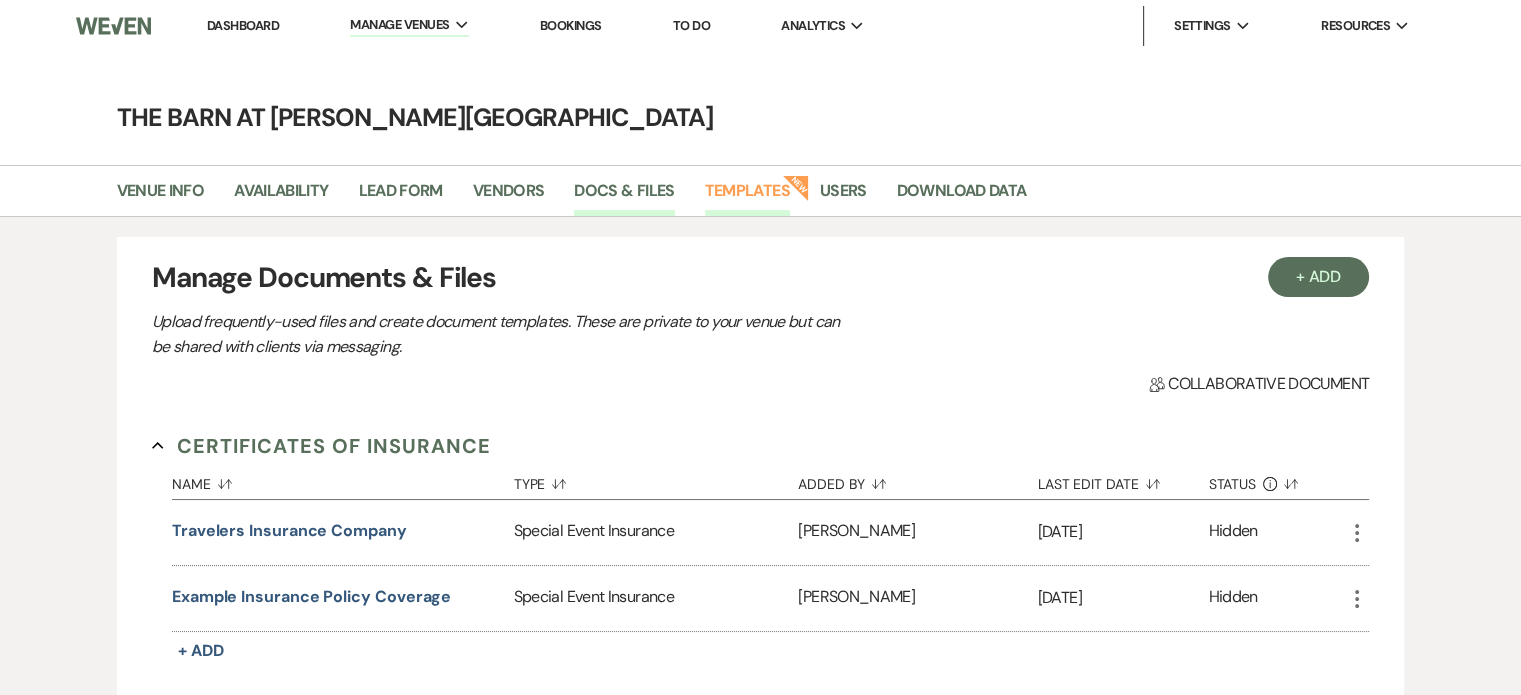click on "Templates" at bounding box center (747, 197) 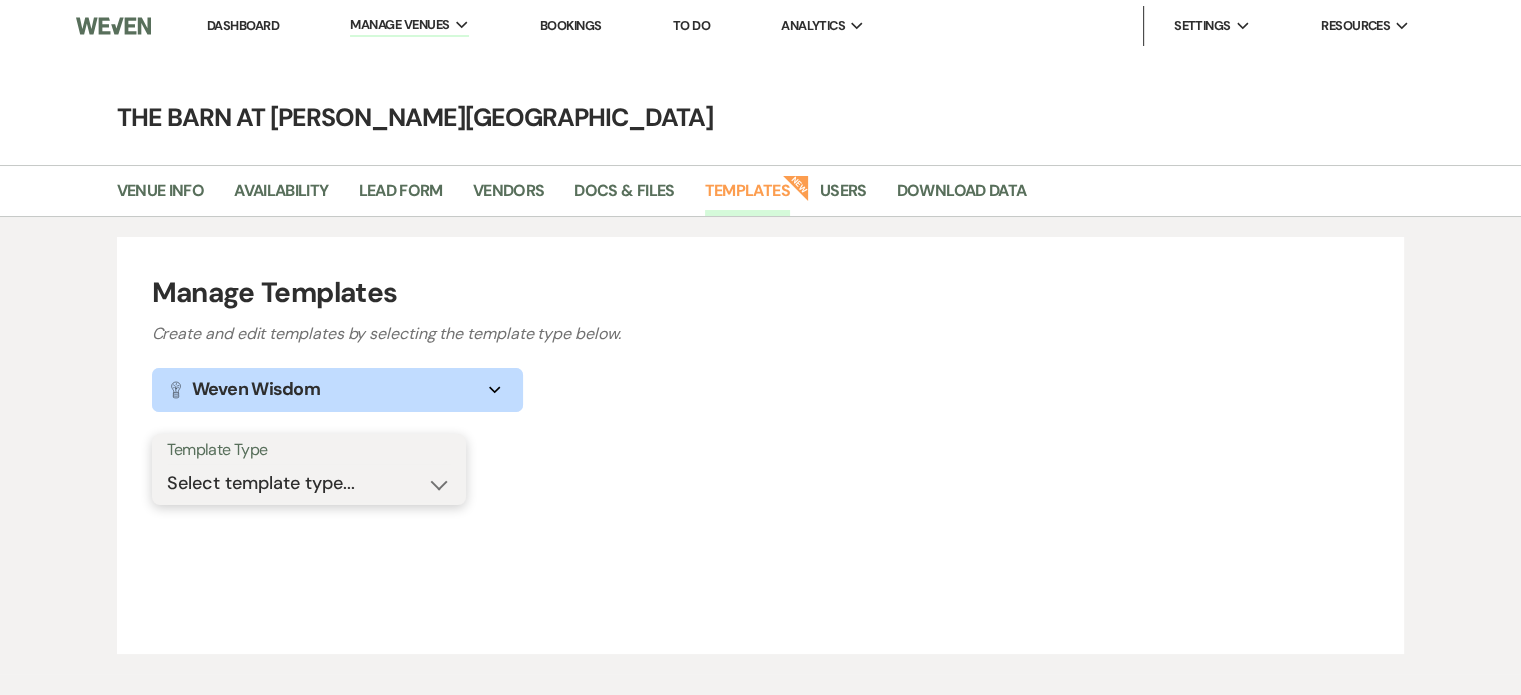 click on "Select template type... Task List Message Templates Payment Plan Inventory Items Categories" at bounding box center [309, 483] 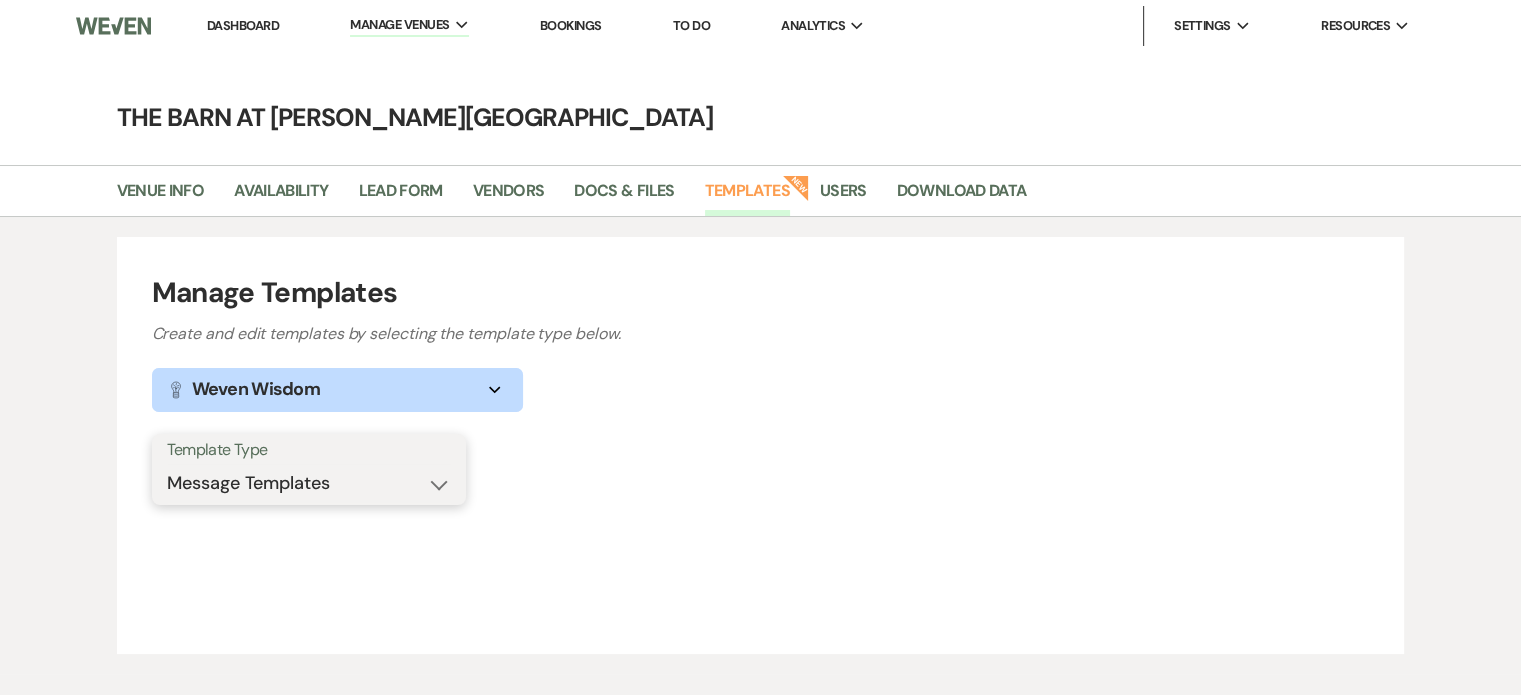 click on "Select template type... Task List Message Templates Payment Plan Inventory Items Categories" at bounding box center (309, 483) 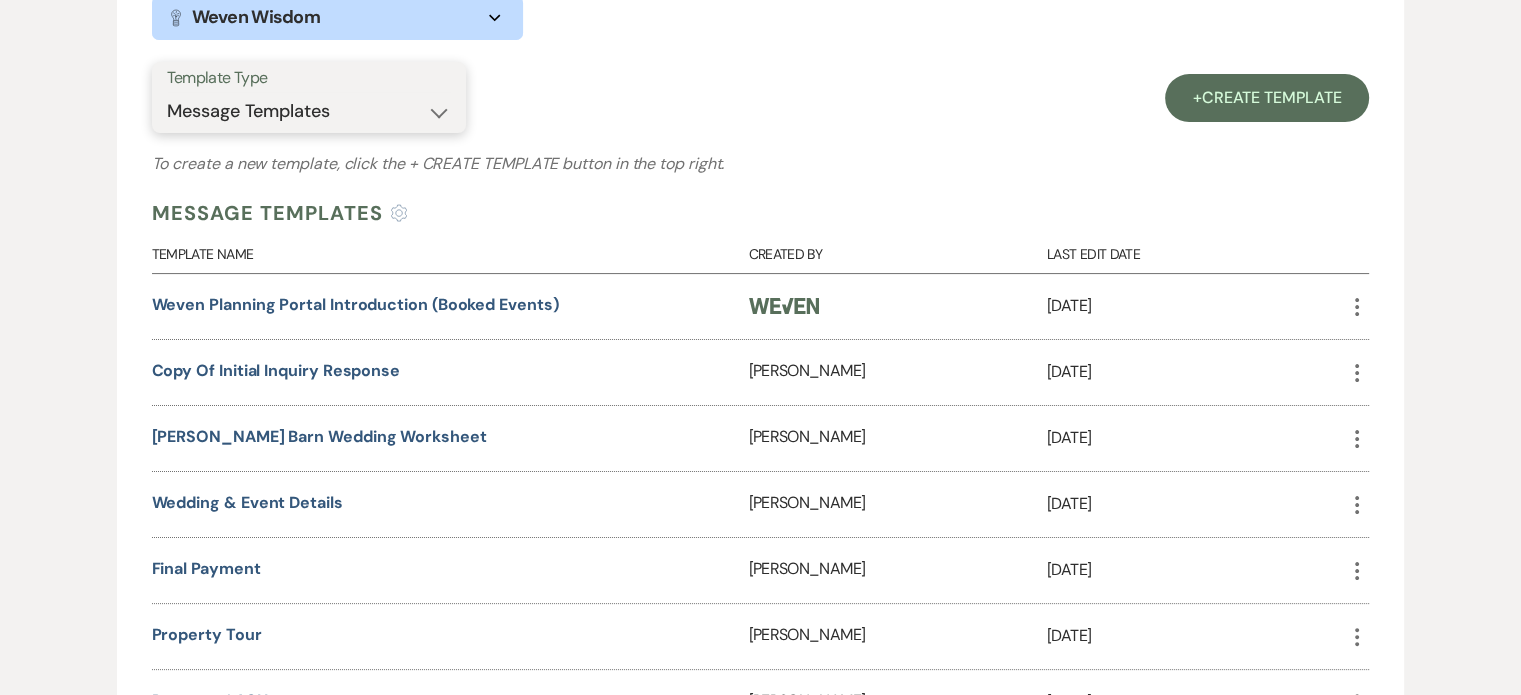 scroll, scrollTop: 387, scrollLeft: 0, axis: vertical 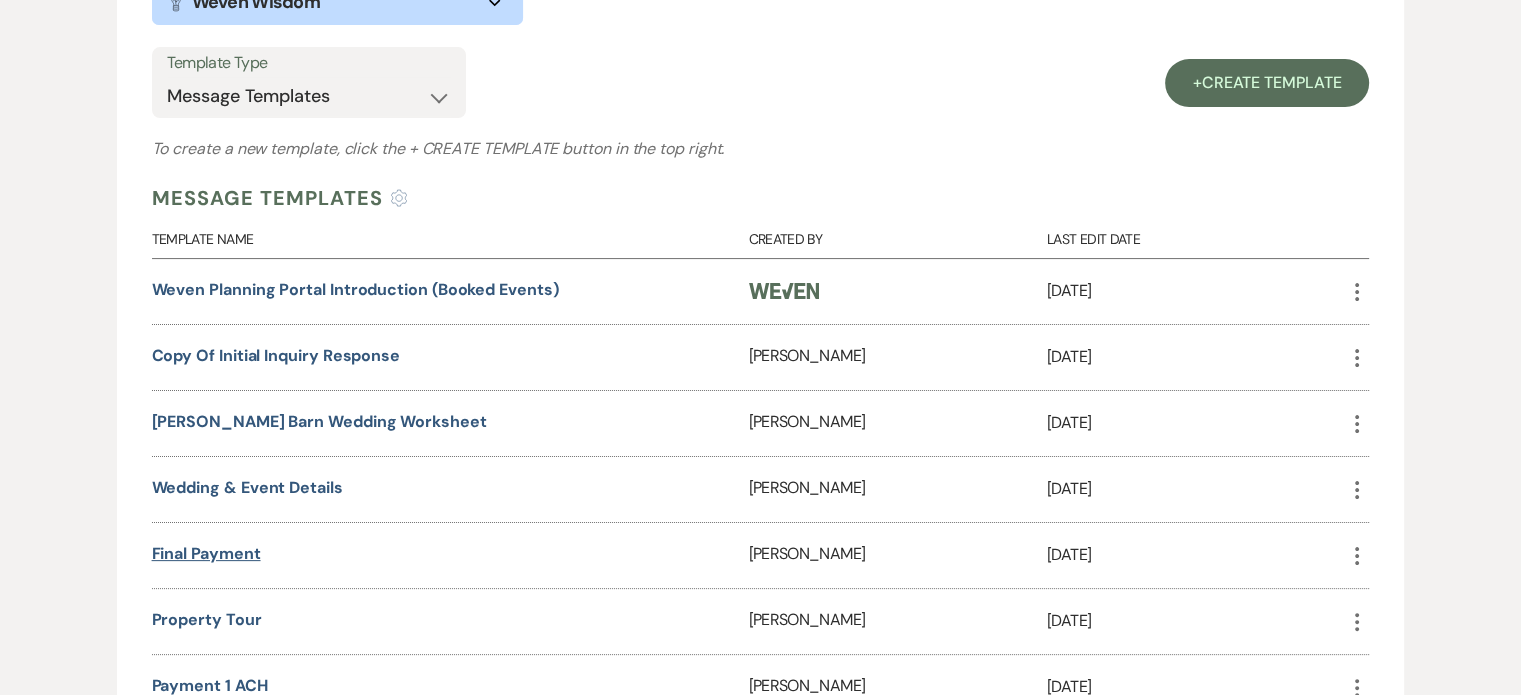 click on "Final Payment" at bounding box center (206, 553) 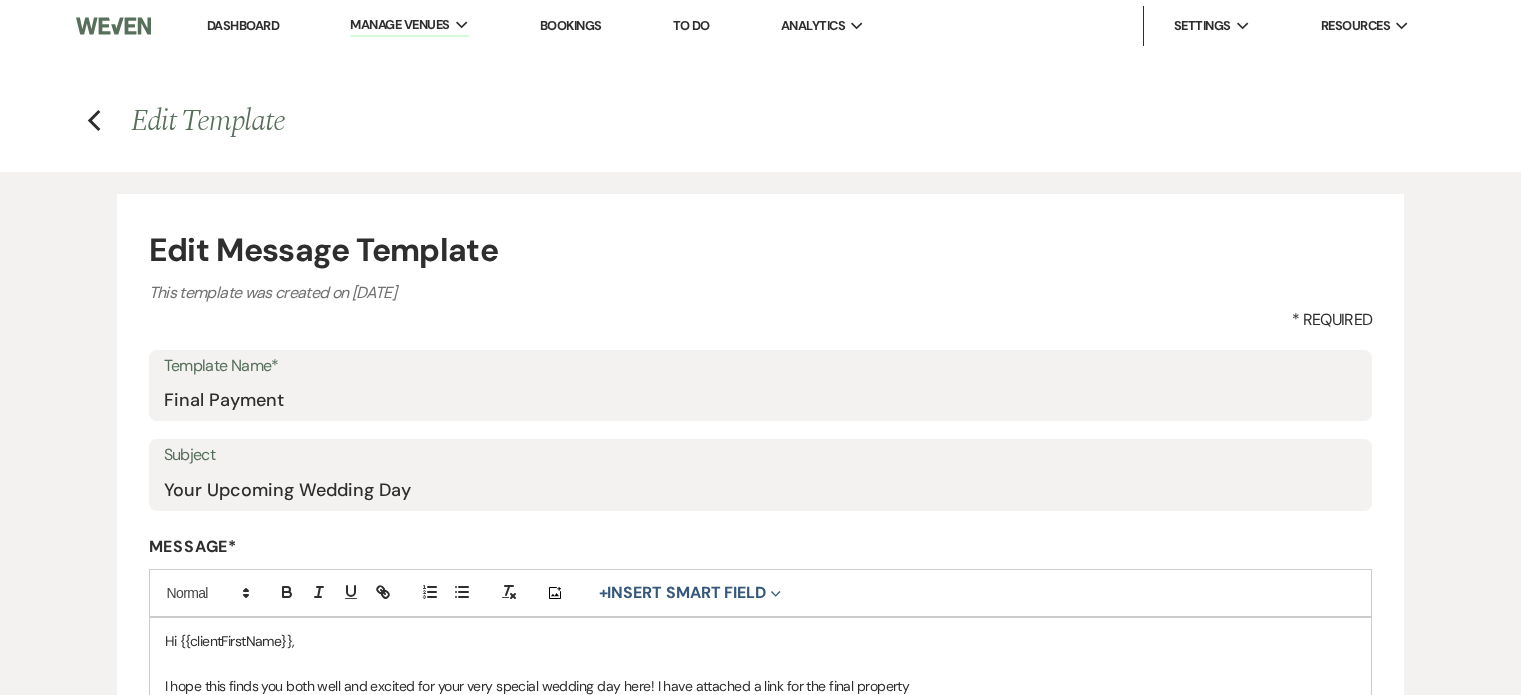 scroll, scrollTop: 0, scrollLeft: 0, axis: both 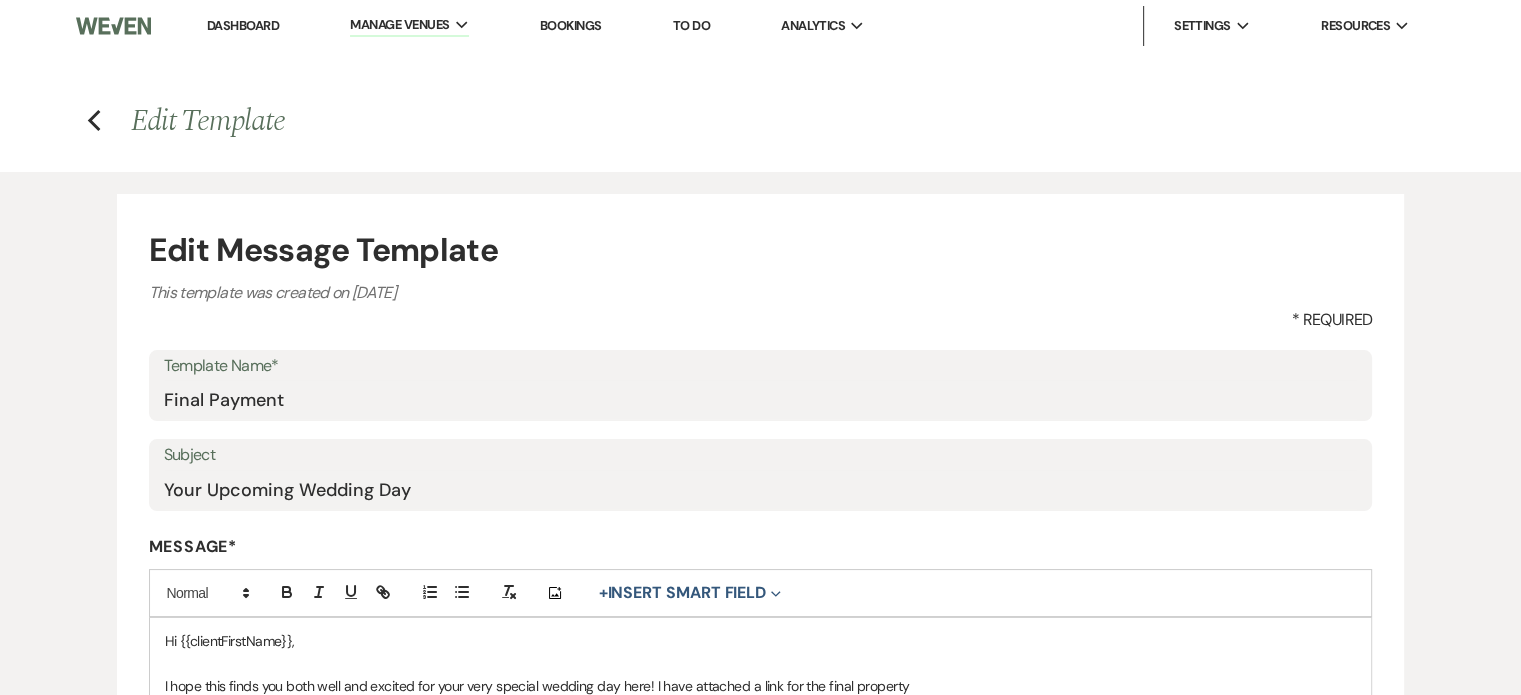 click on "Dashboard" at bounding box center (243, 25) 